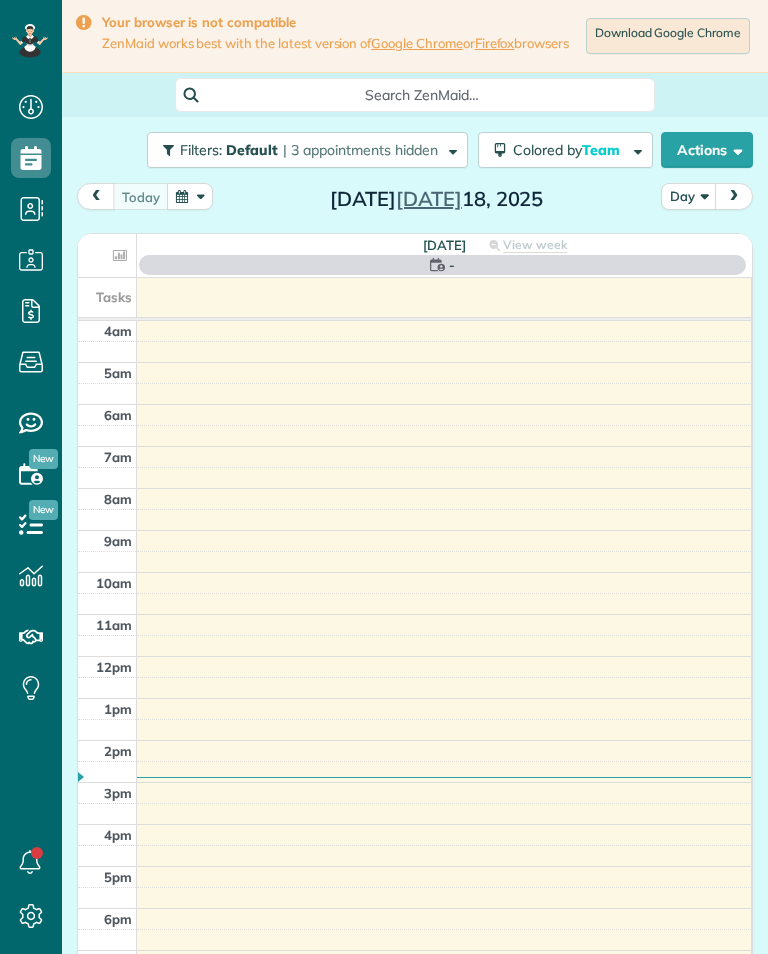 scroll, scrollTop: 0, scrollLeft: 0, axis: both 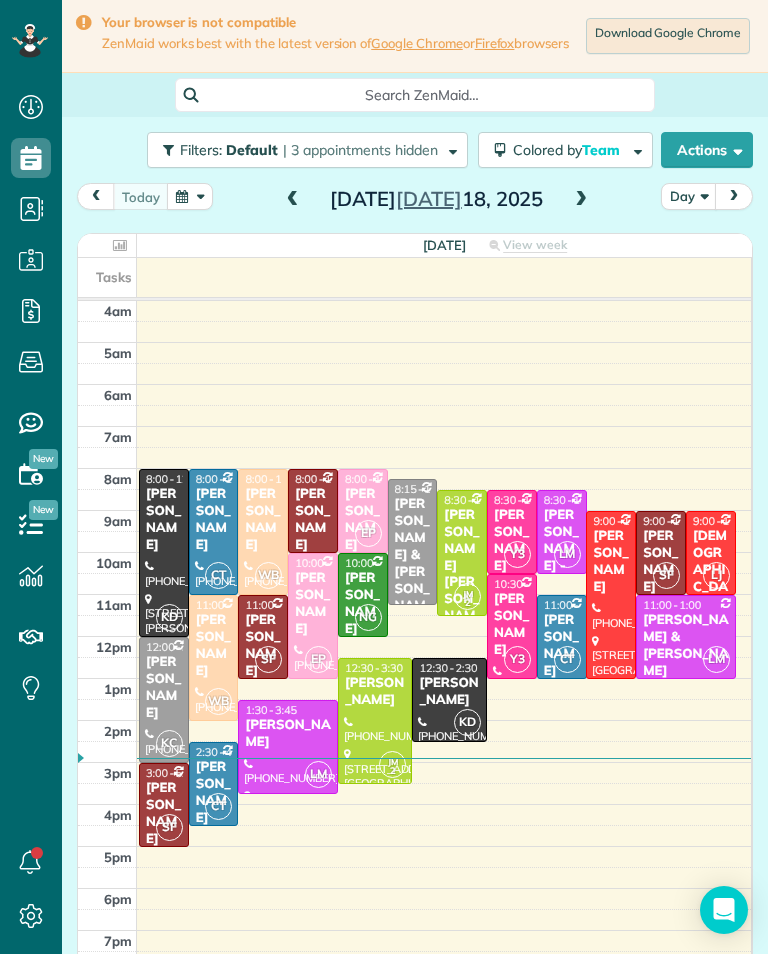 click at bounding box center [581, 200] 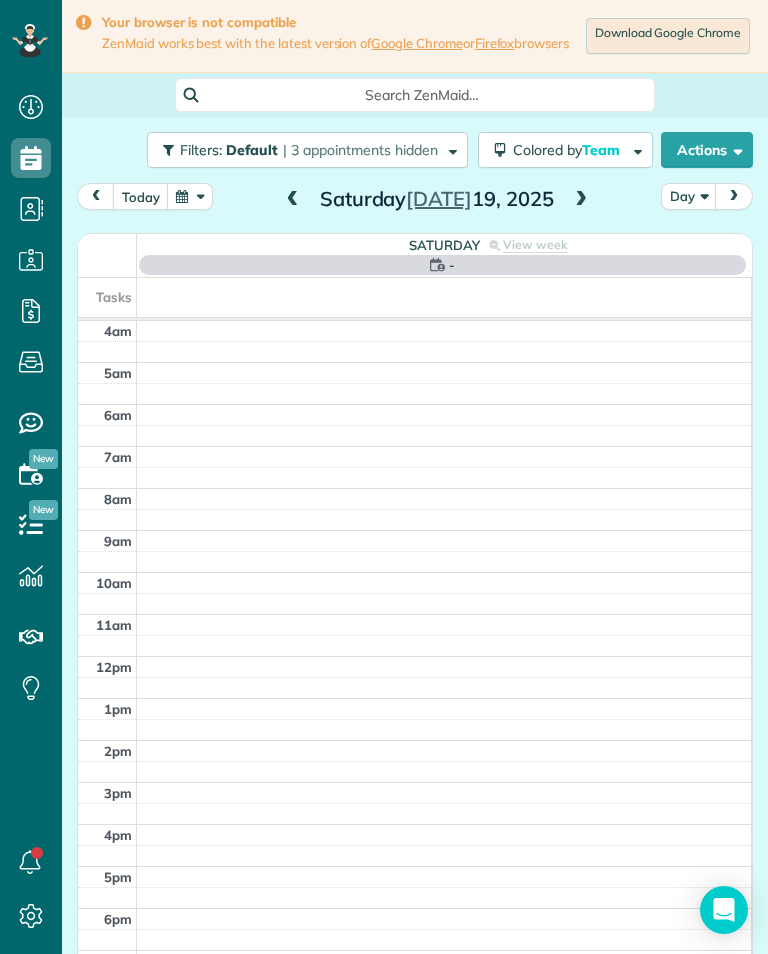 click at bounding box center [293, 200] 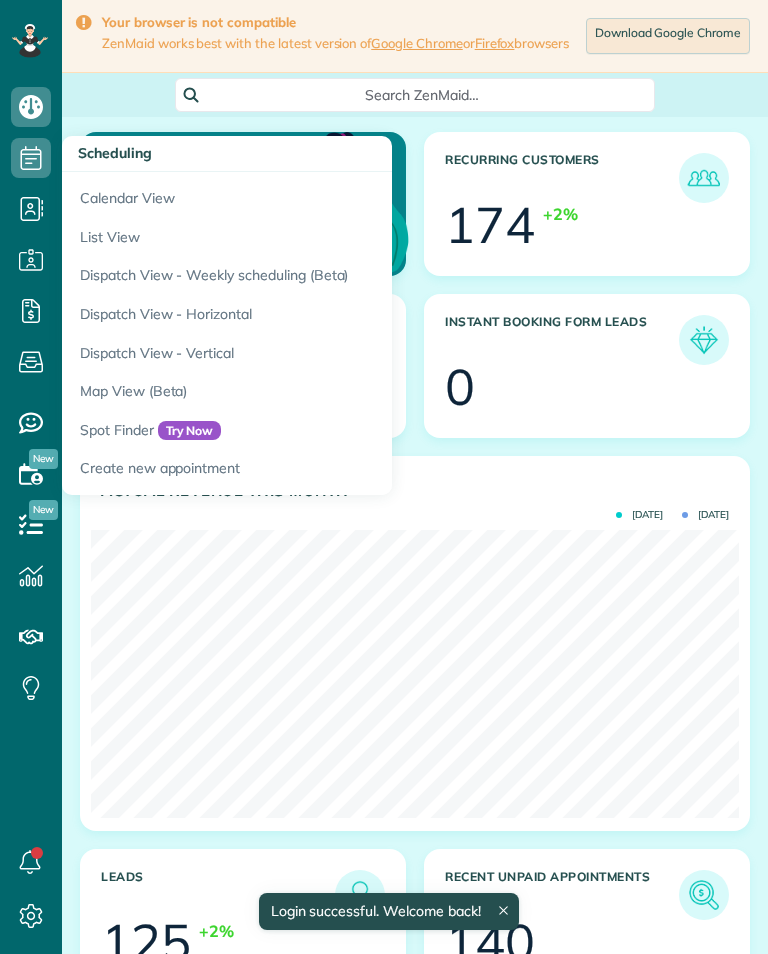 scroll, scrollTop: 0, scrollLeft: 0, axis: both 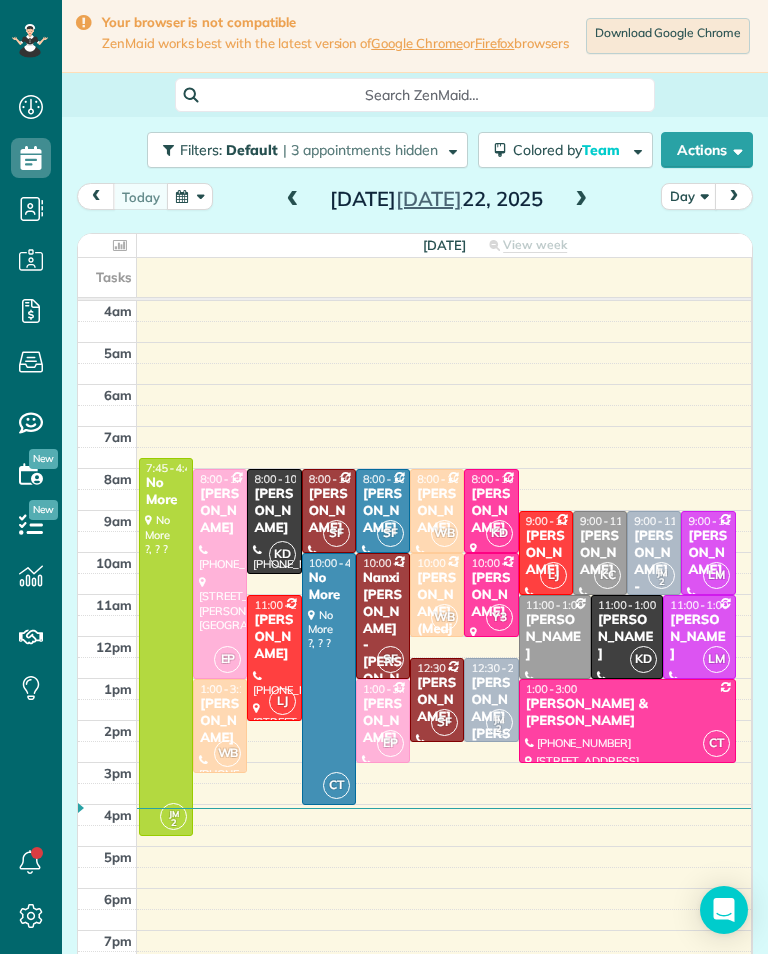click at bounding box center (581, 200) 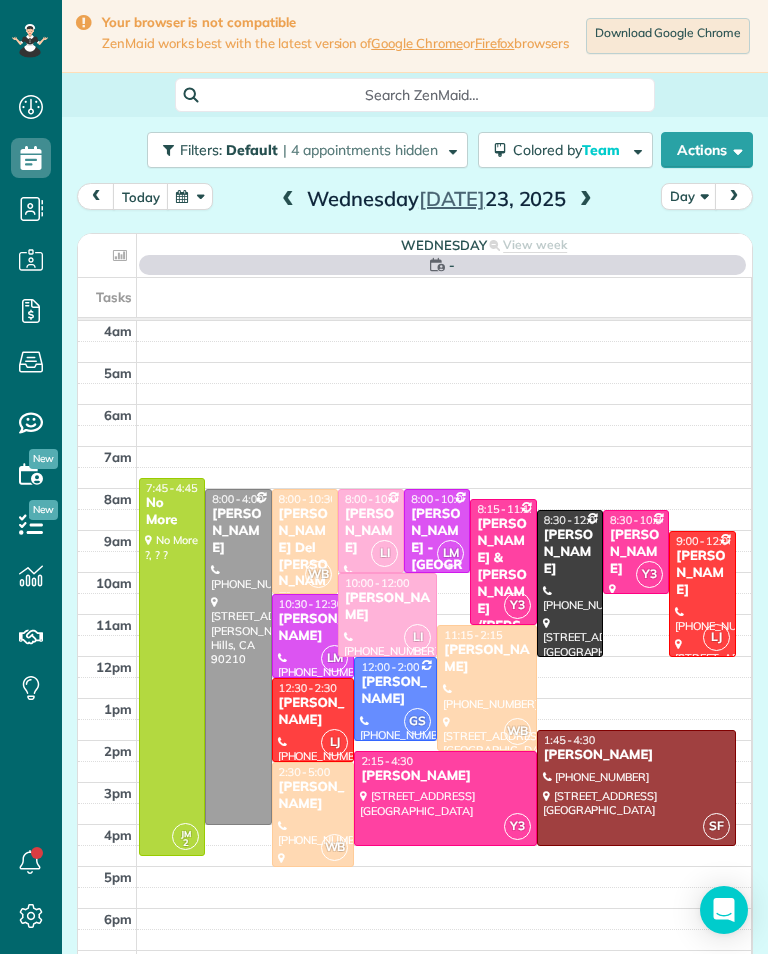 scroll, scrollTop: 985, scrollLeft: 62, axis: both 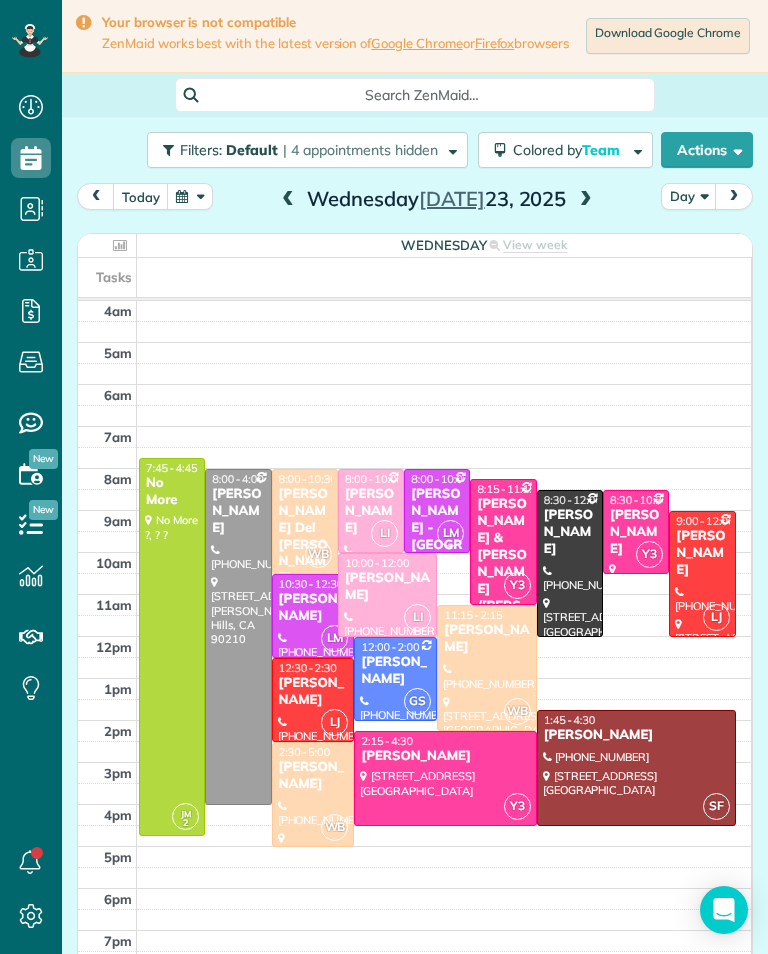 click on "Evelyn Dierna - Mountain View Manor" at bounding box center [437, 536] 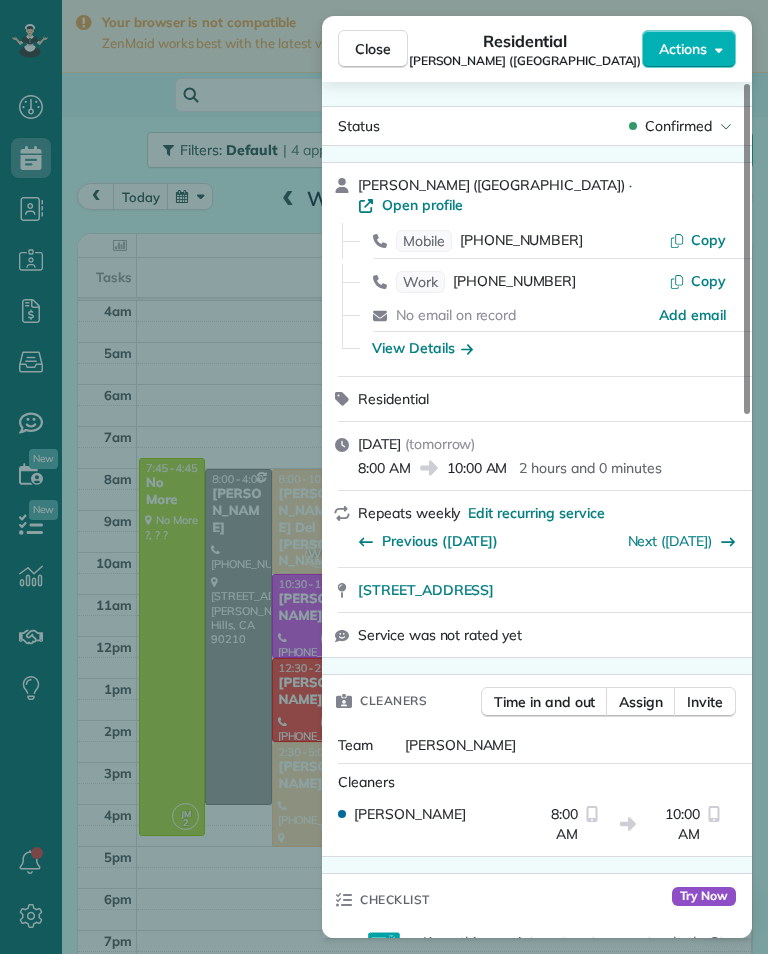 click on "(424) 343-9521" at bounding box center (521, 241) 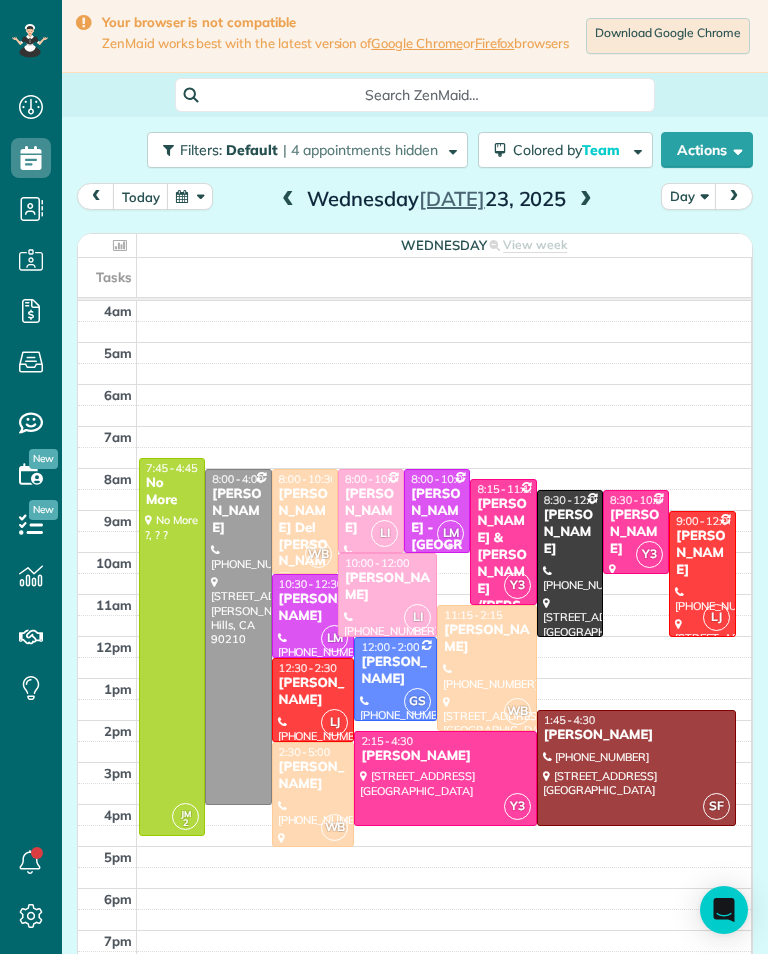 scroll, scrollTop: 985, scrollLeft: 62, axis: both 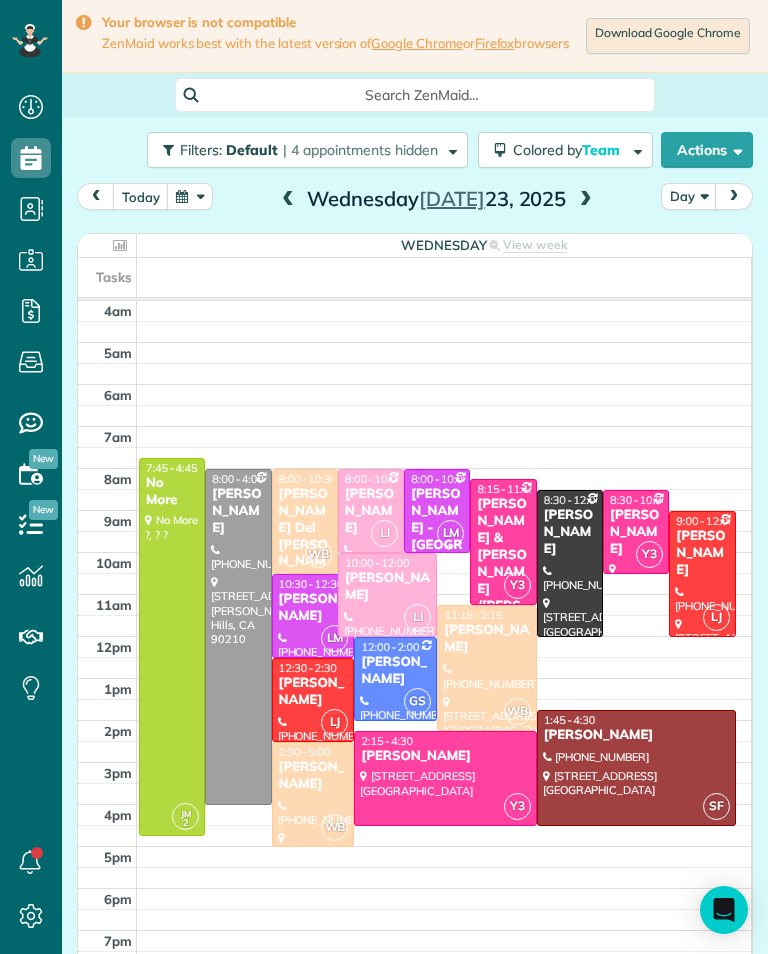 click at bounding box center (586, 200) 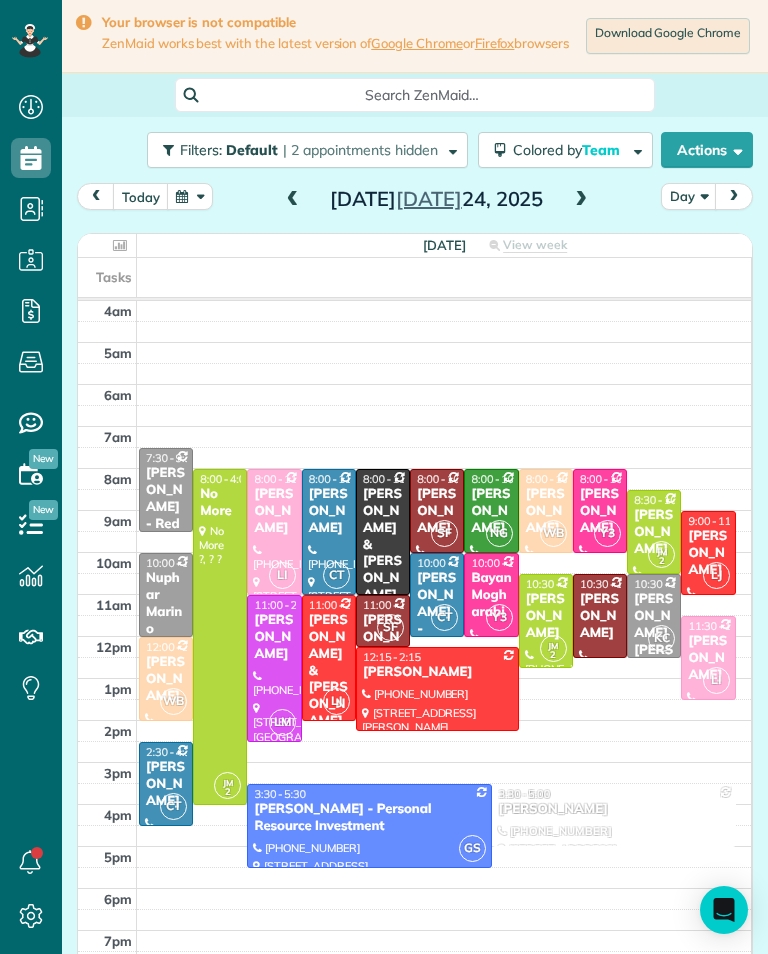 click at bounding box center [581, 200] 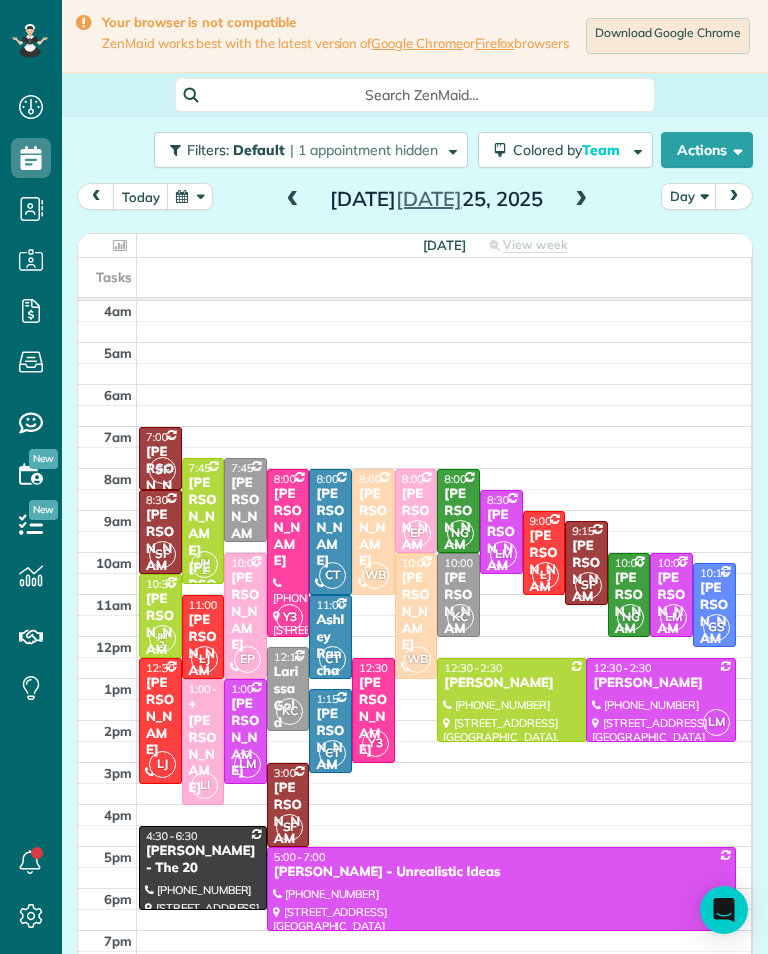 click at bounding box center [190, 196] 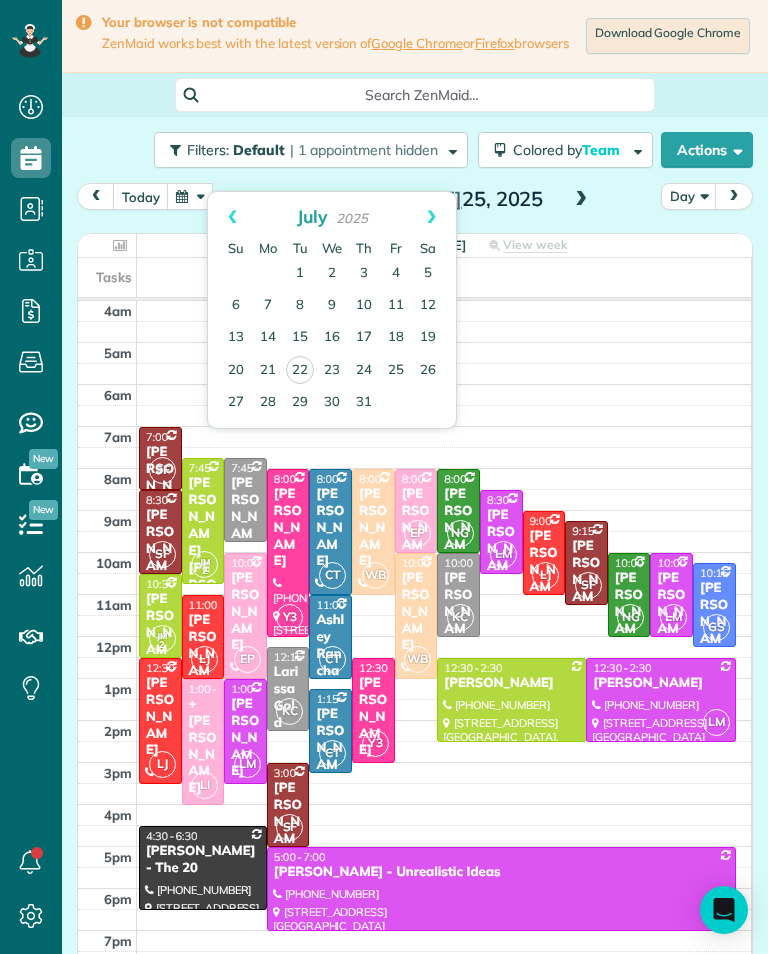click on "29" at bounding box center (300, 403) 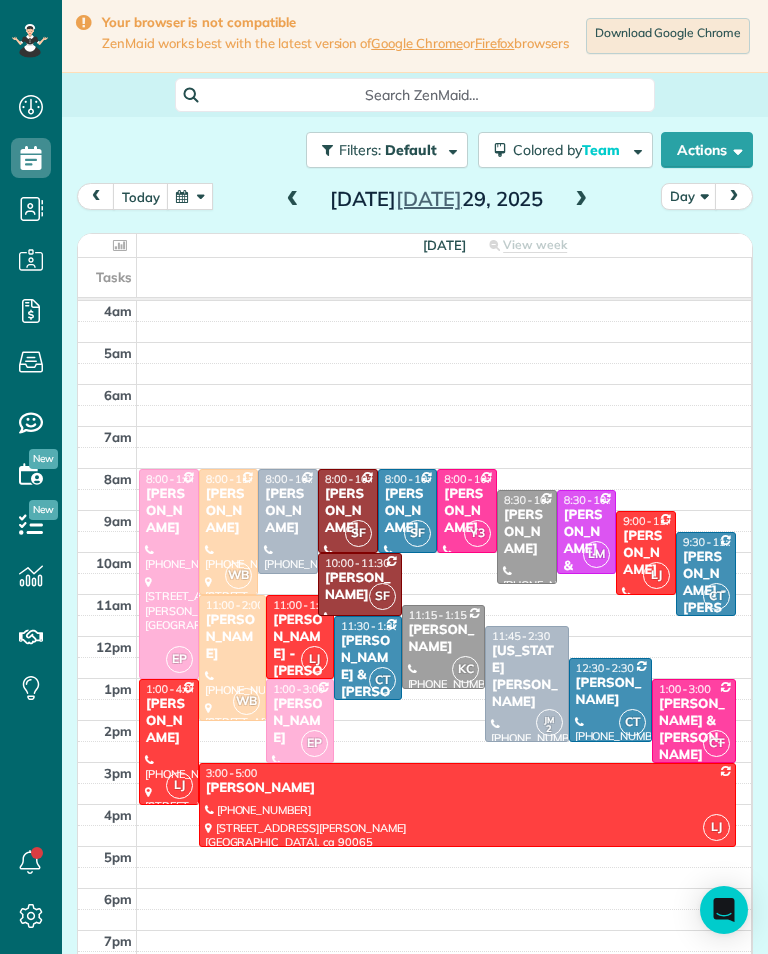 click on "Omi Crawford" at bounding box center (527, 532) 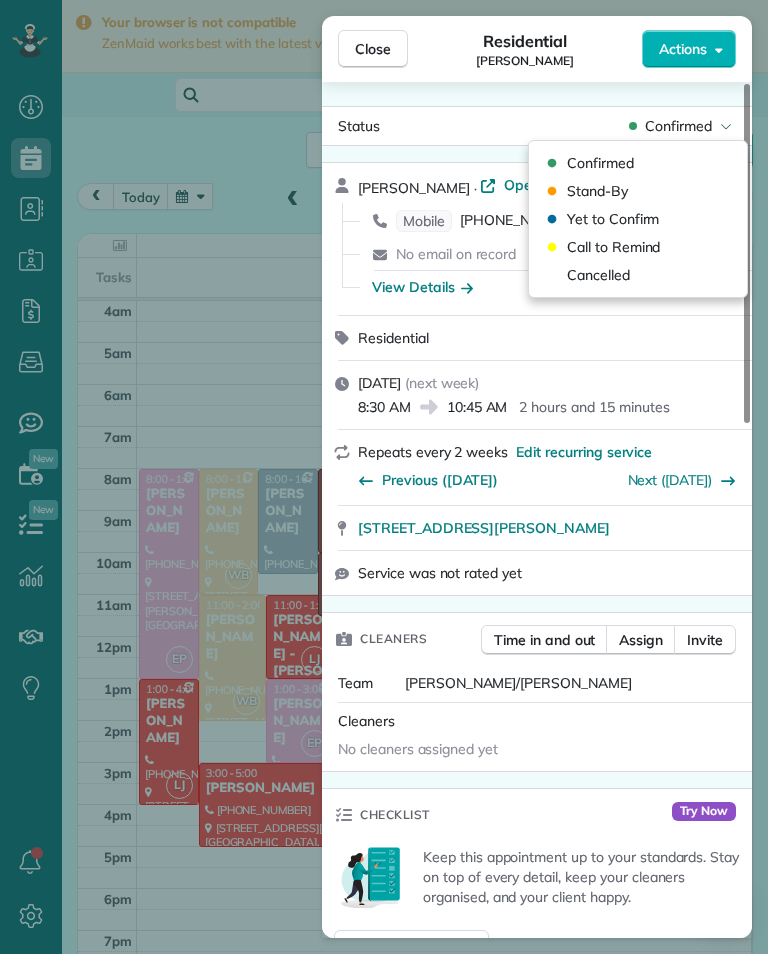 click on "Cancelled" at bounding box center (638, 275) 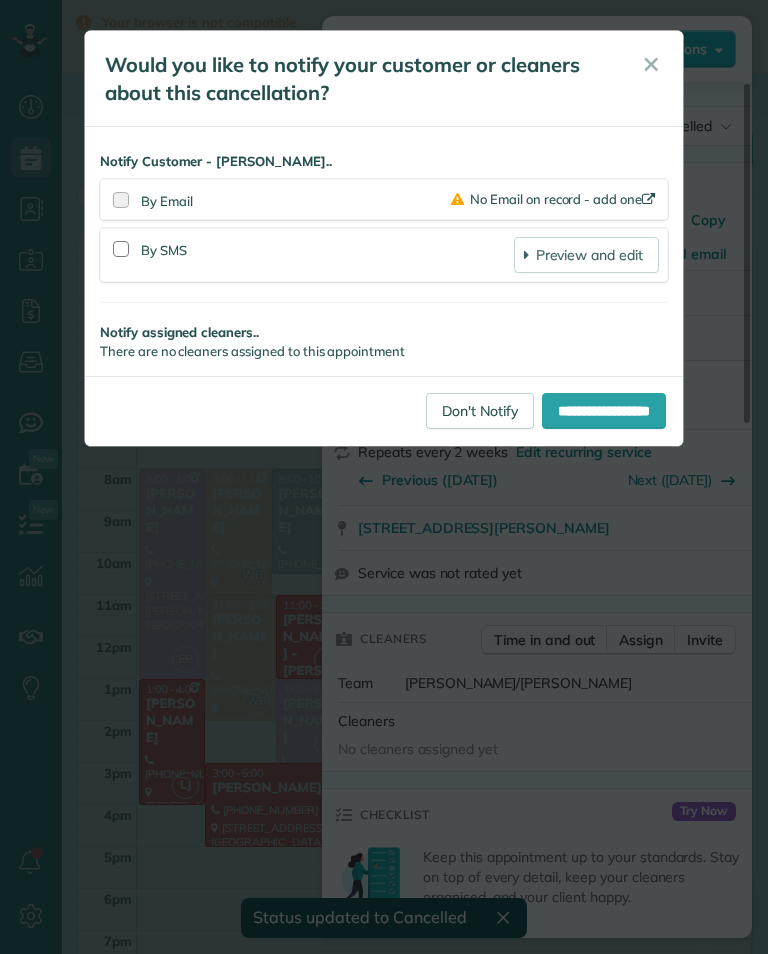 click on "Don't Notify" at bounding box center (480, 411) 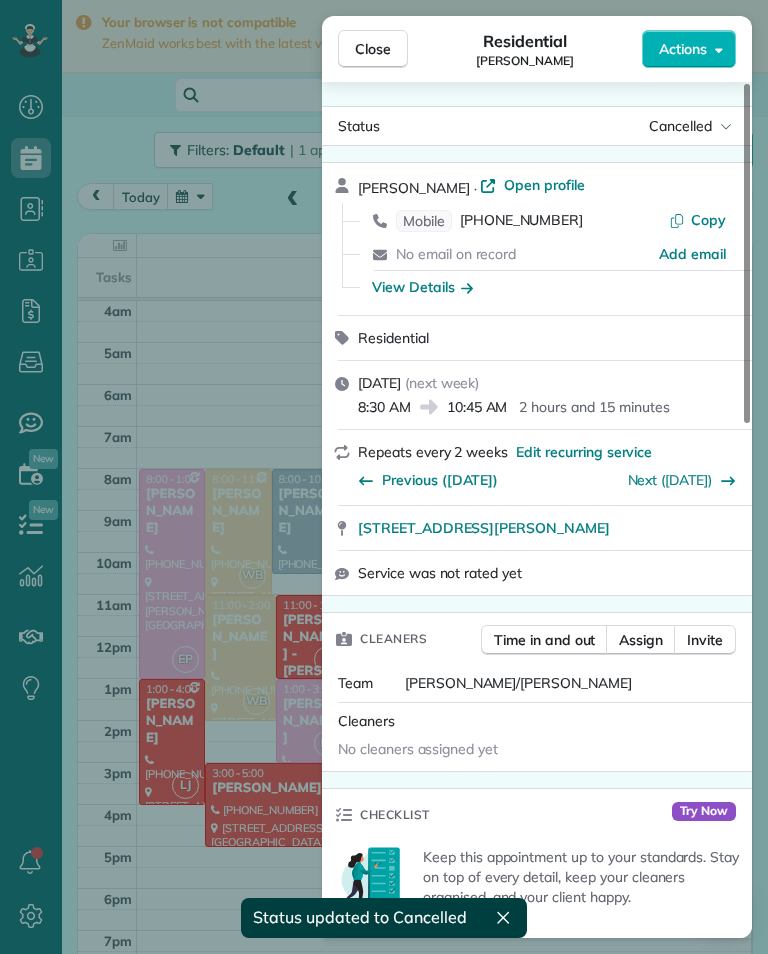 click on "Close Residential Omi Crawford Actions Status Cancelled Omi Crawford · Open profile Mobile (818) 333-6793 Copy No email on record Add email View Details Residential Tuesday, July 29, 2025 ( next week ) 8:30 AM 10:45 AM 2 hours and 15 minutes Repeats every 2 weeks Edit recurring service Previous (Jul 15) Next (Aug 12) 16524 Gilmore Street Los Angeles CA 91406 Service was not rated yet Cleaners Time in and out Assign Invite Team Karla/Karina Cleaners No cleaners assigned yet Checklist Try Now Keep this appointment up to your standards. Stay on top of every detail, keep your cleaners organised, and your client happy. Assign a checklist Watch a 5 min demo Billing Billing actions Price $140.00 Overcharge $0.00 Discount $0.00 Coupon discount - Primary tax - Secondary tax - Total appointment price $140.00 Tips collected New feature! $0.00 Unpaid Mark as paid Total including tip $140.00 Get paid online in no-time! Send an invoice and reward your cleaners with tips Charge customer credit card Key # - Work items Notes" at bounding box center [384, 477] 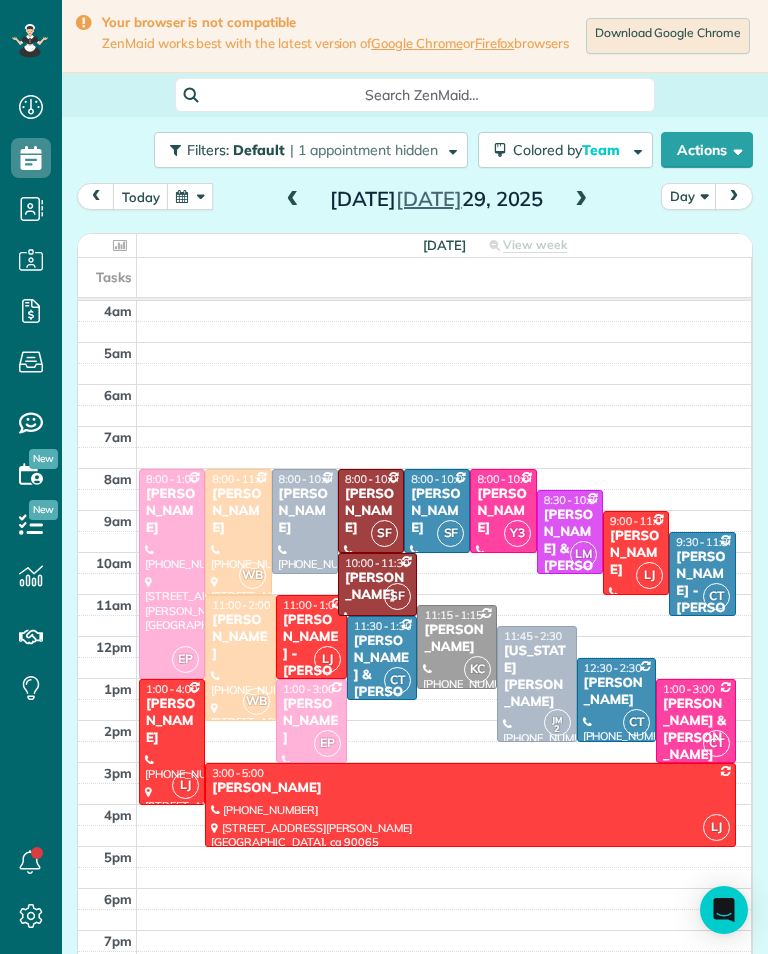 click at bounding box center (190, 196) 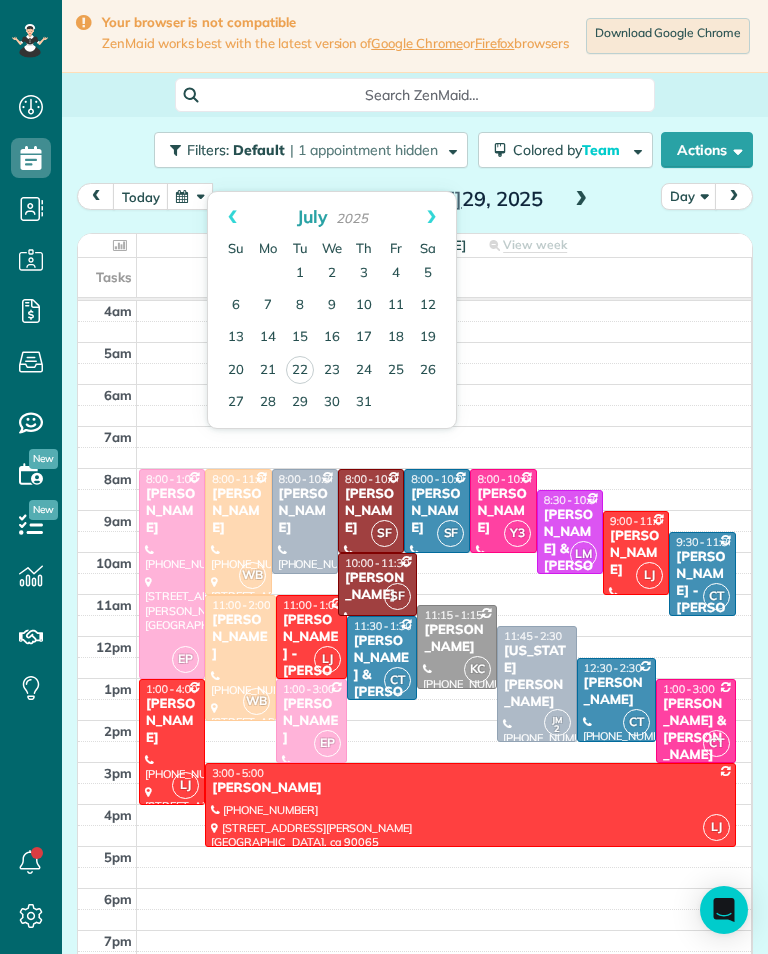 click on "23" at bounding box center (332, 371) 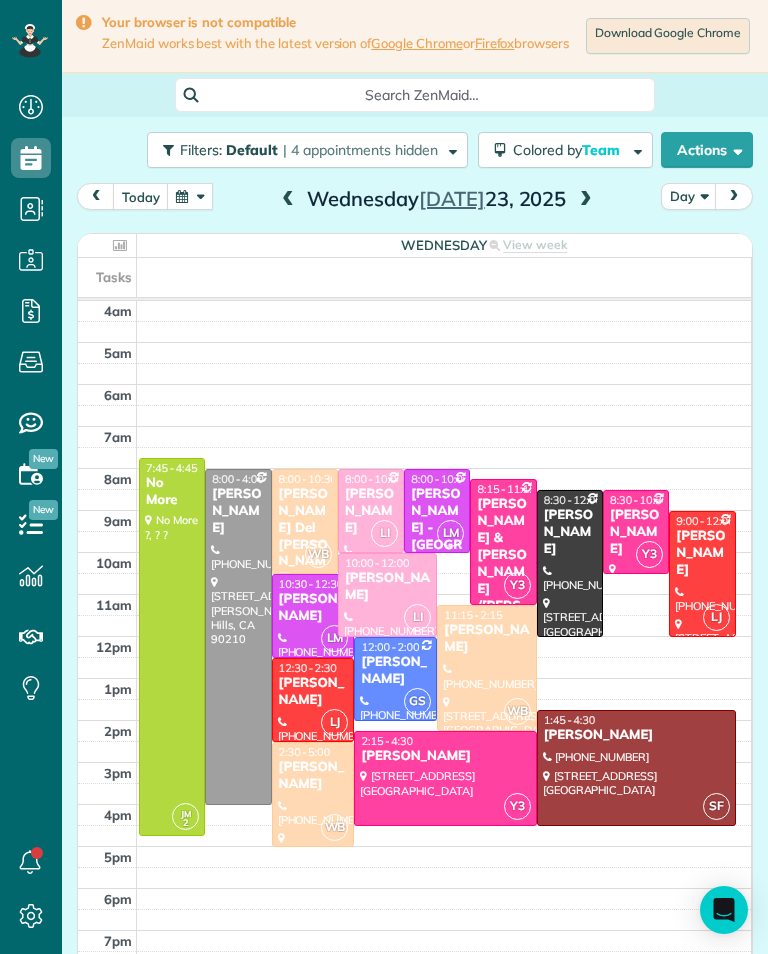 click at bounding box center [586, 200] 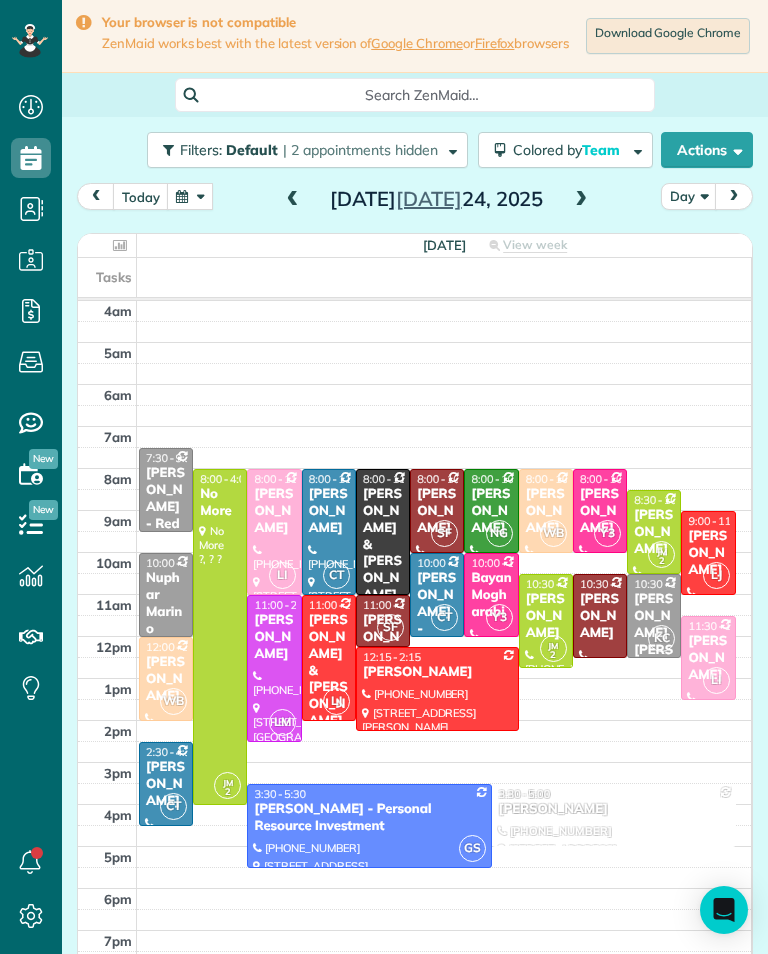 click at bounding box center (581, 200) 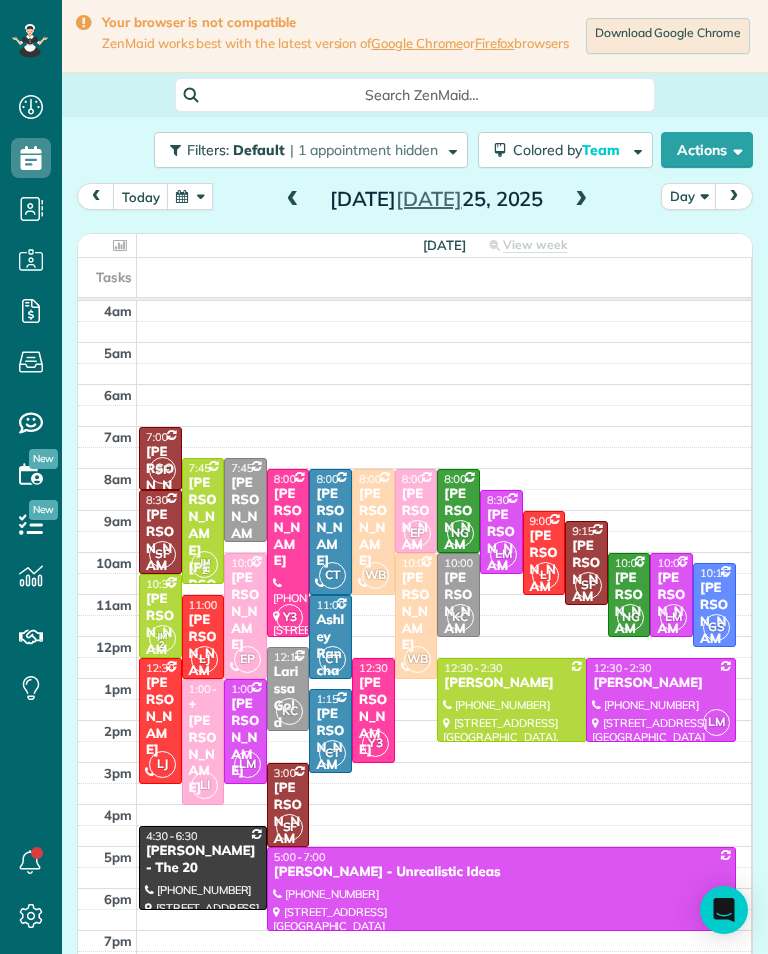 click at bounding box center [581, 200] 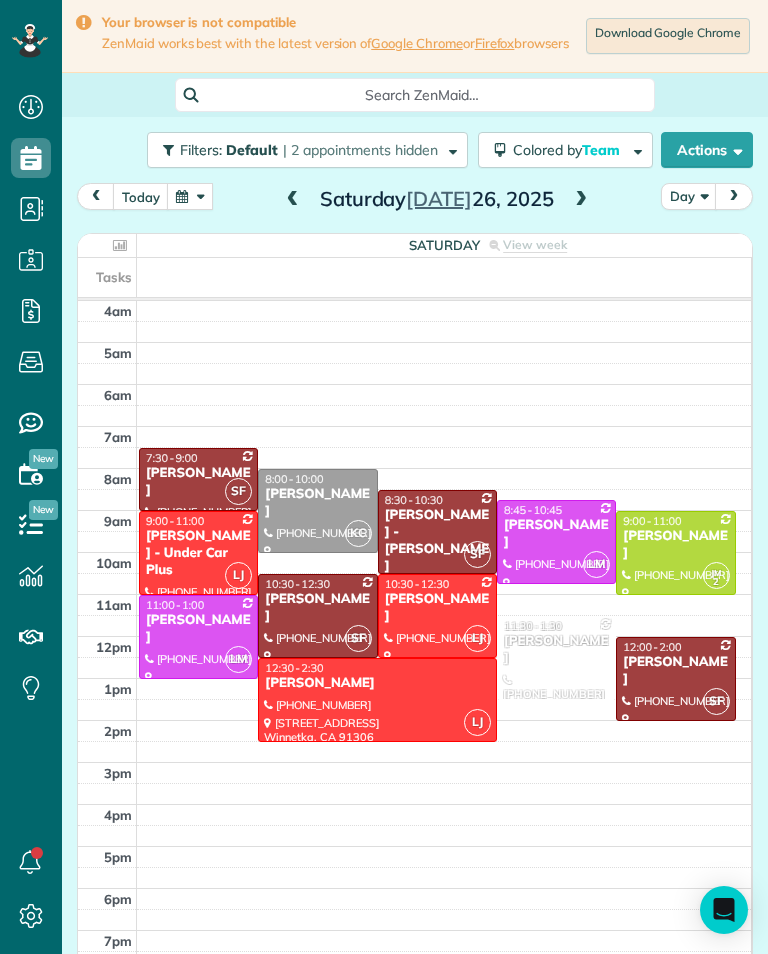 click at bounding box center [293, 200] 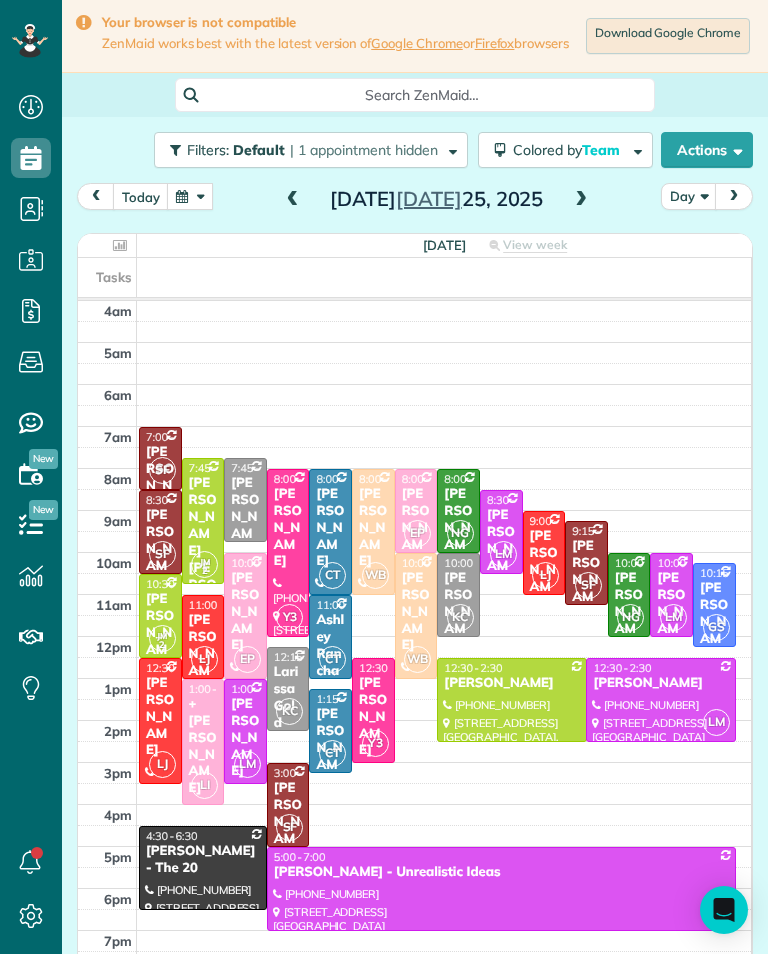 click at bounding box center (293, 200) 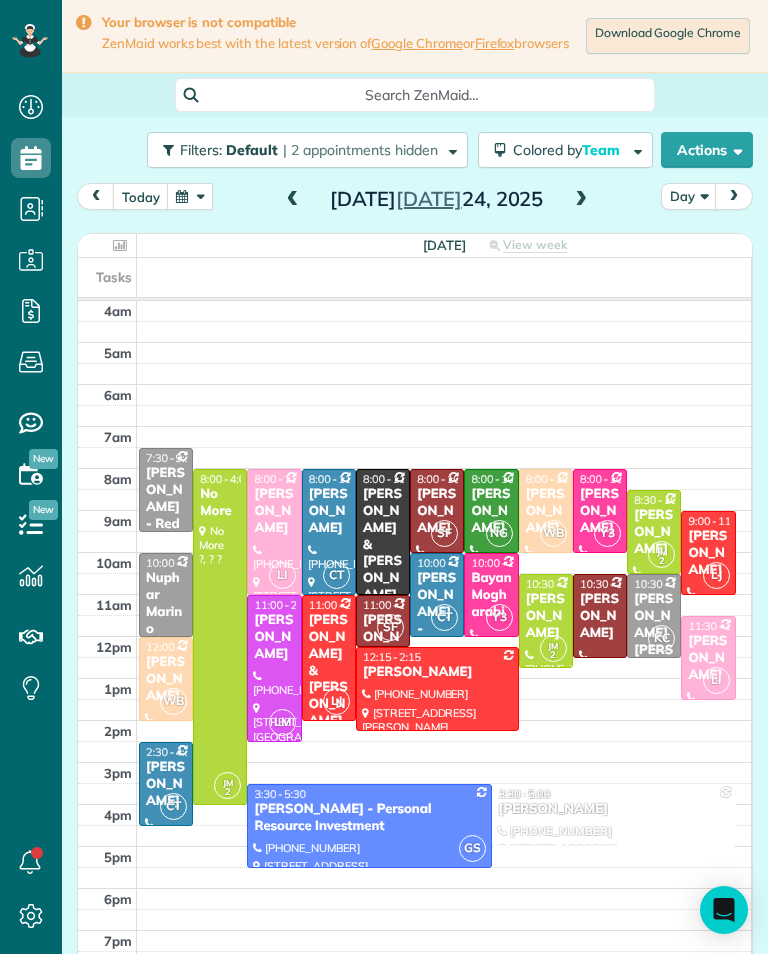 click at bounding box center [581, 200] 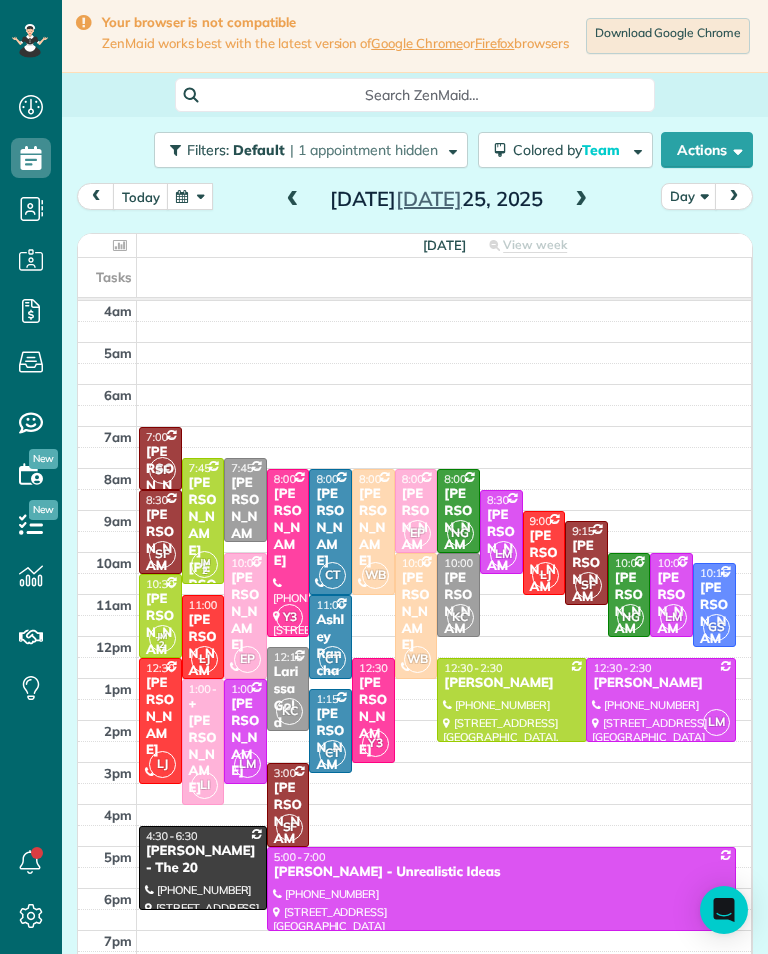 click at bounding box center [293, 200] 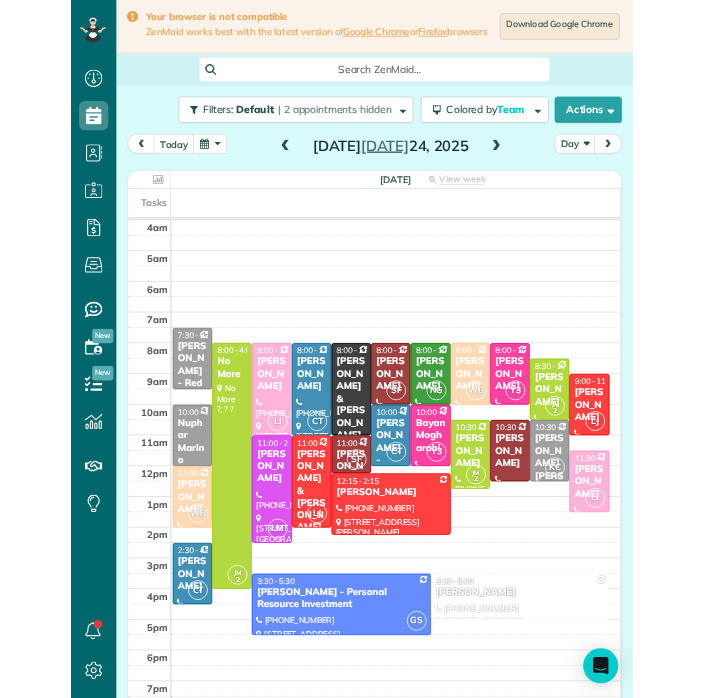 scroll, scrollTop: 985, scrollLeft: 62, axis: both 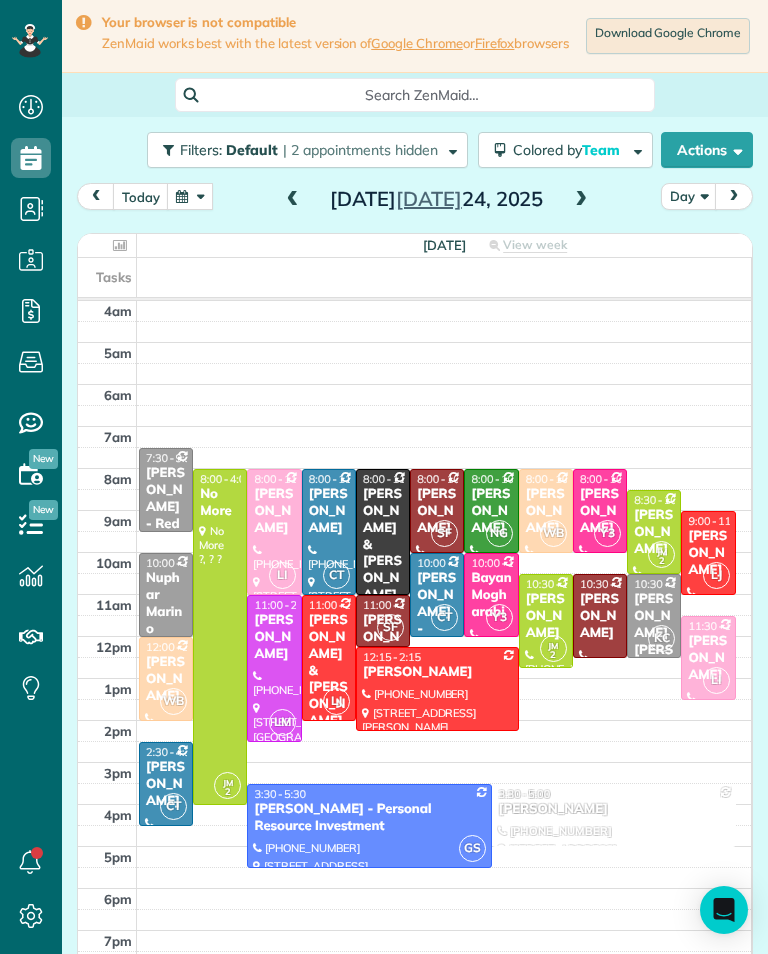 click at bounding box center (581, 200) 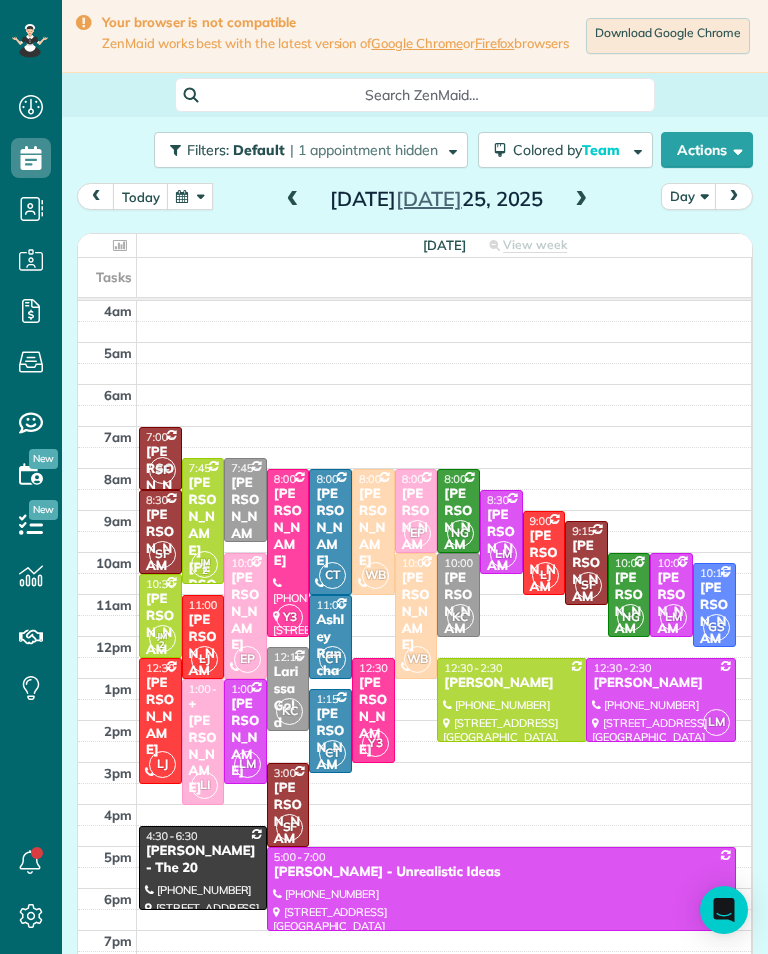 click at bounding box center (581, 200) 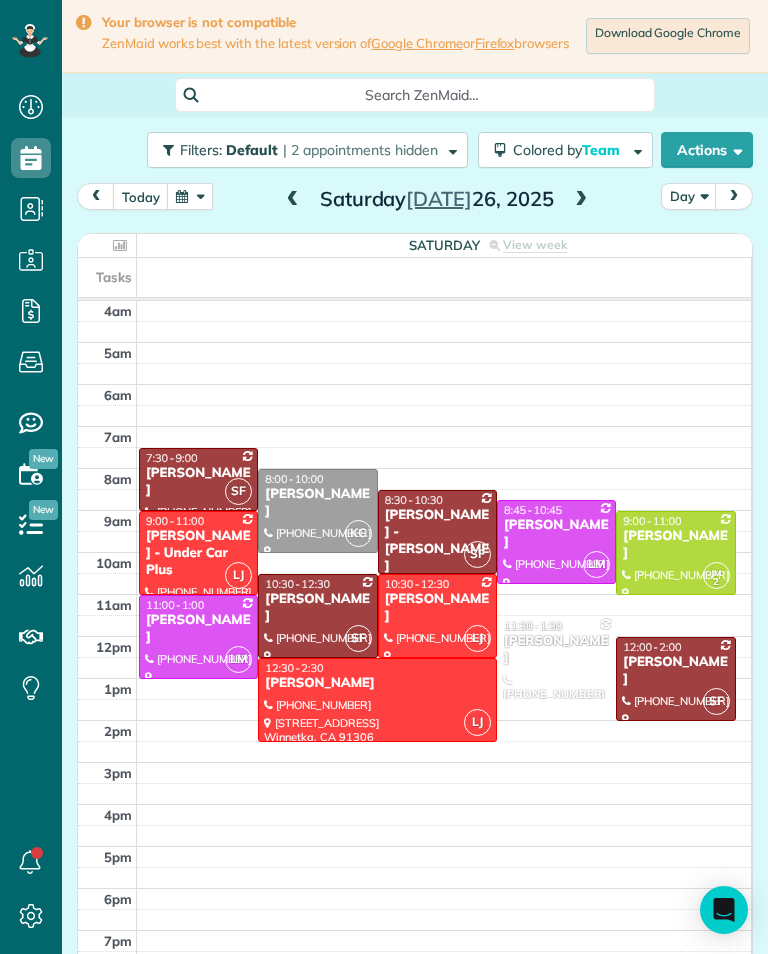 click at bounding box center [293, 200] 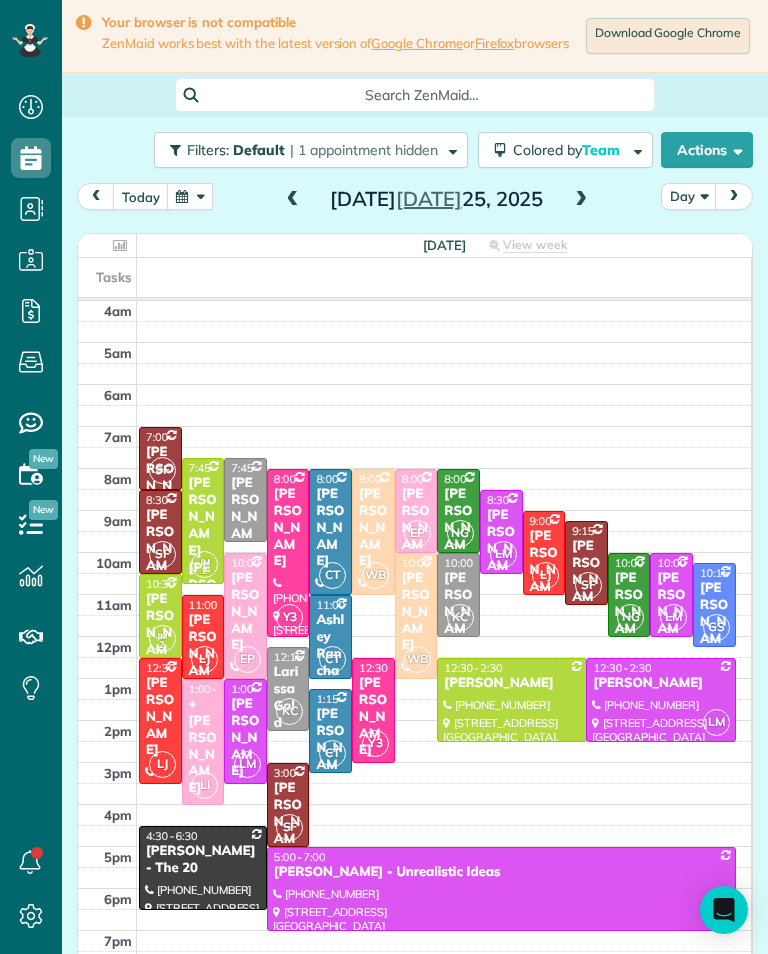 click at bounding box center (293, 200) 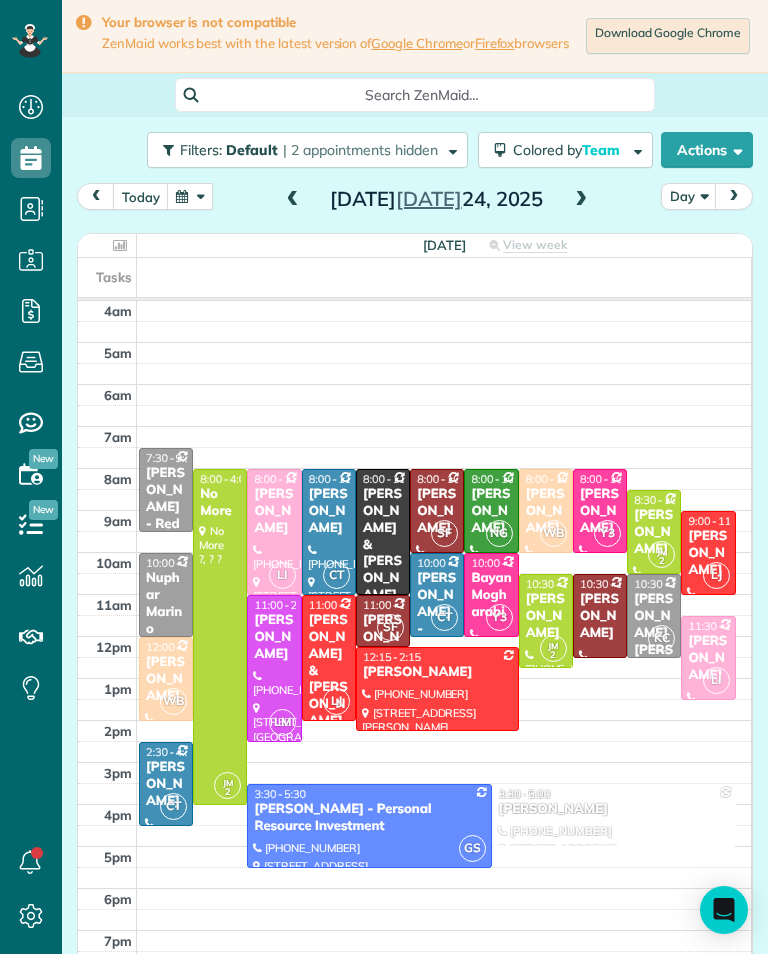 click at bounding box center [293, 200] 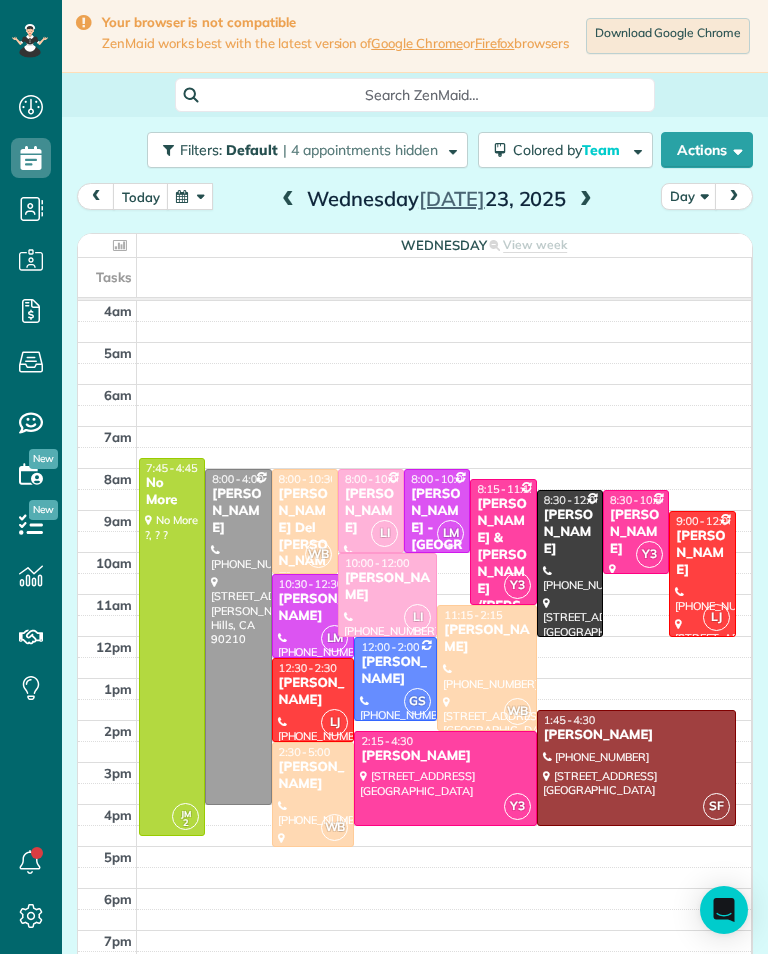 scroll, scrollTop: 985, scrollLeft: 62, axis: both 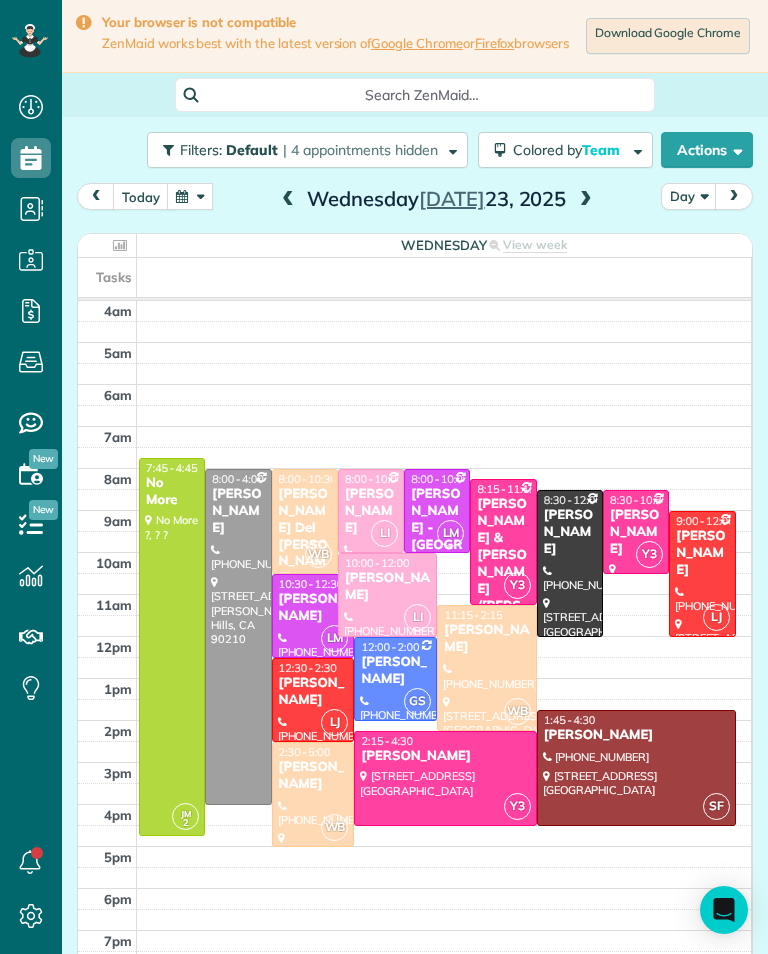 click at bounding box center [586, 200] 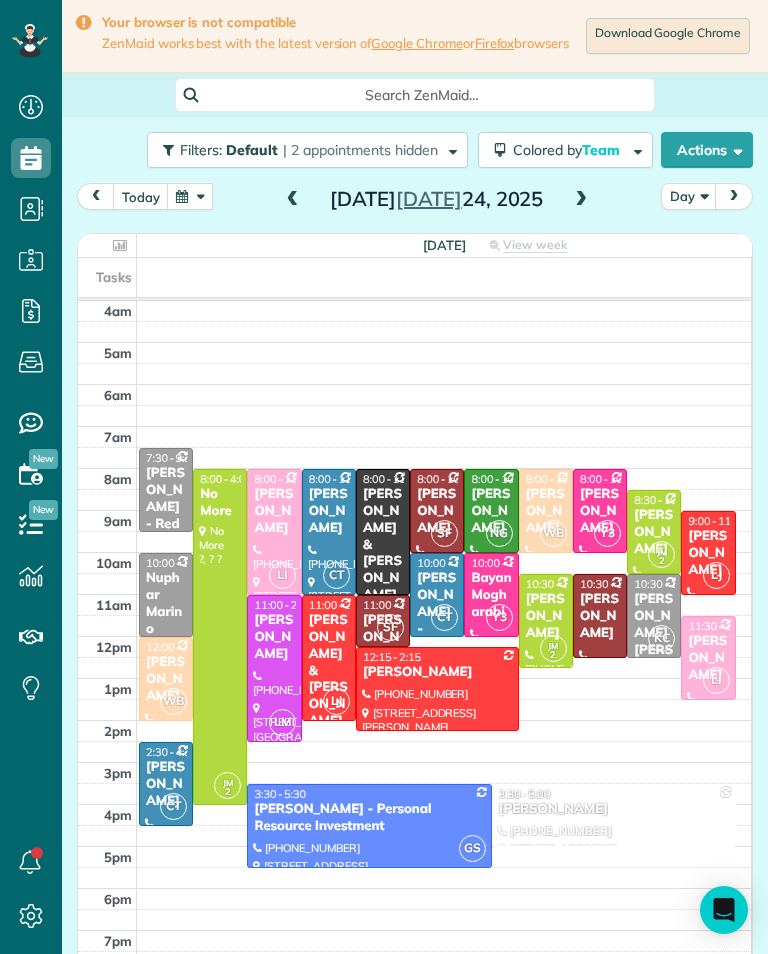 click on "[PERSON_NAME]" at bounding box center [437, 511] 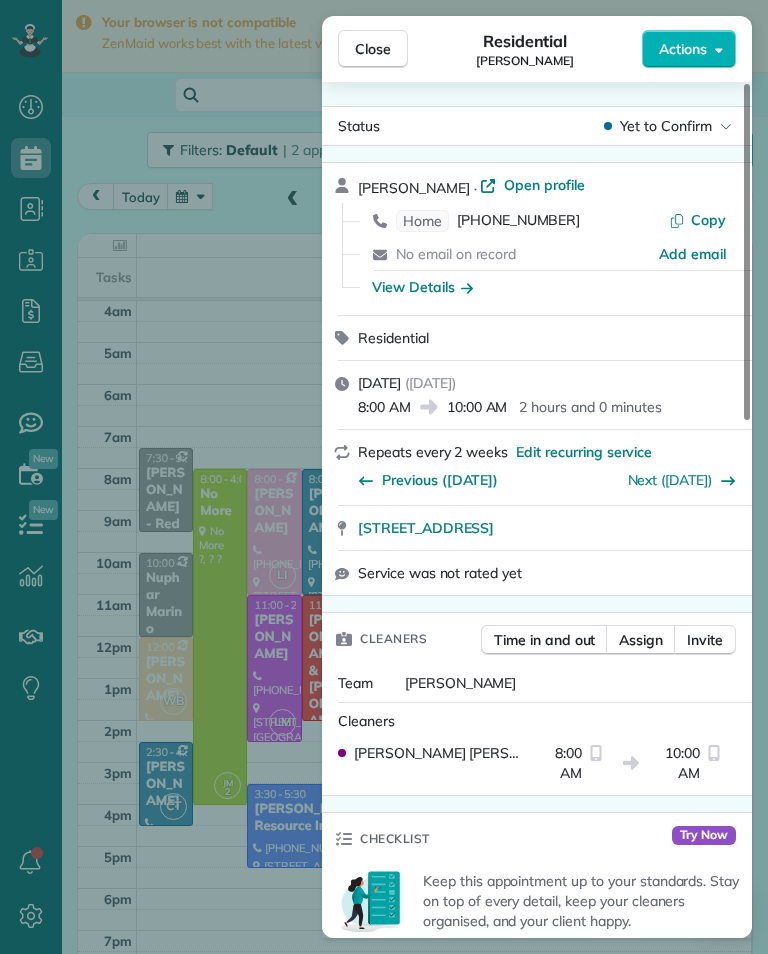 click on "Close Residential Gabrielle Davis Actions Status Yet to Confirm Gabrielle Davis · Open profile Home (818) 625-4532 Copy No email on record Add email View Details Residential Thursday, July 24, 2025 ( in 2 days ) 8:00 AM 10:00 AM 2 hours and 0 minutes Repeats every 2 weeks Edit recurring service Previous (Jul 10) Next (Aug 07) 4826 Quedo Place Woodland Hills CA 91364 Service was not rated yet Cleaners Time in and out Assign Invite Team Santy Cleaners Santy   Flores 8:00 AM 10:00 AM Checklist Try Now Keep this appointment up to your standards. Stay on top of every detail, keep your cleaners organised, and your client happy. Assign a checklist Watch a 5 min demo Billing Billing actions Price $265.00 Overcharge $0.00 Discount $0.00 Coupon discount - Primary tax - Secondary tax - Total appointment price $265.00 Tips collected New feature! $0.00 Unpaid Mark as paid Total including tip $265.00 Get paid online in no-time! Send an invoice and reward your cleaners with tips Charge customer credit card Key # - Notes 0" at bounding box center [384, 477] 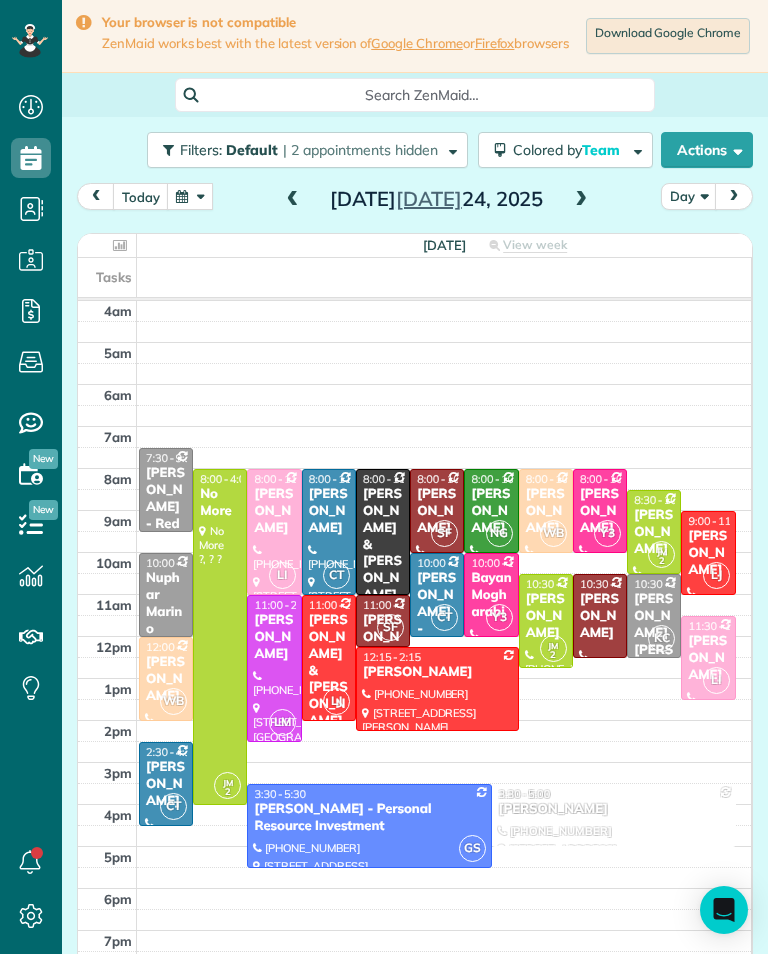 scroll, scrollTop: 985, scrollLeft: 62, axis: both 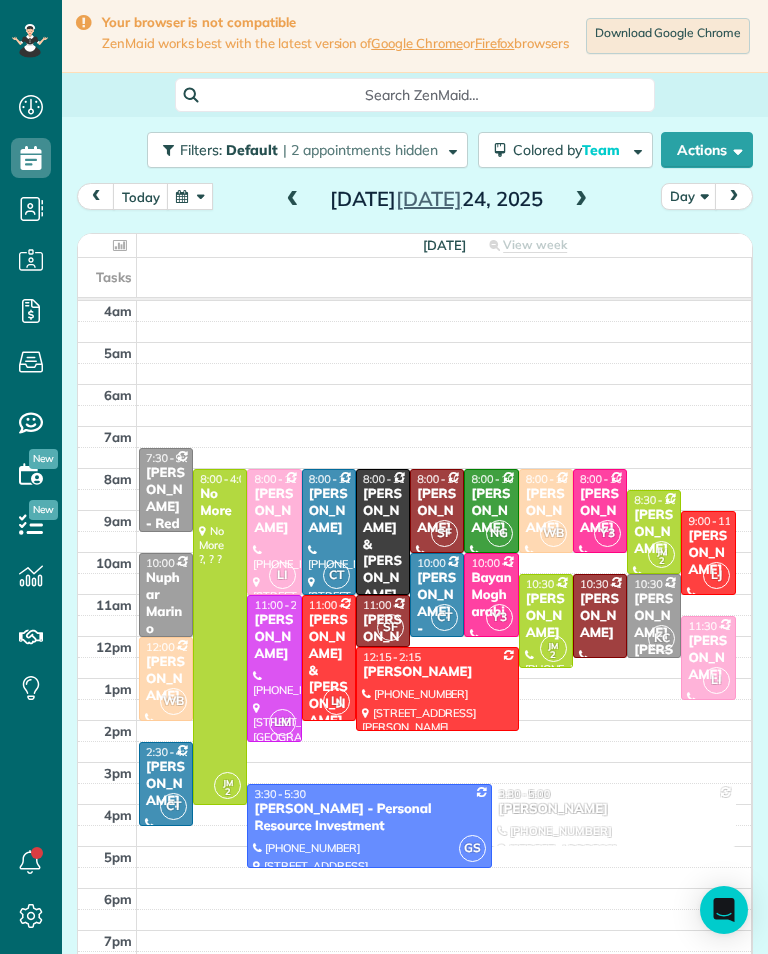 click at bounding box center (293, 200) 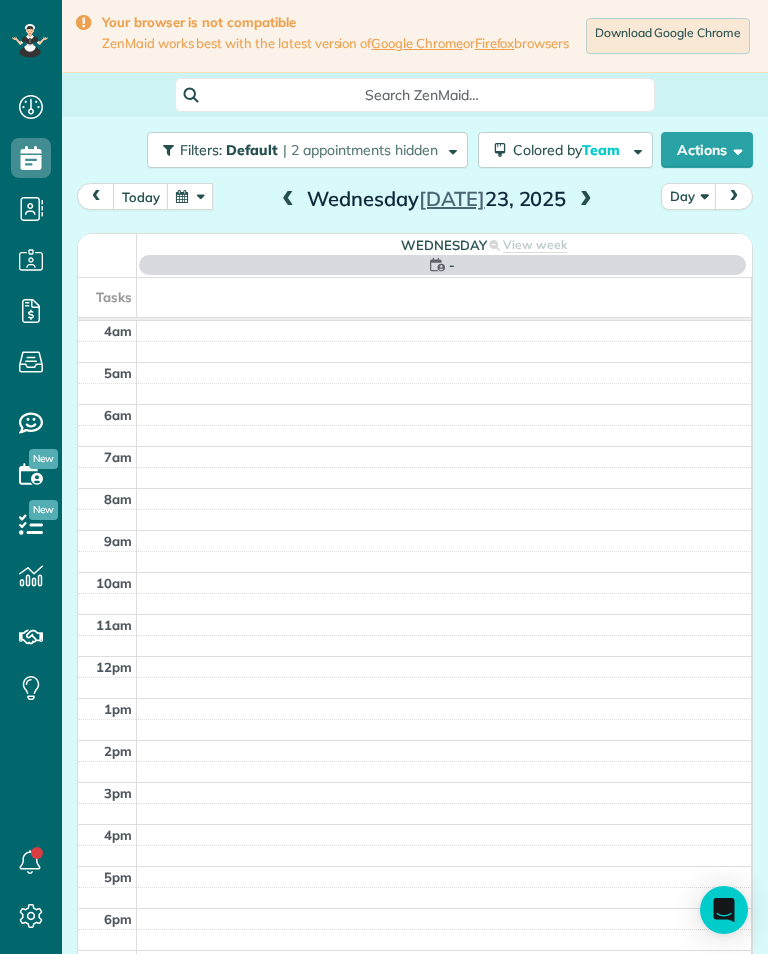 click at bounding box center [288, 200] 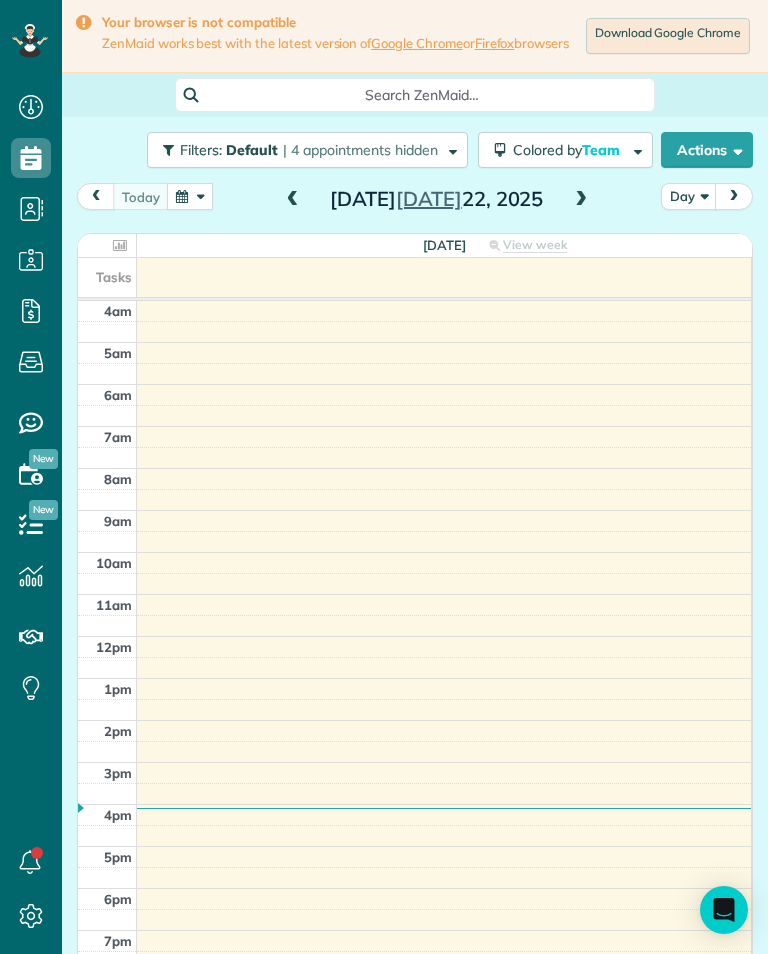 click at bounding box center [581, 200] 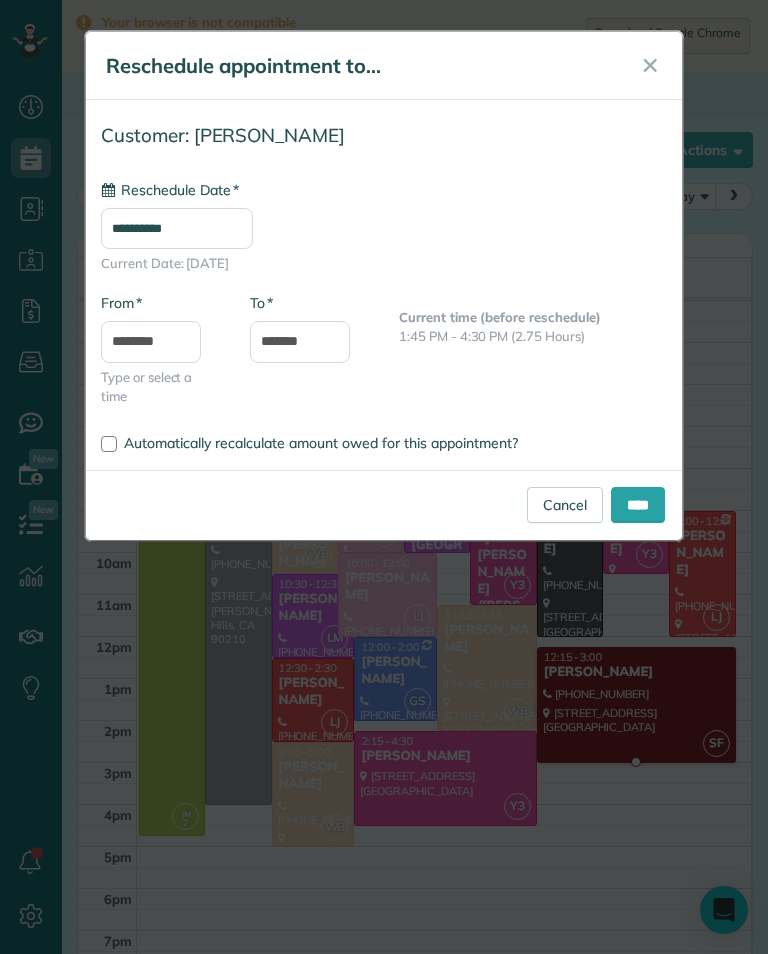 click on "**********" at bounding box center [177, 228] 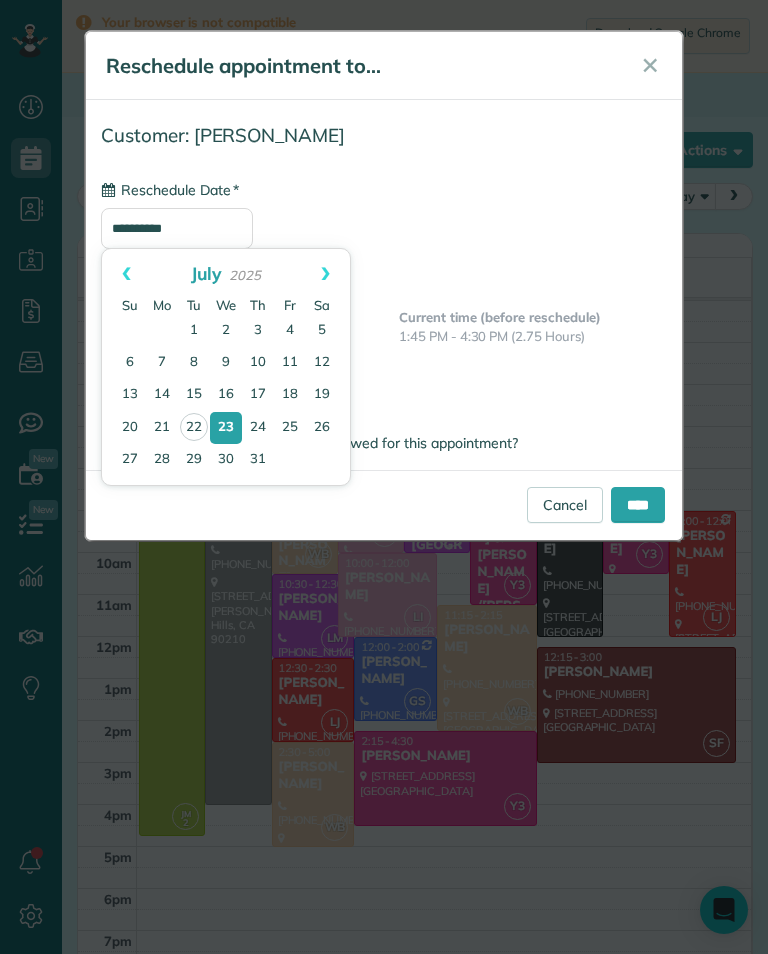 click on "24" at bounding box center [258, 428] 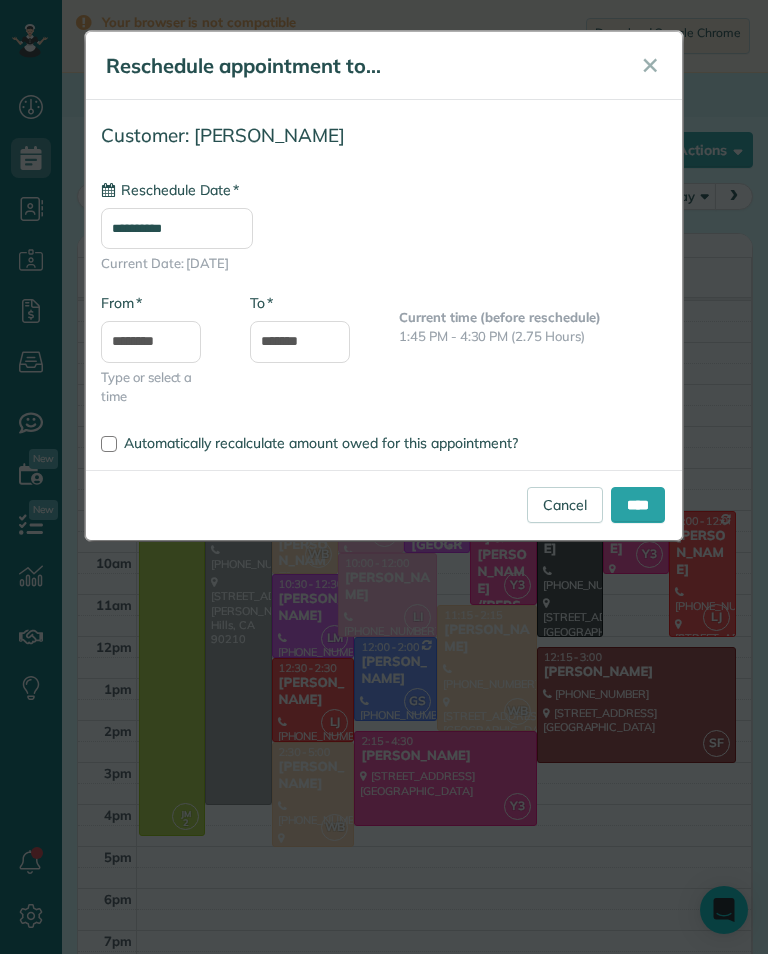 click on "****" at bounding box center (638, 505) 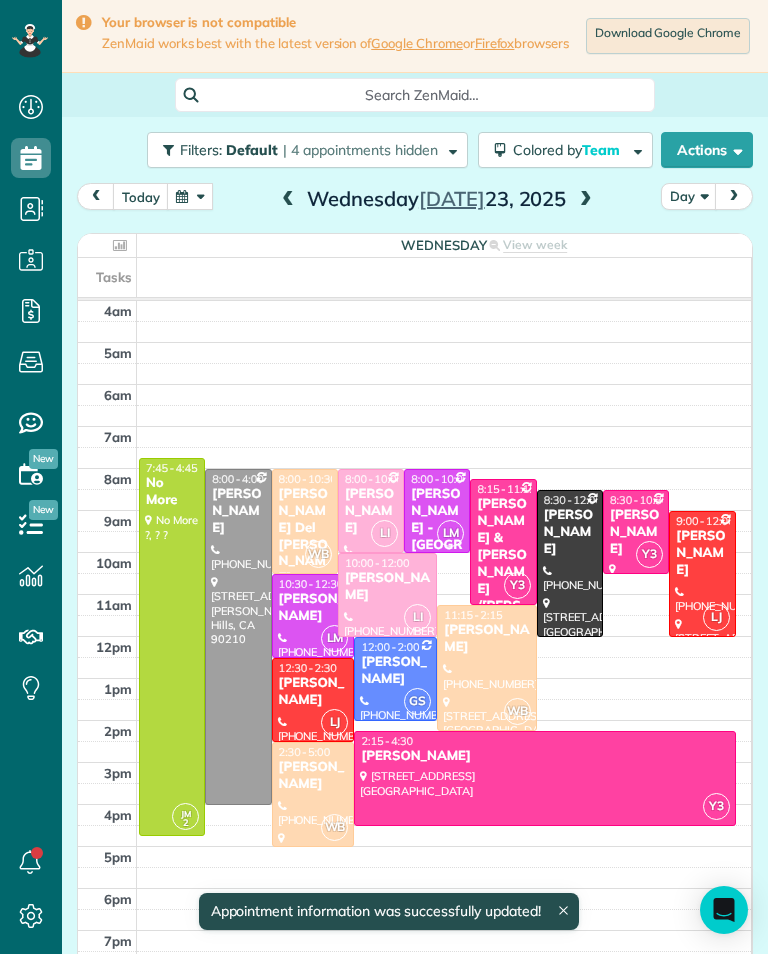 click at bounding box center [586, 200] 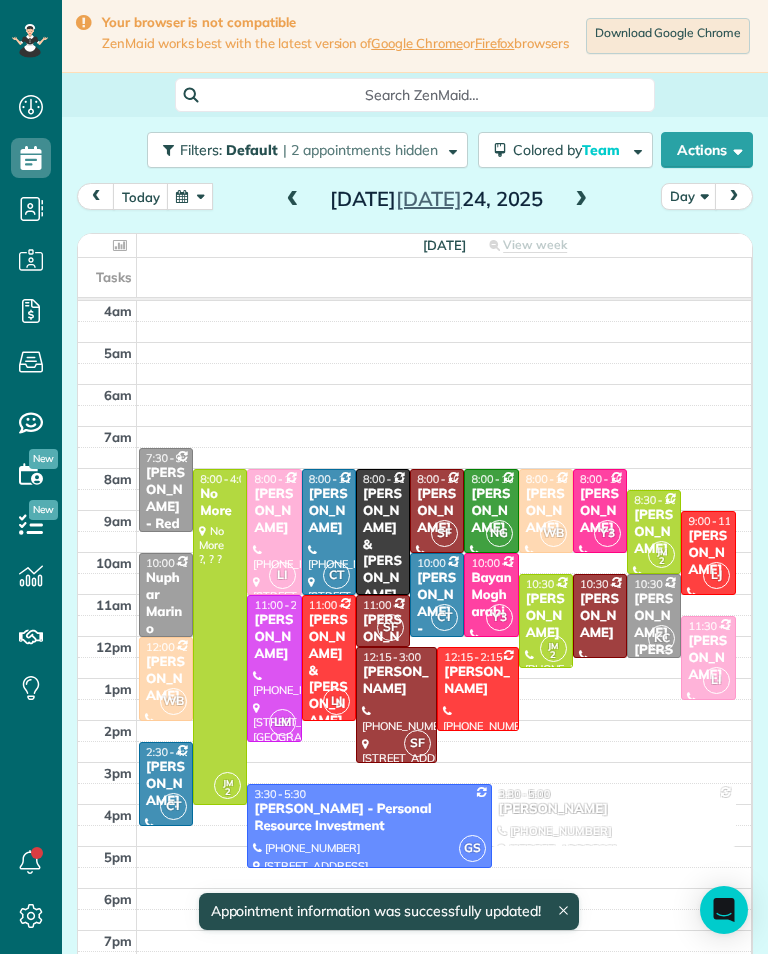 click at bounding box center [293, 200] 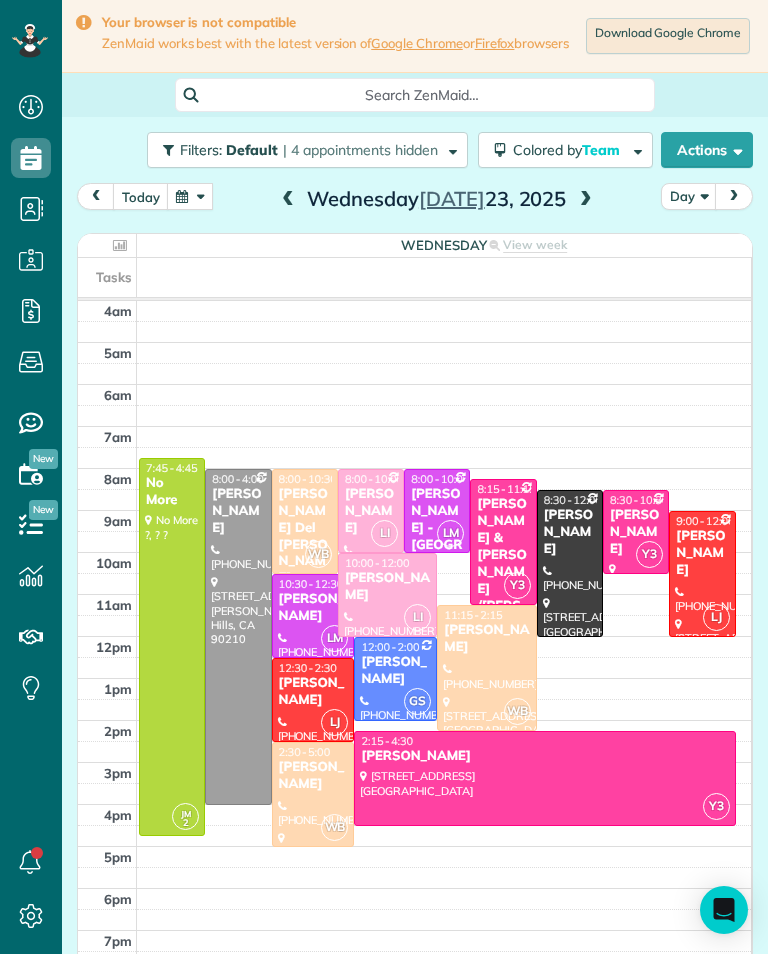 scroll, scrollTop: 985, scrollLeft: 62, axis: both 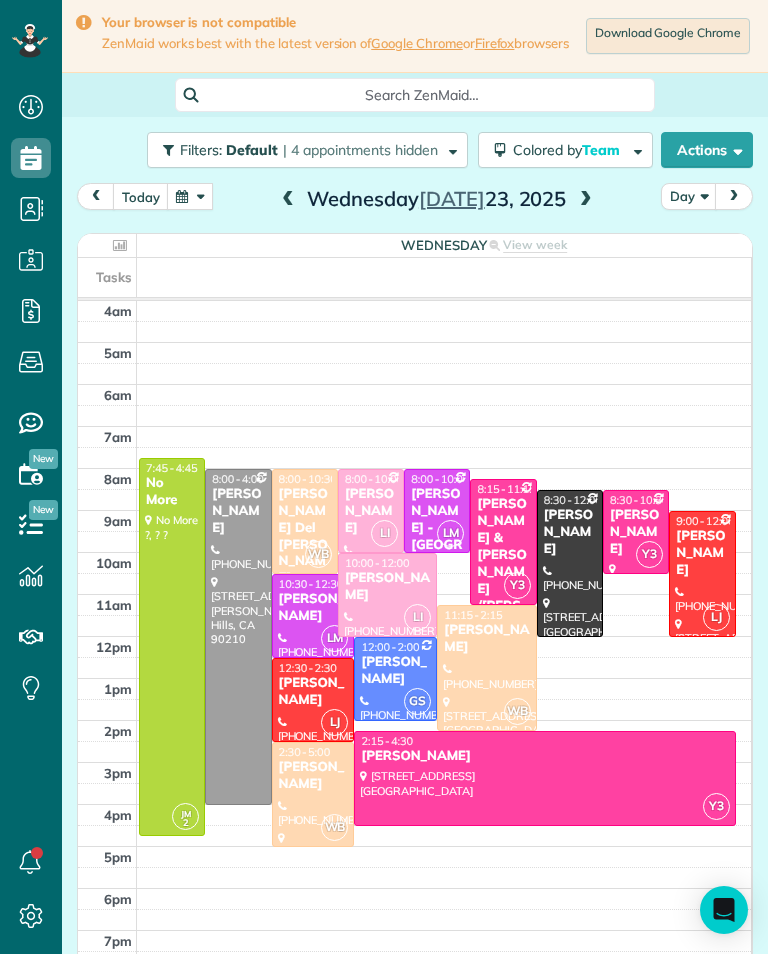 click at bounding box center (570, 563) 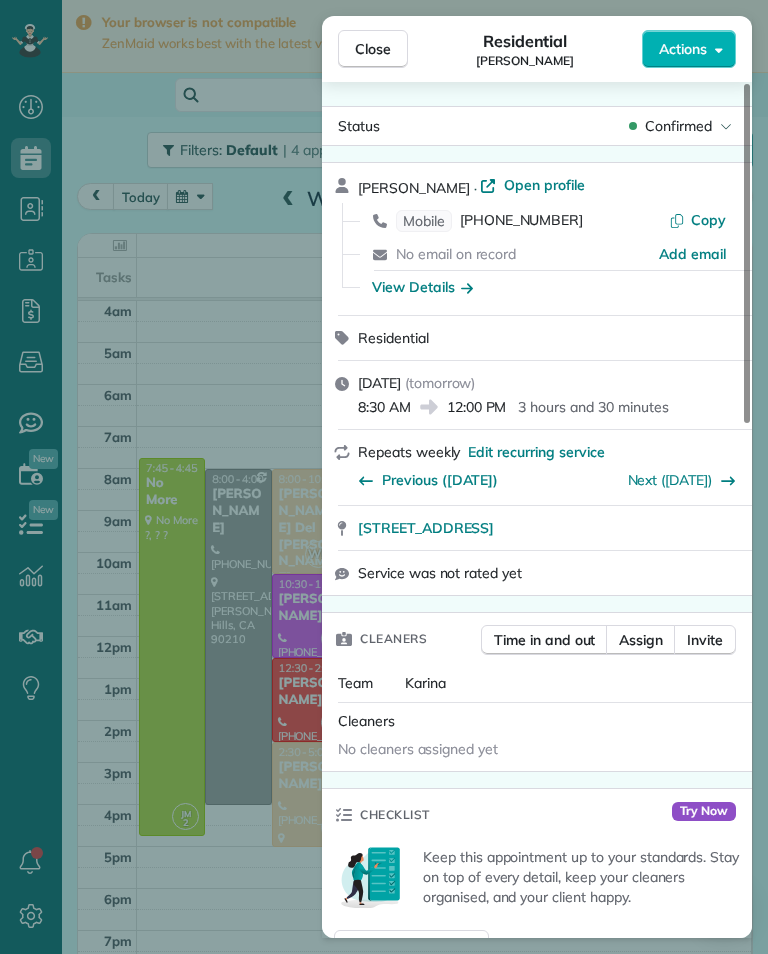 click on "Close Residential Jennifer Yager Actions Status Confirmed Jennifer Yager · Open profile Mobile (805) 791-0457 Copy No email on record Add email View Details Residential Wednesday, July 23, 2025 ( tomorrow ) 8:30 AM 12:00 PM 3 hours and 30 minutes Repeats weekly Edit recurring service Previous (Jul 16) Next (Jul 30) 1527 Upper Ranch Road Westlake Village CA 91362 Service was not rated yet Cleaners Time in and out Assign Invite Team Karina Cleaners No cleaners assigned yet Checklist Try Now Keep this appointment up to your standards. Stay on top of every detail, keep your cleaners organised, and your client happy. Assign a checklist Watch a 5 min demo Billing Billing actions Price $300.00 Overcharge $0.00 Discount $0.00 Coupon discount - Primary tax - Secondary tax - Total appointment price $300.00 Tips collected New feature! $0.00 Unpaid Mark as paid Total including tip $300.00 Get paid online in no-time! Send an invoice and reward your cleaners with tips Charge customer credit card Appointment custom fields" at bounding box center (384, 477) 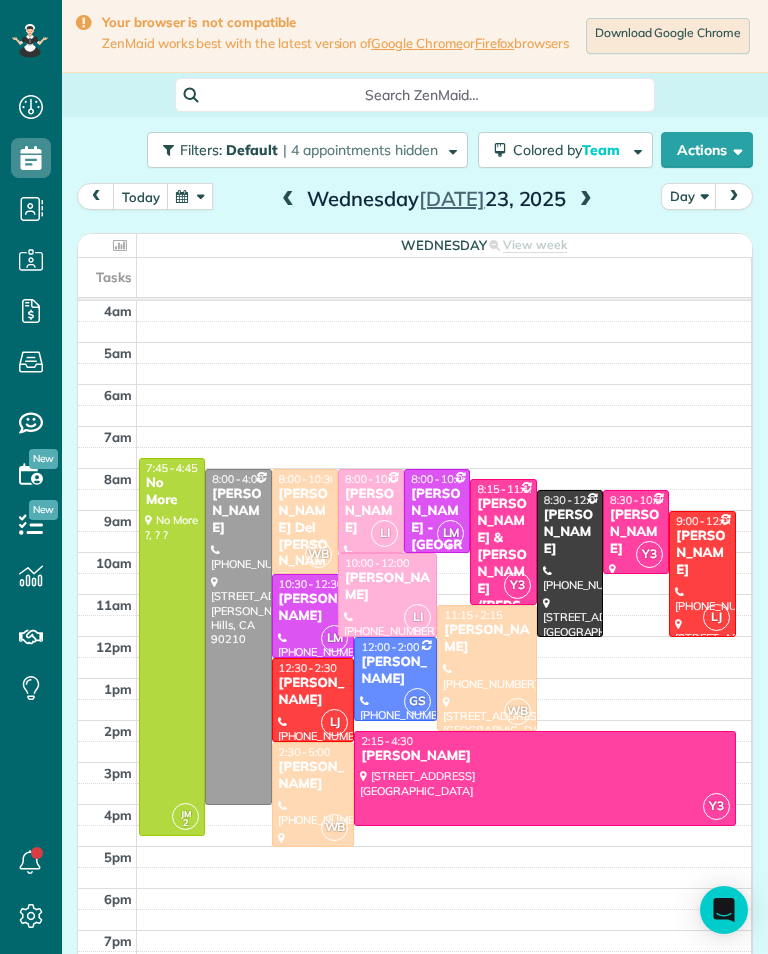 scroll, scrollTop: 985, scrollLeft: 62, axis: both 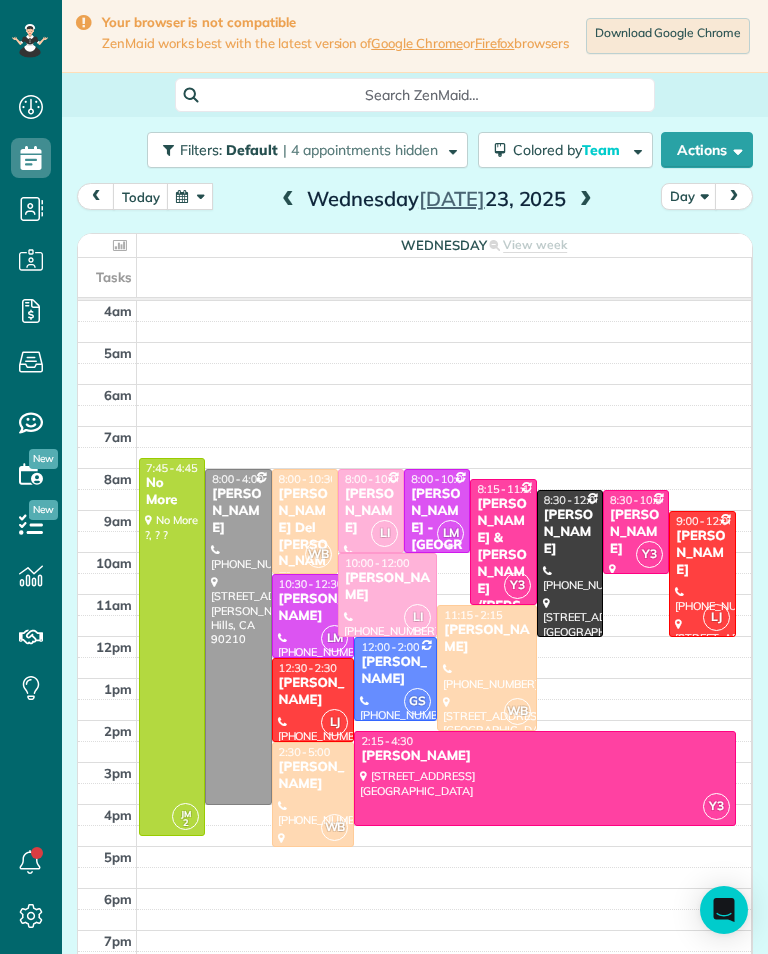 click on "[PERSON_NAME]" at bounding box center [387, 587] 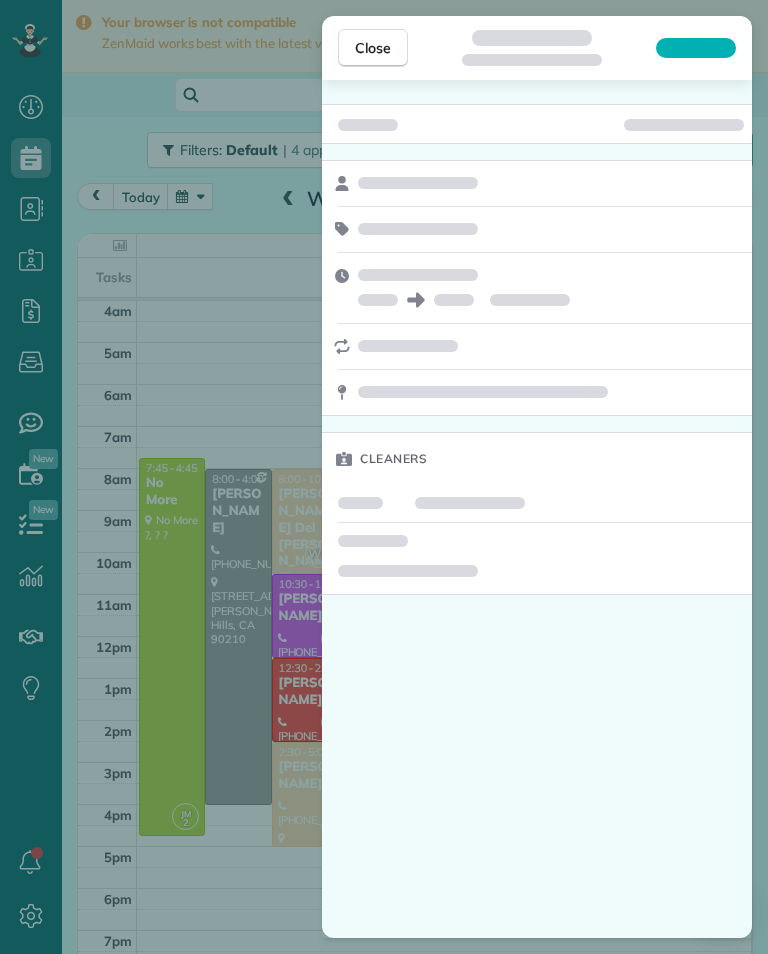 click on "Cleaners" at bounding box center (537, 509) 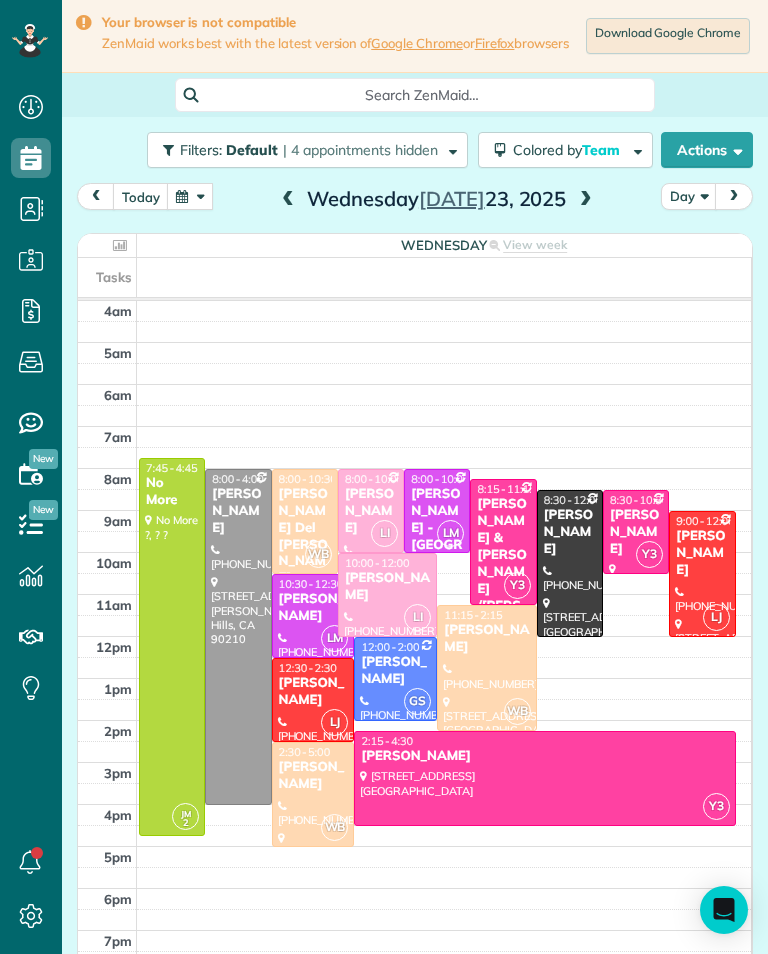 click on "[PERSON_NAME]" at bounding box center [387, 587] 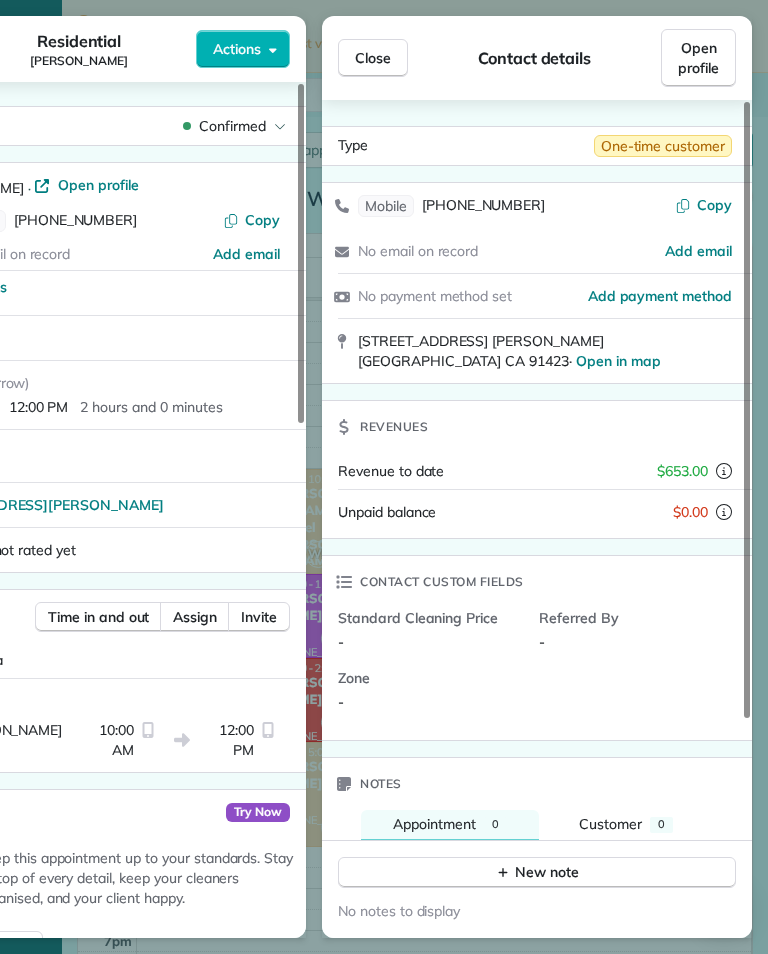 click on "Close" at bounding box center (373, 58) 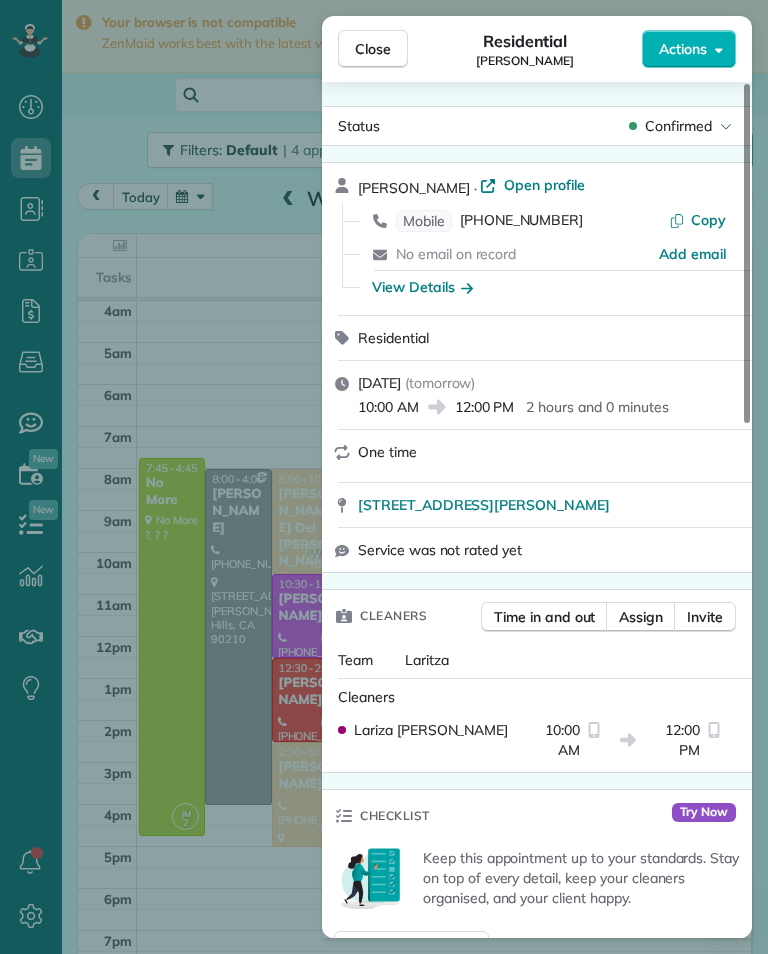 scroll, scrollTop: 985, scrollLeft: 62, axis: both 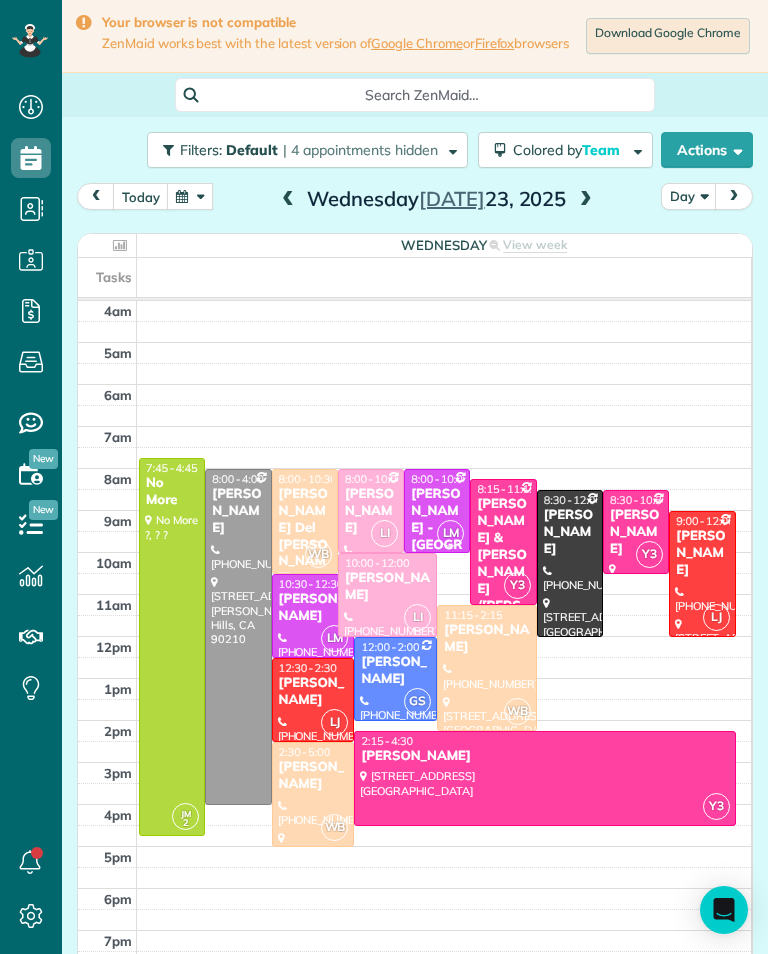 click on "[PERSON_NAME]" at bounding box center [387, 587] 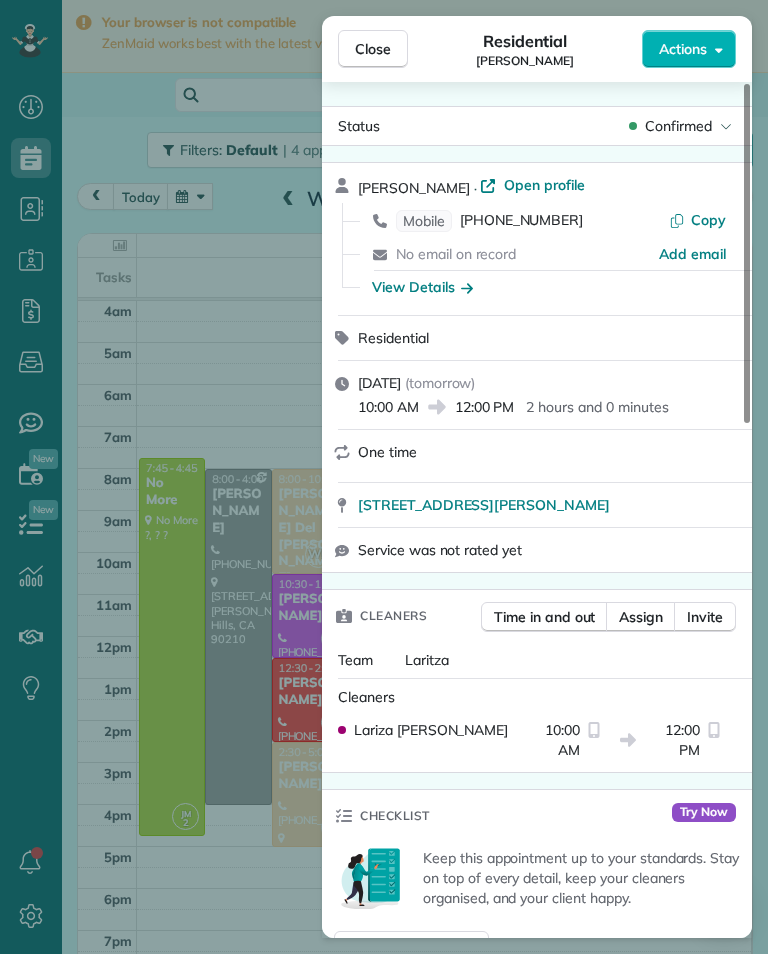 click on "Assign" at bounding box center (641, 617) 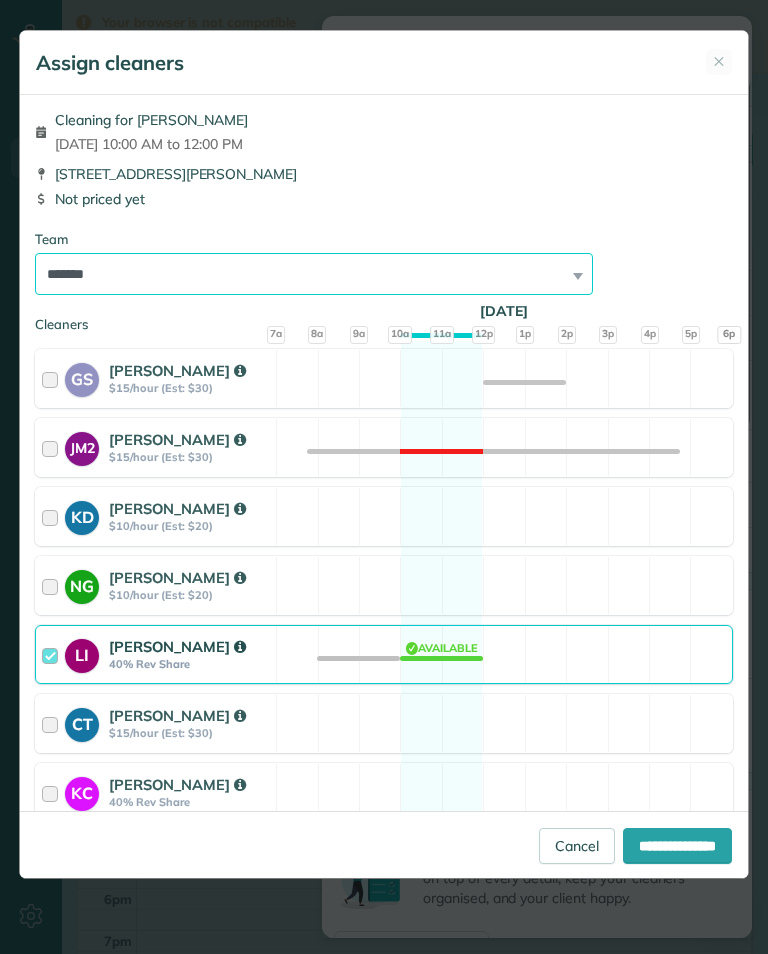 click on "**********" at bounding box center [314, 274] 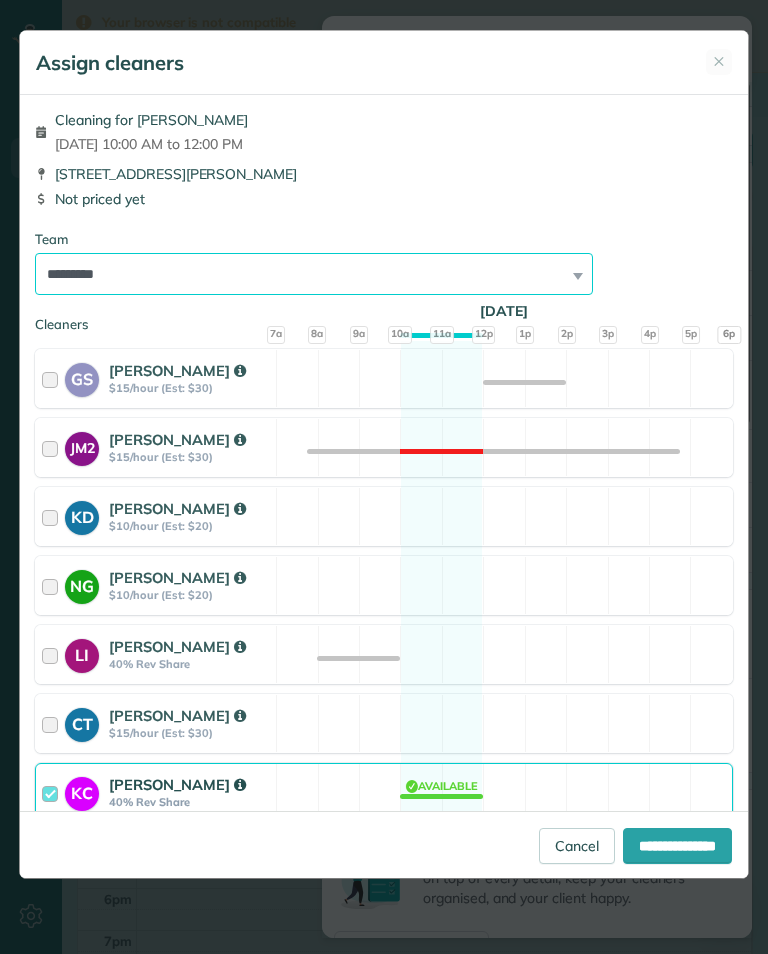 click on "**********" at bounding box center (314, 274) 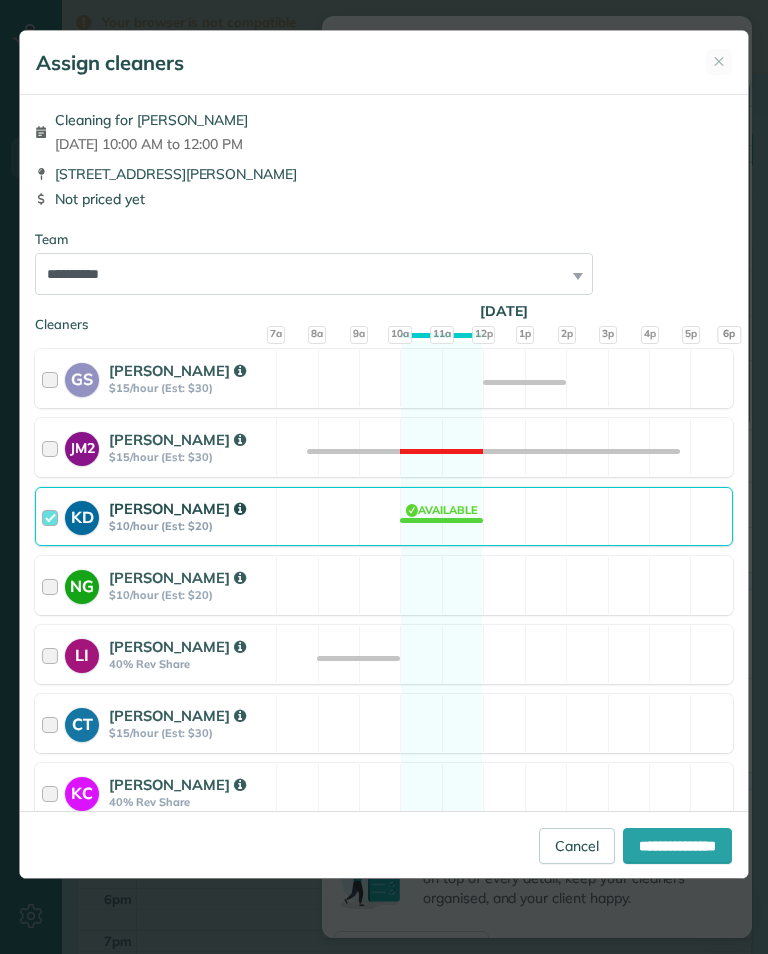 click on "**********" at bounding box center [677, 846] 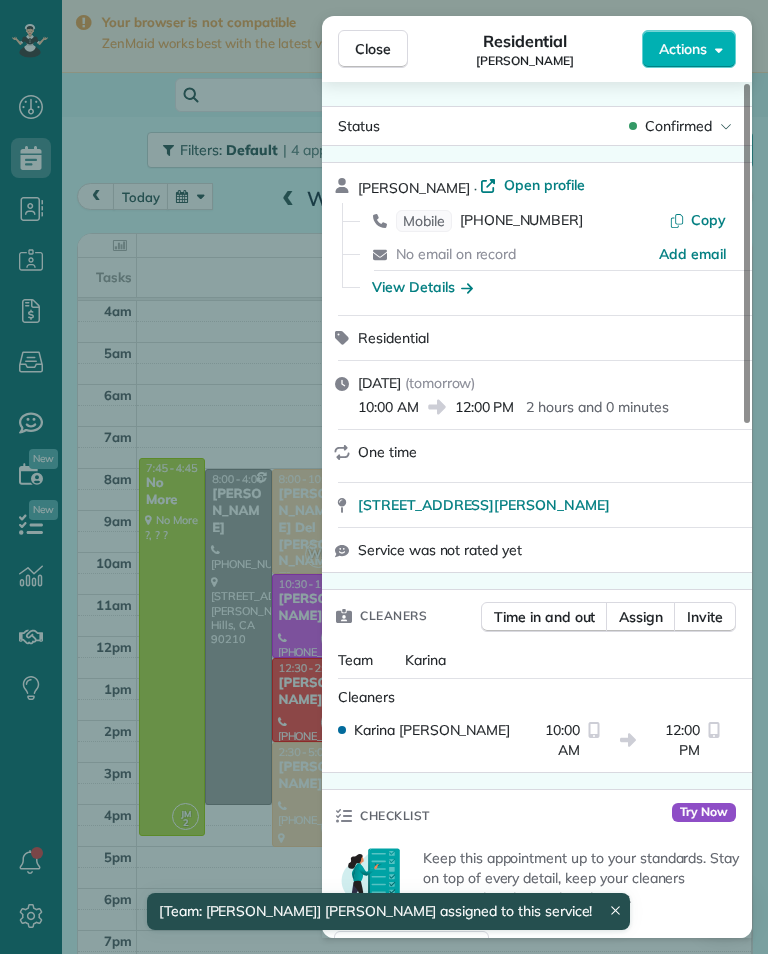 click on "Close Residential Tamara Wiggins Actions Status Confirmed Tamara Wiggins · Open profile Mobile (818) 441-3502 Copy No email on record Add email View Details Residential Wednesday, July 23, 2025 ( tomorrow ) 10:00 AM 12:00 PM 2 hours and 0 minutes One time 4457 Murietta Avenue #1 Sherman Oaks CA 91423 Service was not rated yet Cleaners Time in and out Assign Invite Team Karina Cleaners Karina   Duenas 10:00 AM 12:00 PM Checklist Try Now Keep this appointment up to your standards. Stay on top of every detail, keep your cleaners organised, and your client happy. Assign a checklist Watch a 5 min demo Billing Billing actions Price $0.00 Overcharge $0.00 Discount $0.00 Coupon discount - Primary tax - Secondary tax - Total appointment price $0.00 Tips collected New feature! $0.00 Mark as paid Total including tip $0.00 Get paid online in no-time! Send an invoice and reward your cleaners with tips Charge customer credit card Appointment custom fields Key # - Work items No work items to display Notes Appointment 0 0" at bounding box center (384, 477) 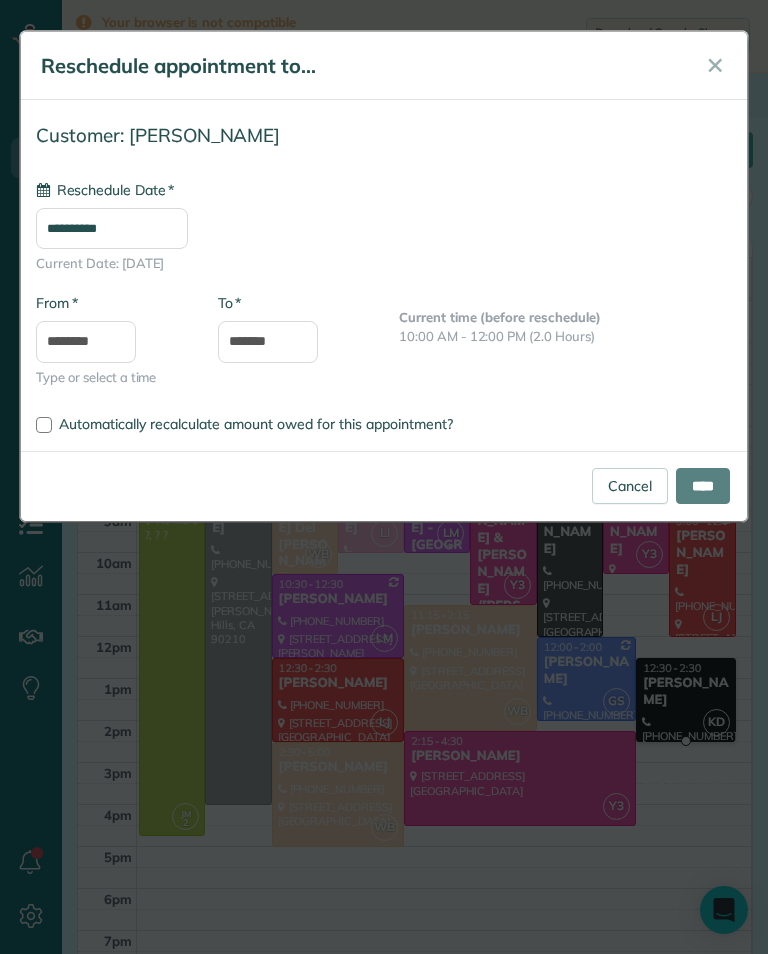 type on "**********" 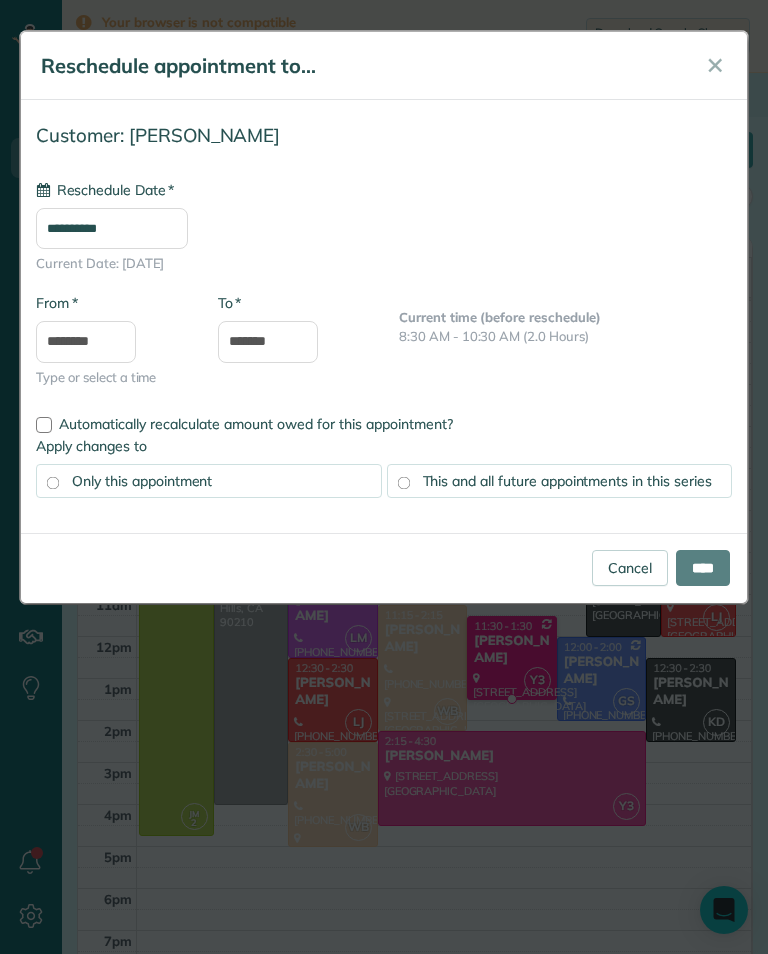 type on "**********" 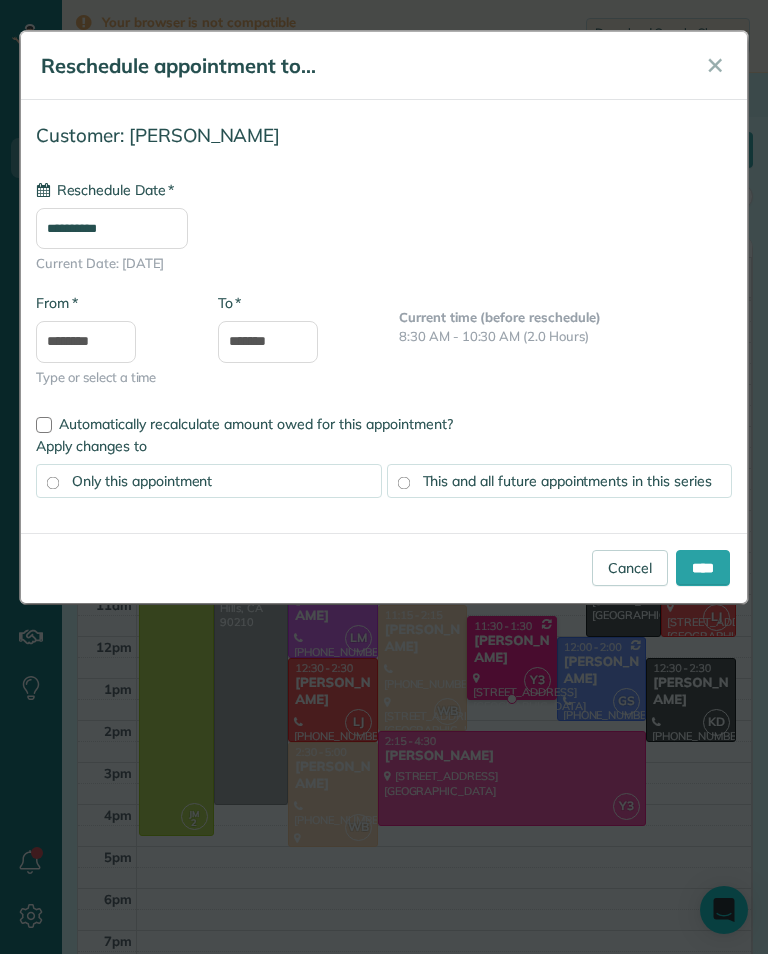 click on "****" at bounding box center (703, 568) 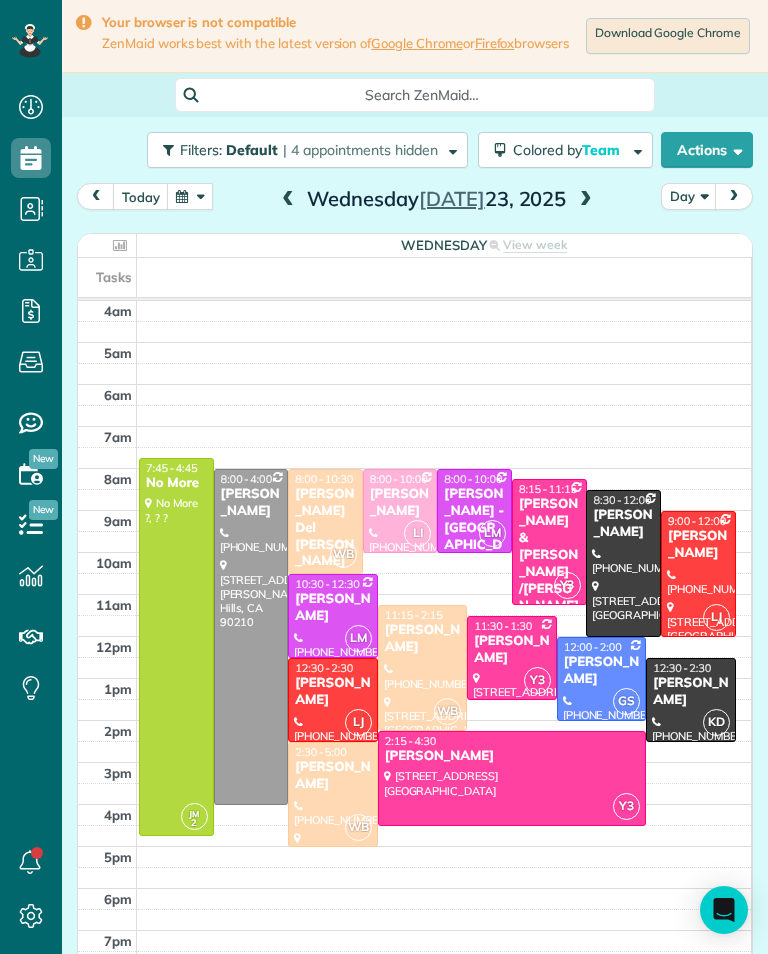 scroll, scrollTop: 985, scrollLeft: 62, axis: both 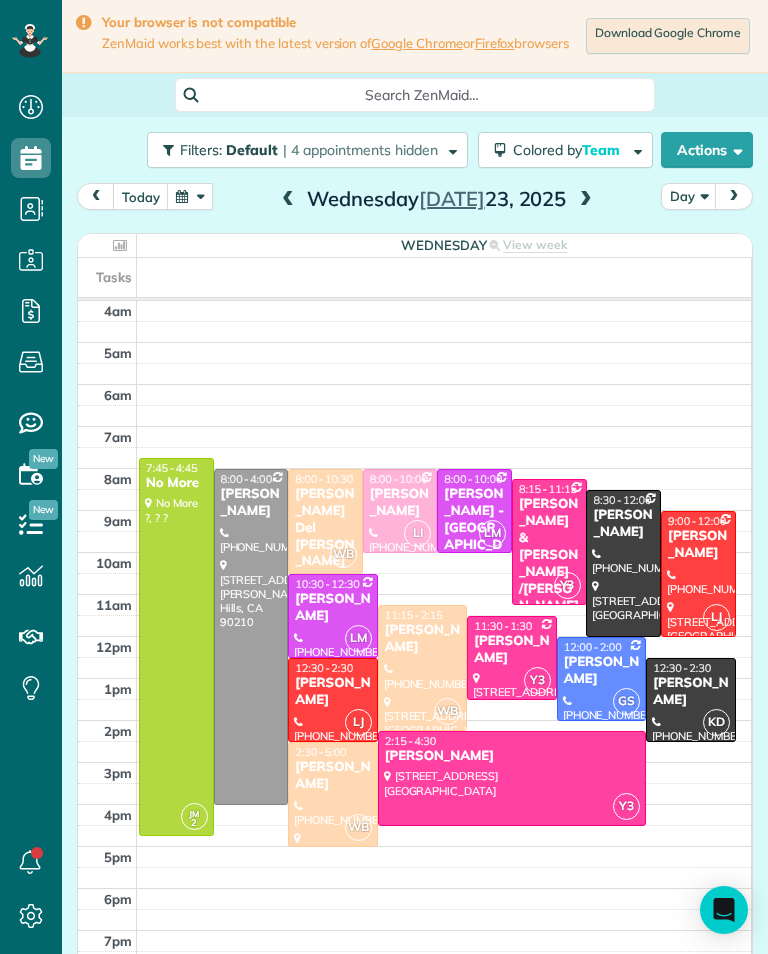 click at bounding box center (190, 196) 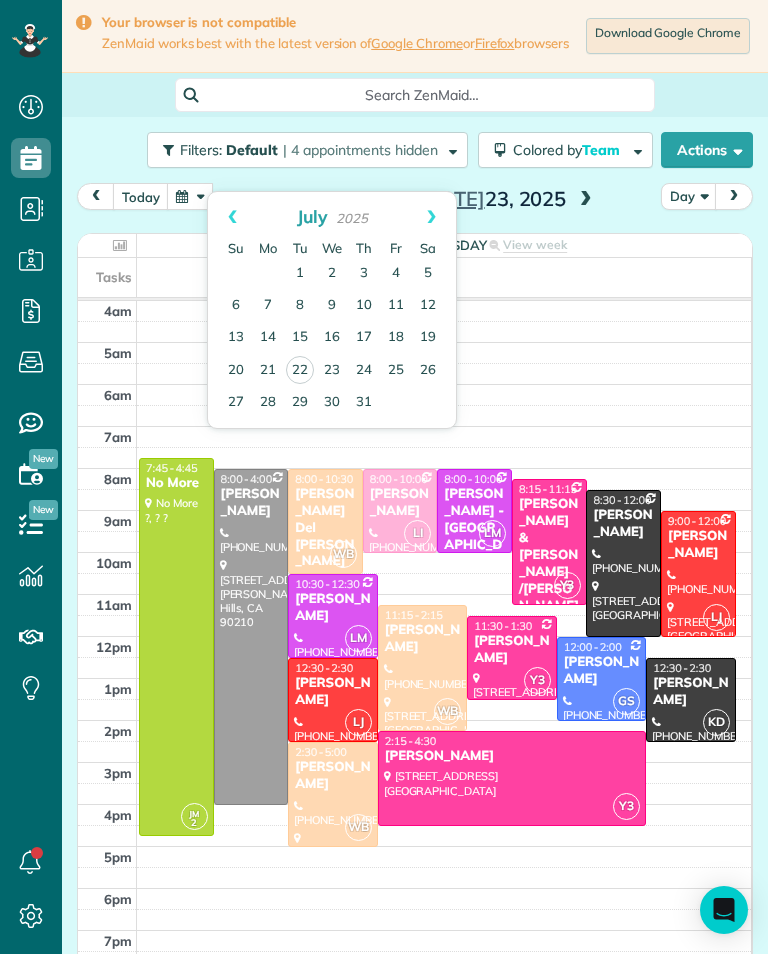 click at bounding box center (190, 196) 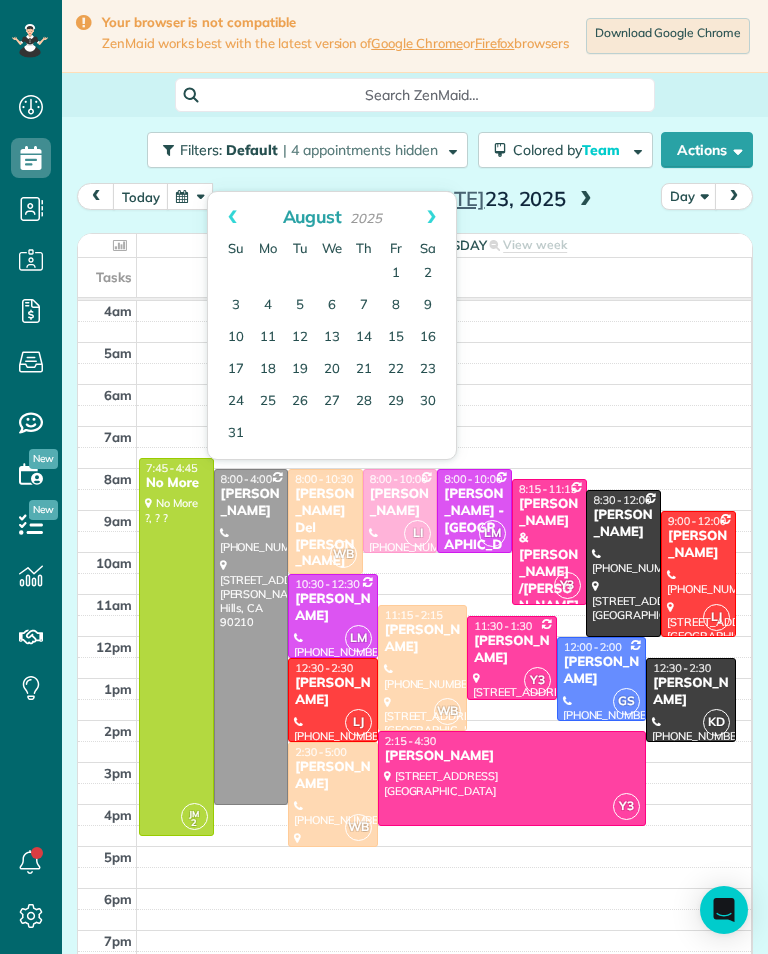 click on "18" at bounding box center (268, 370) 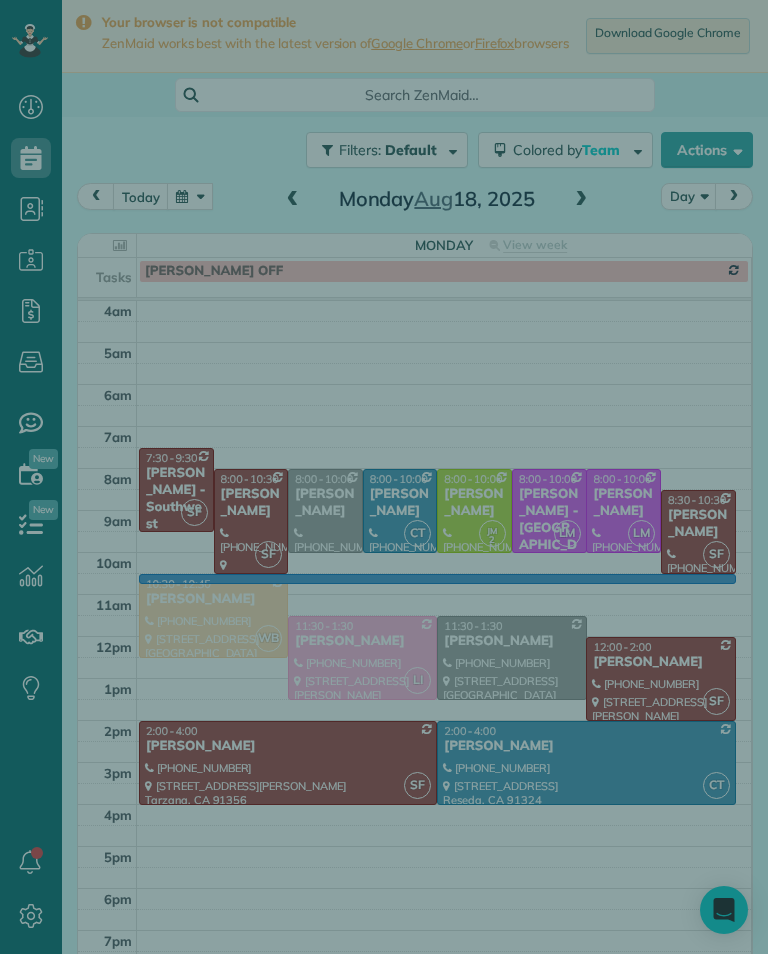 click at bounding box center [384, 477] 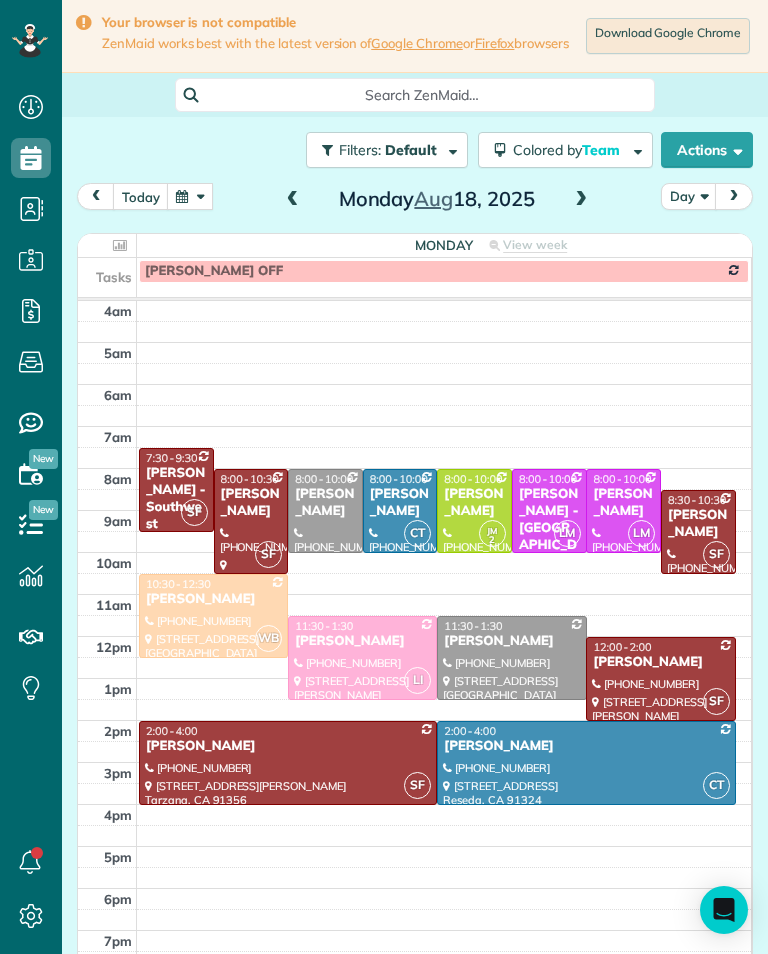 click at bounding box center (444, 563) 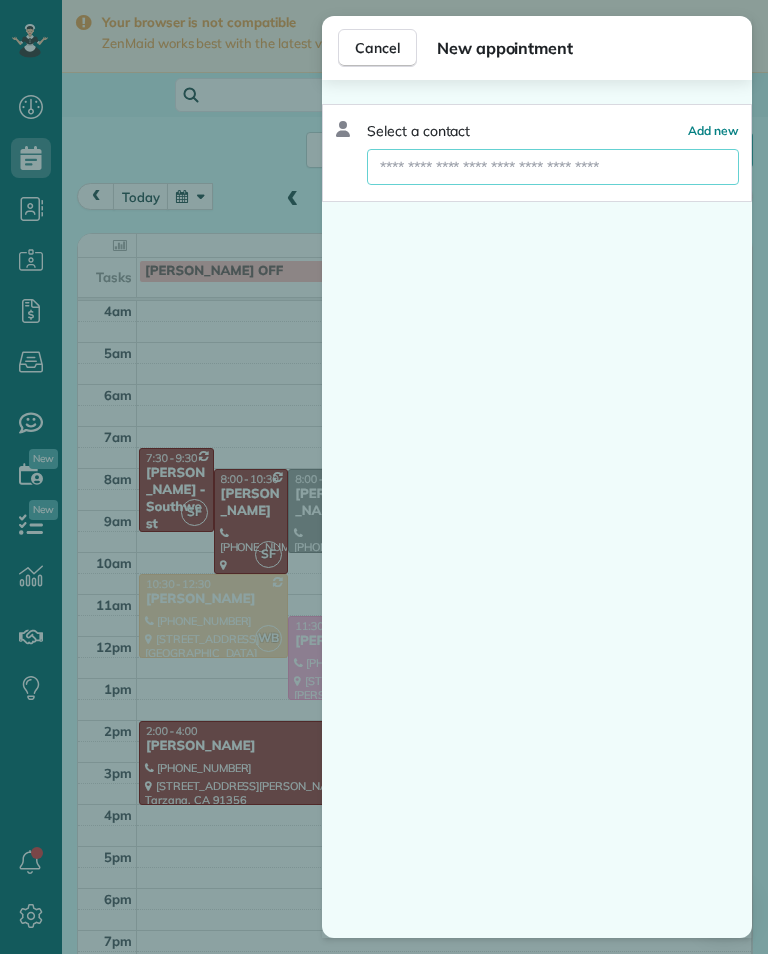 click at bounding box center (553, 167) 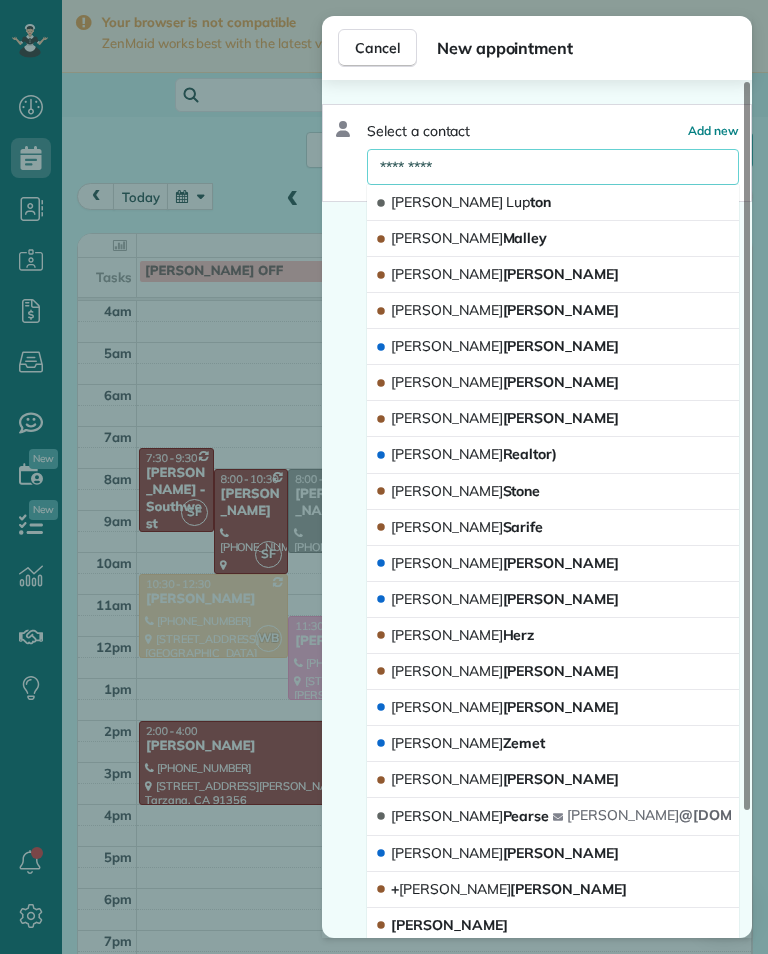 type on "********" 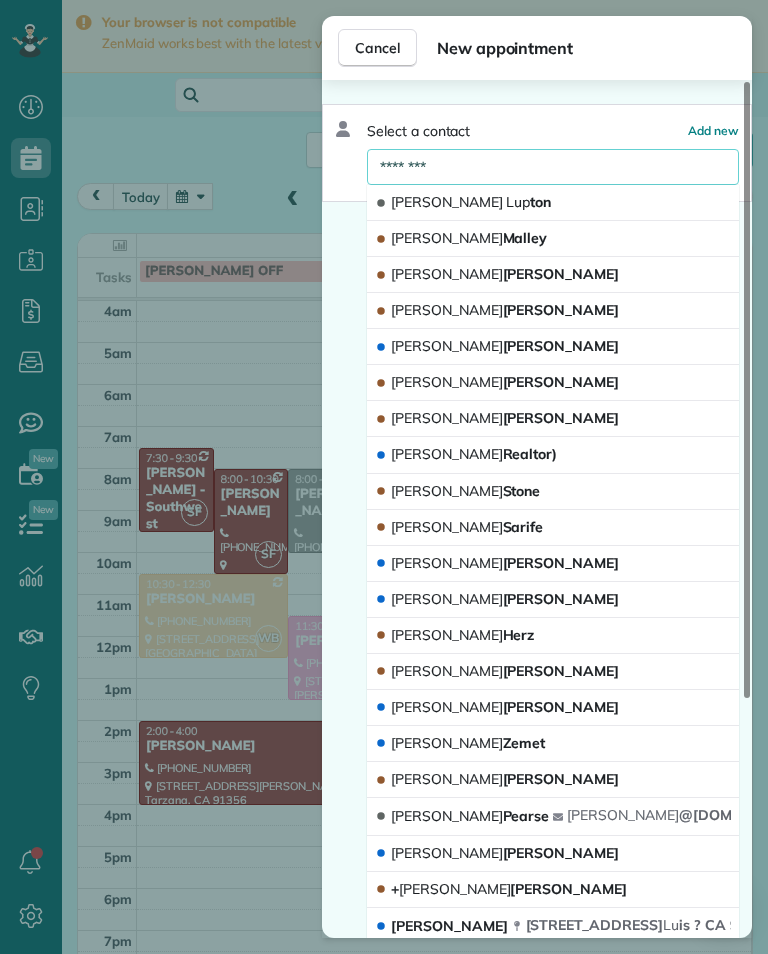 click on "Katie   Lu p ton" at bounding box center (553, 203) 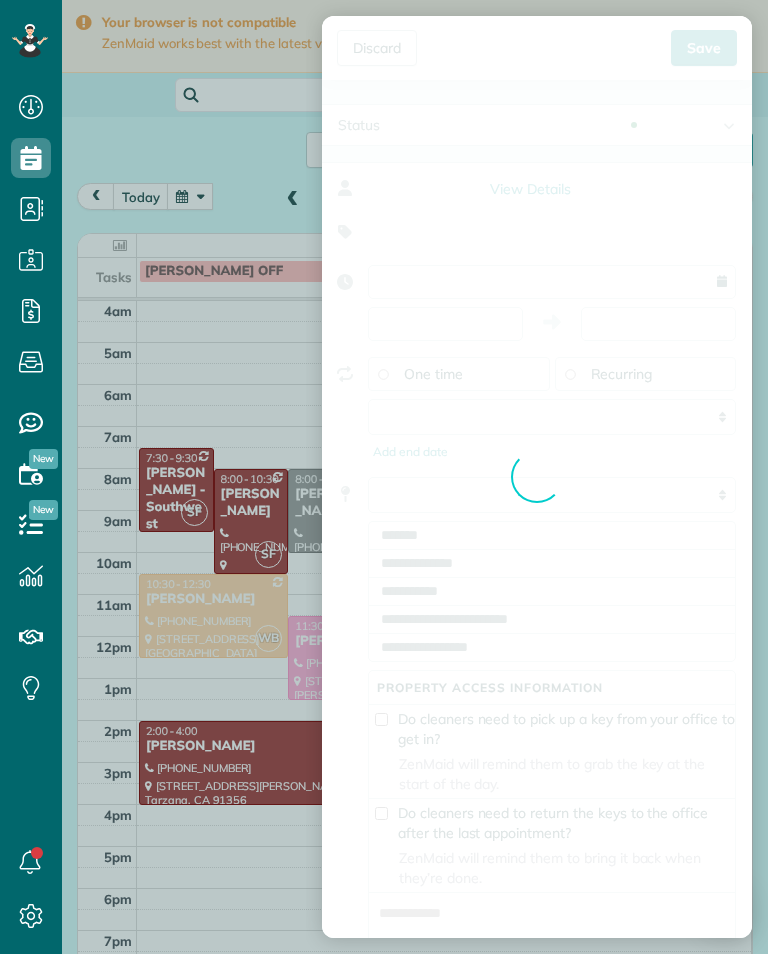 type on "**********" 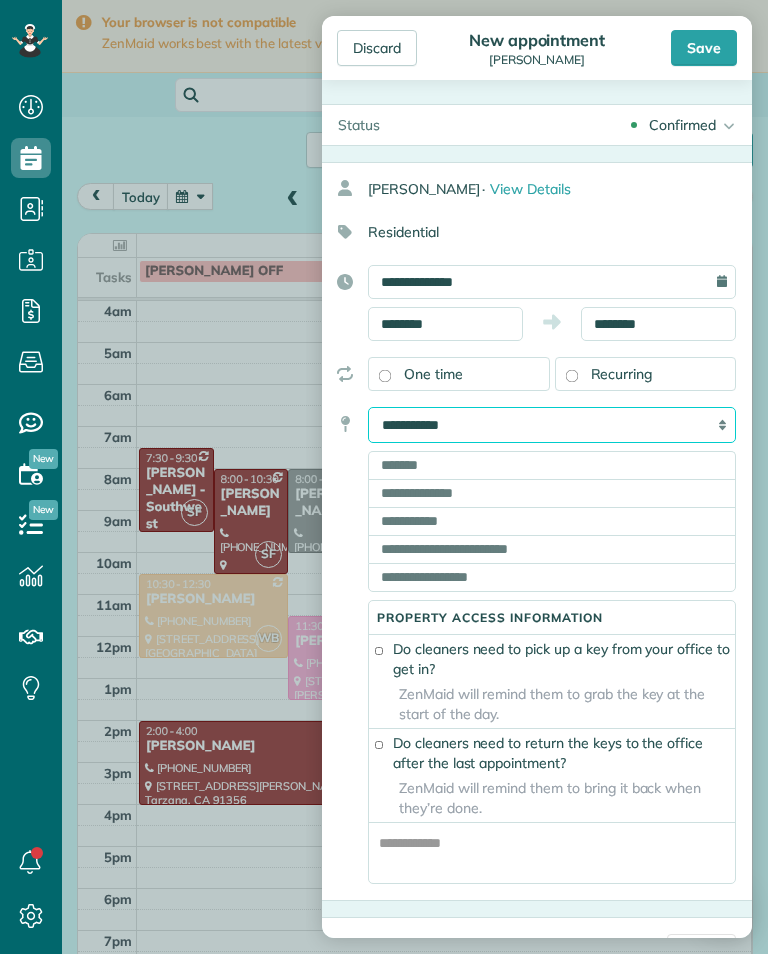 click on "**********" at bounding box center (552, 425) 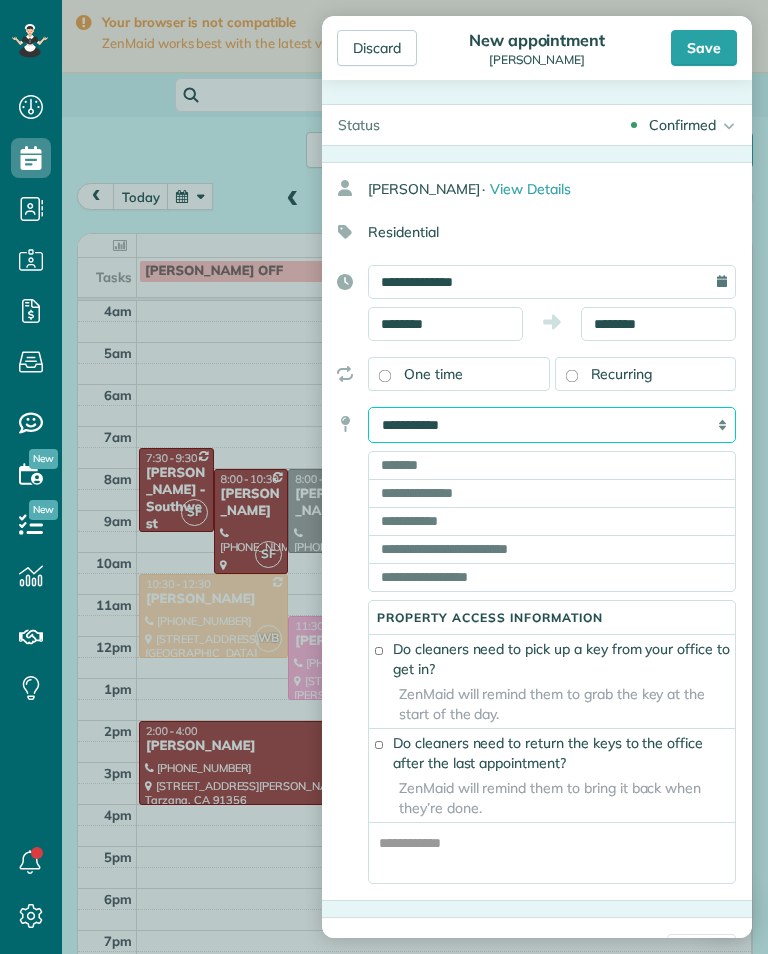 select on "******" 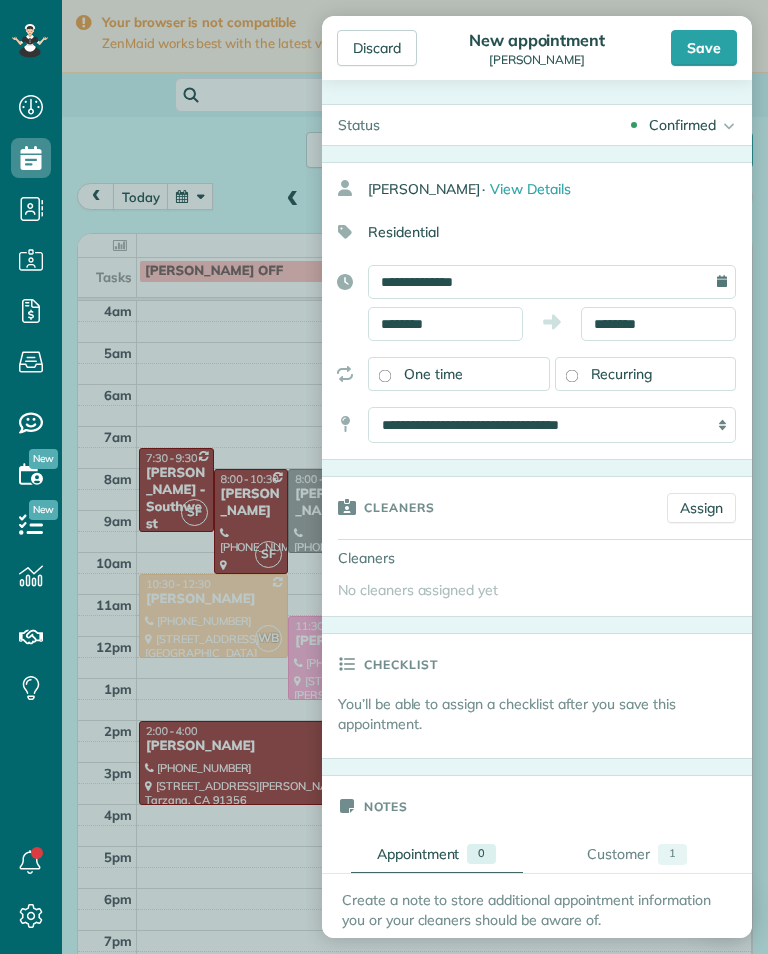 click on "Assign" at bounding box center [701, 508] 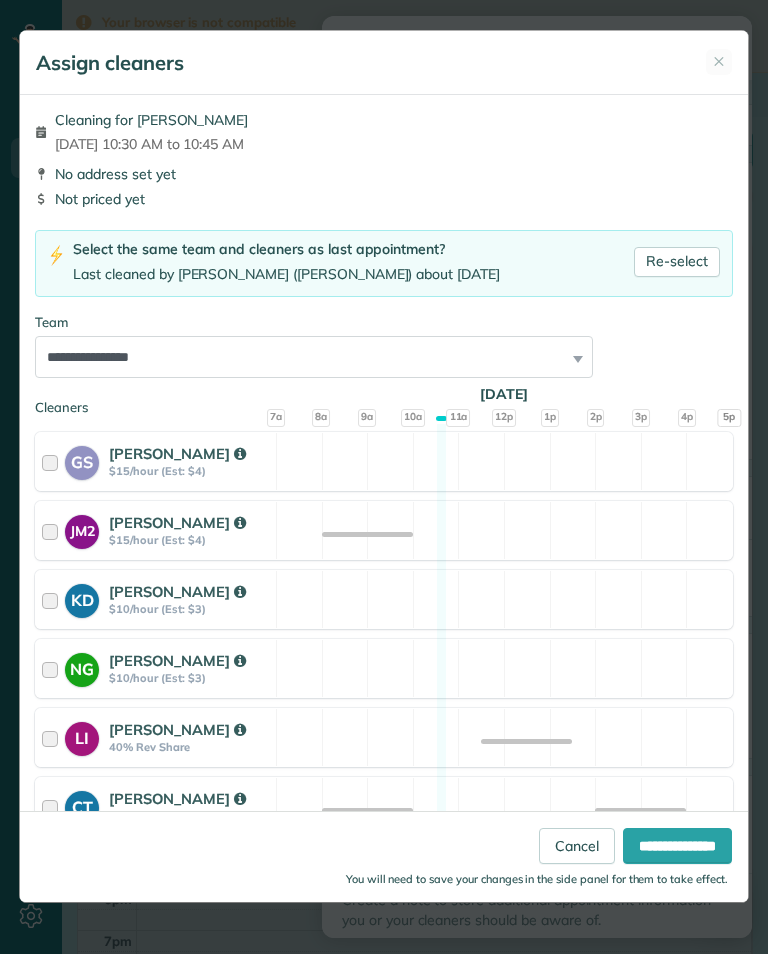 click on "Re-select" at bounding box center (677, 262) 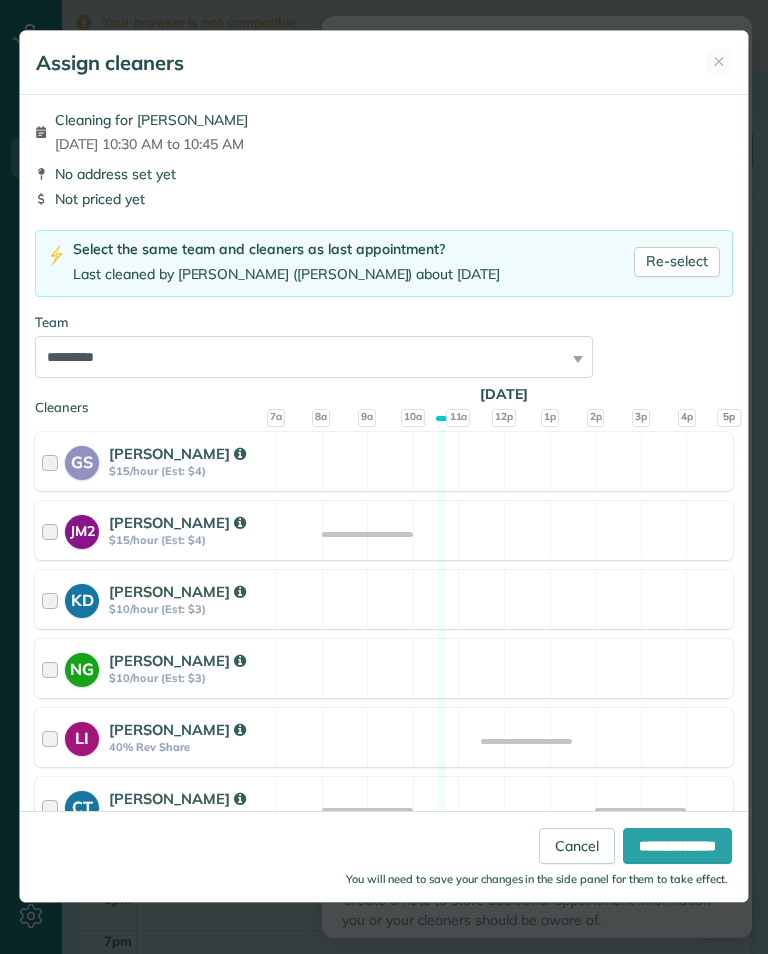 click on "**********" at bounding box center [677, 846] 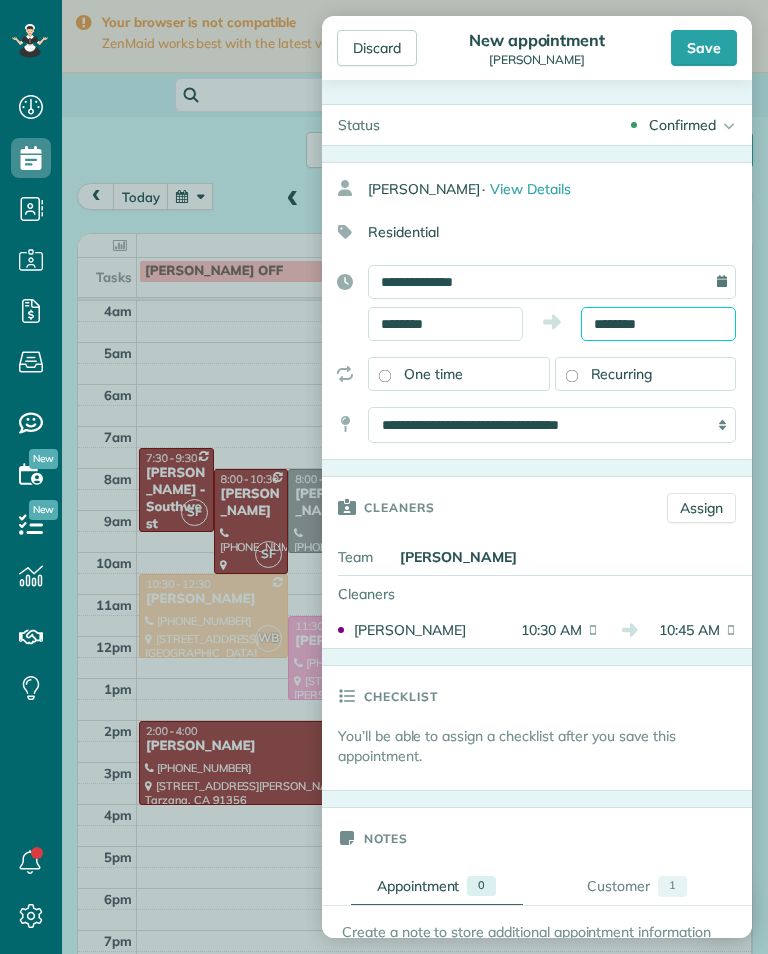 click on "Dashboard
Scheduling
Calendar View
List View
Dispatch View - Weekly scheduling (Beta)" at bounding box center [384, 477] 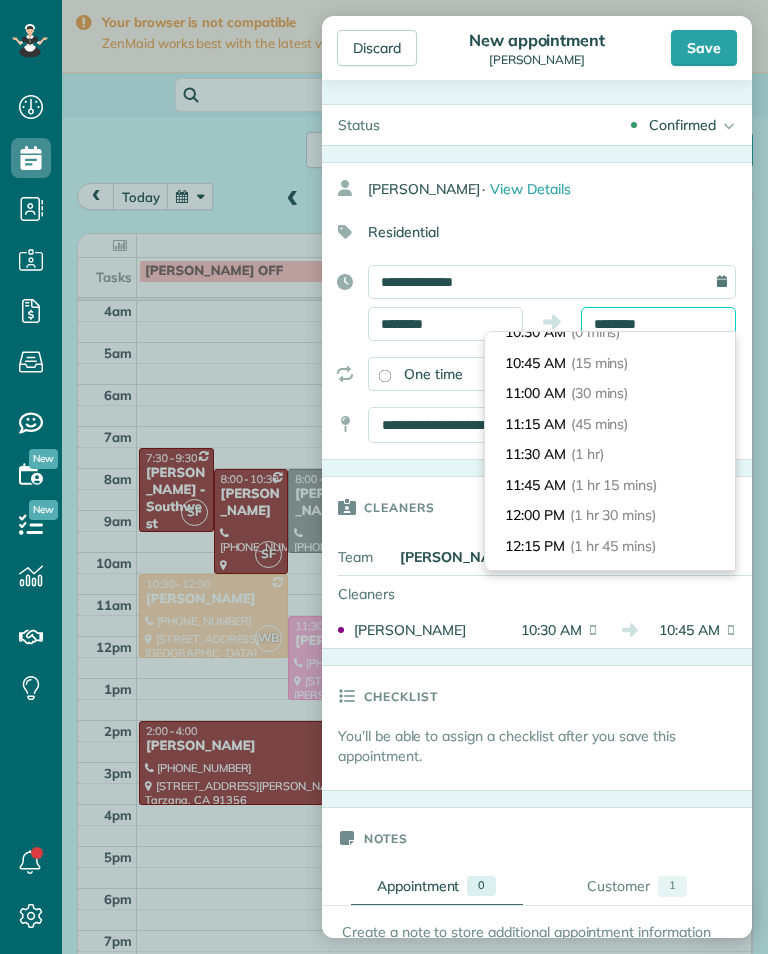 scroll, scrollTop: 25, scrollLeft: 0, axis: vertical 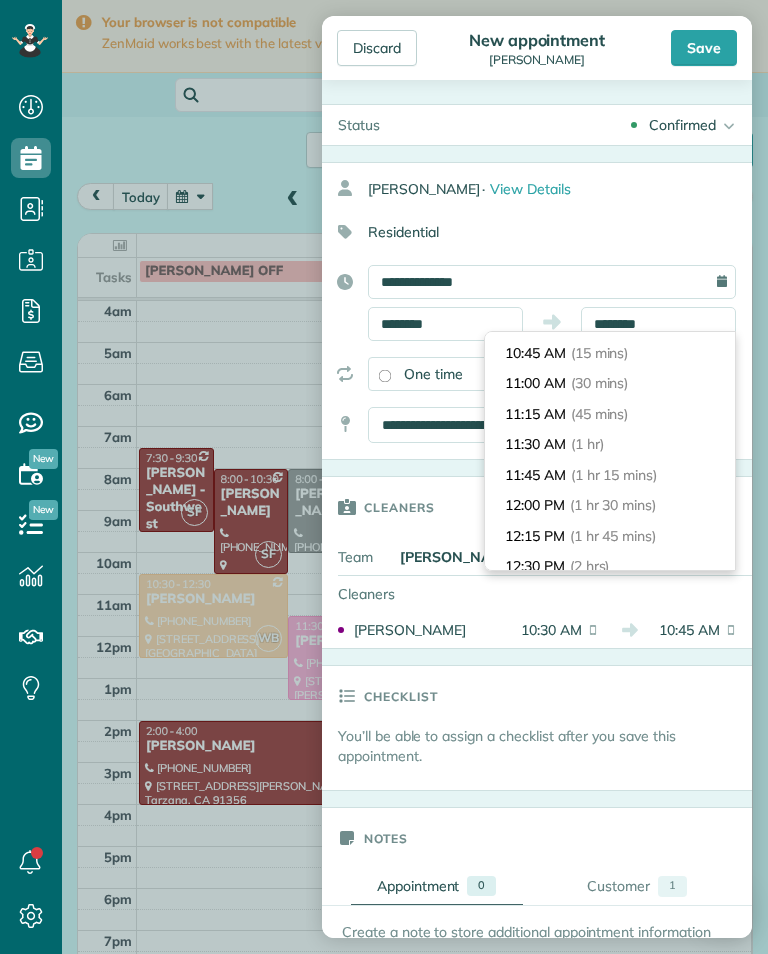 click on "12:30 PM  (2 hrs)" at bounding box center (610, 566) 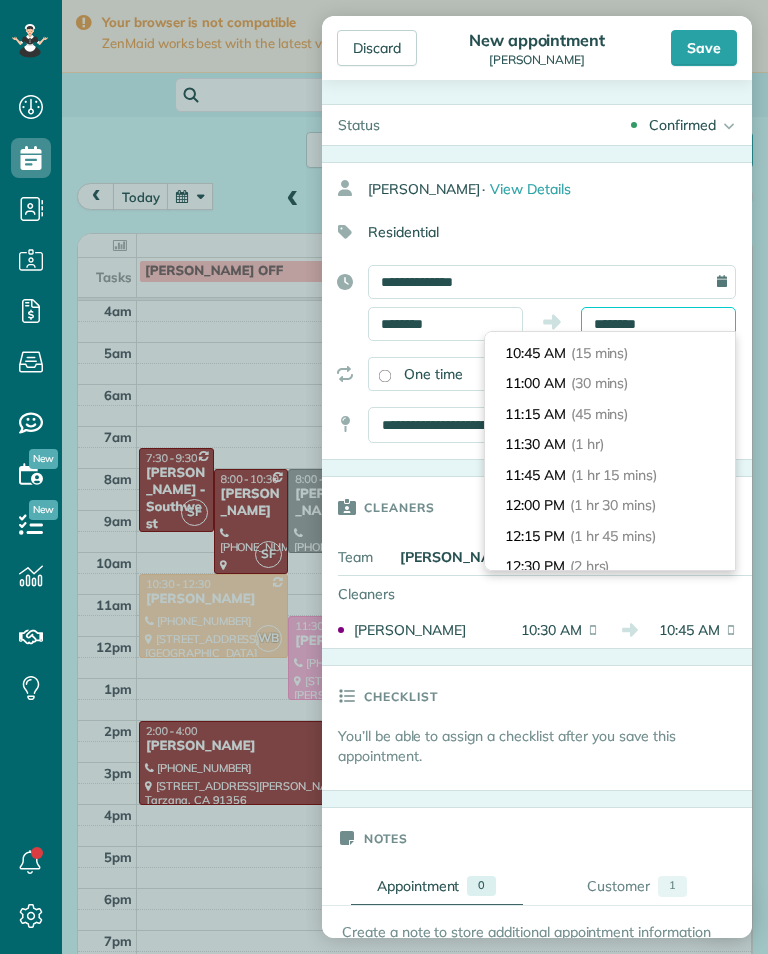 type on "********" 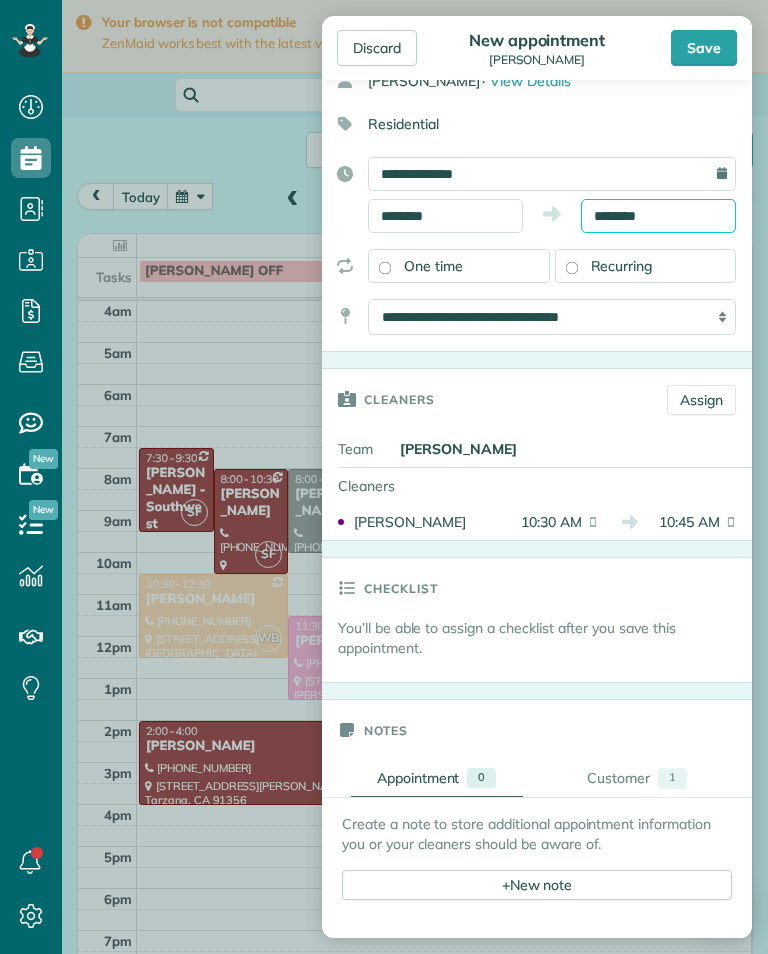 scroll, scrollTop: 105, scrollLeft: 0, axis: vertical 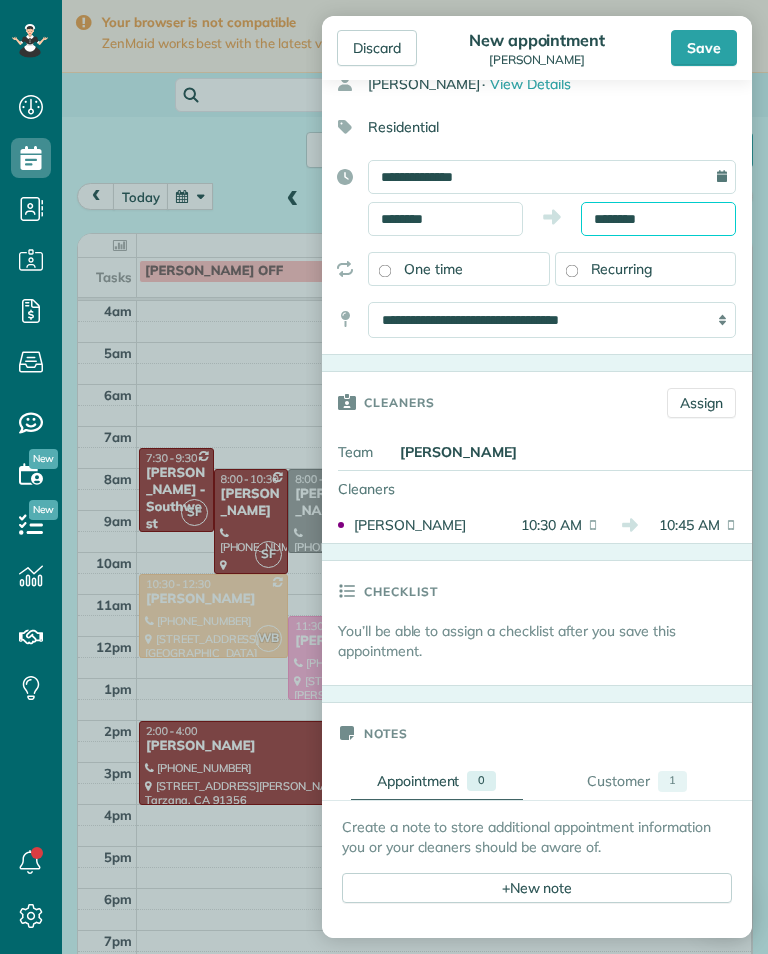 click on "********" at bounding box center (658, 219) 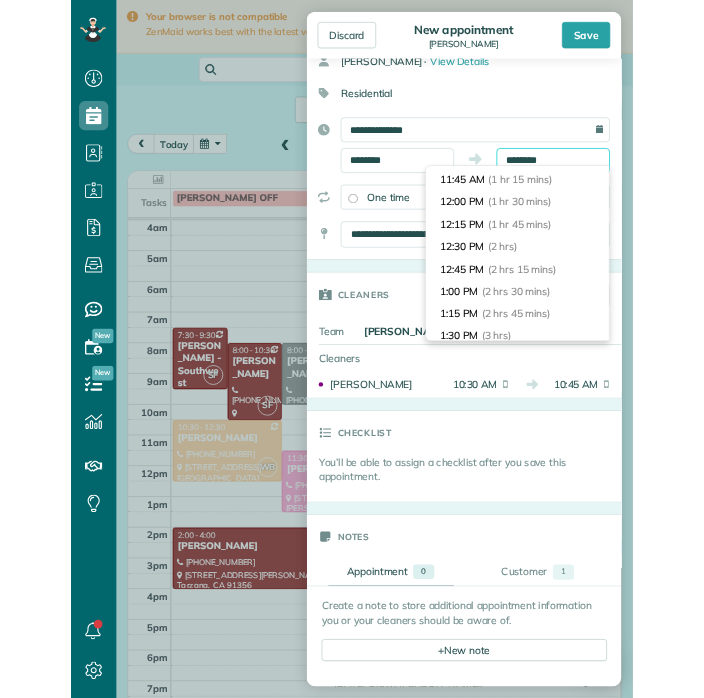 scroll, scrollTop: 149, scrollLeft: 0, axis: vertical 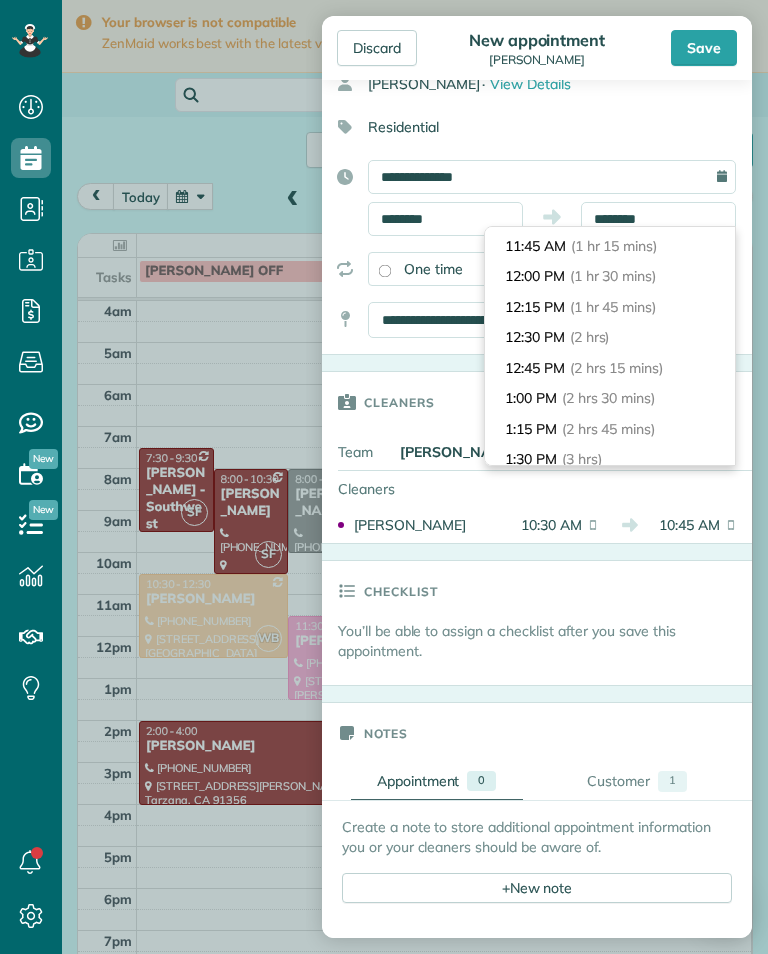 click on "12:30 PM  (2 hrs)" at bounding box center [610, 337] 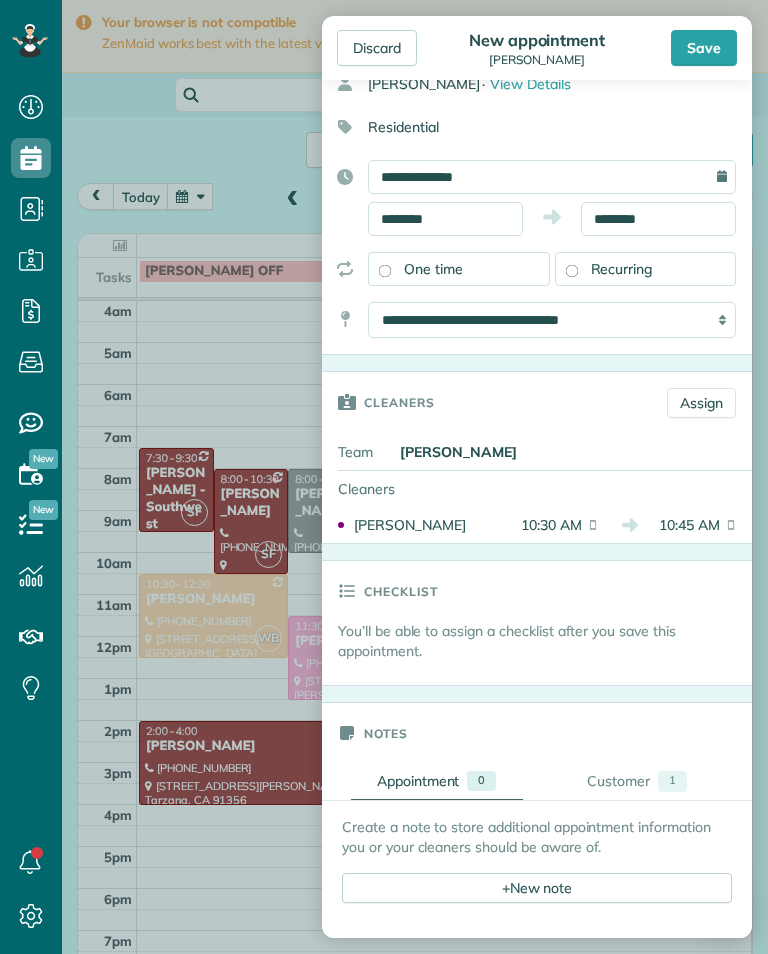 click on "Save" at bounding box center [704, 48] 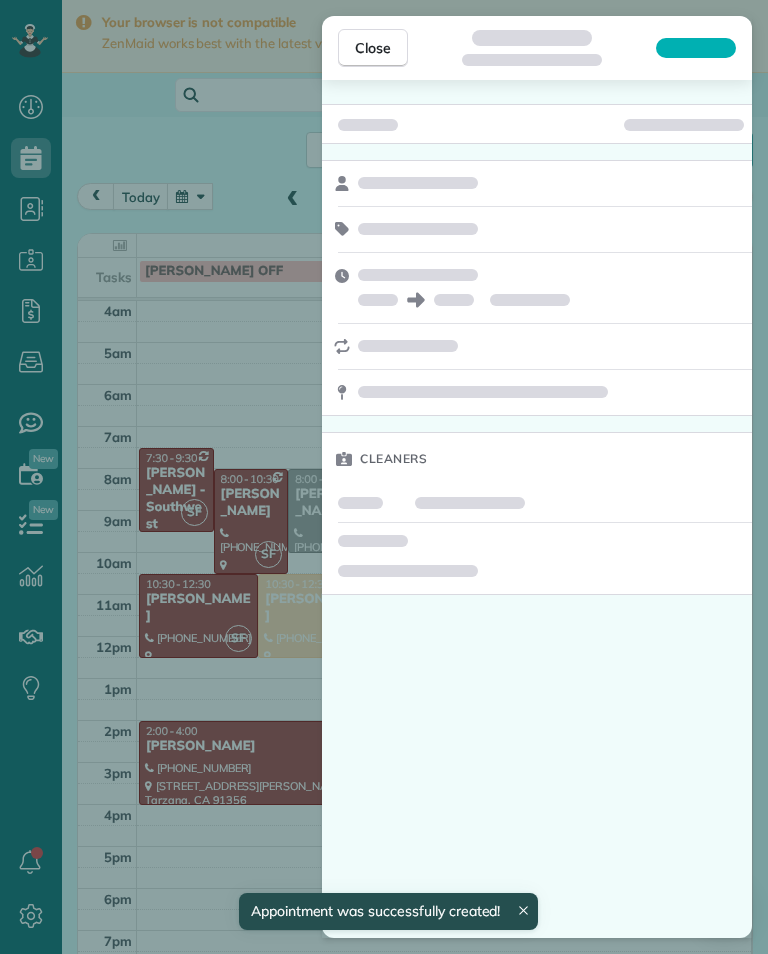 click on "Close   Cleaners" at bounding box center [384, 477] 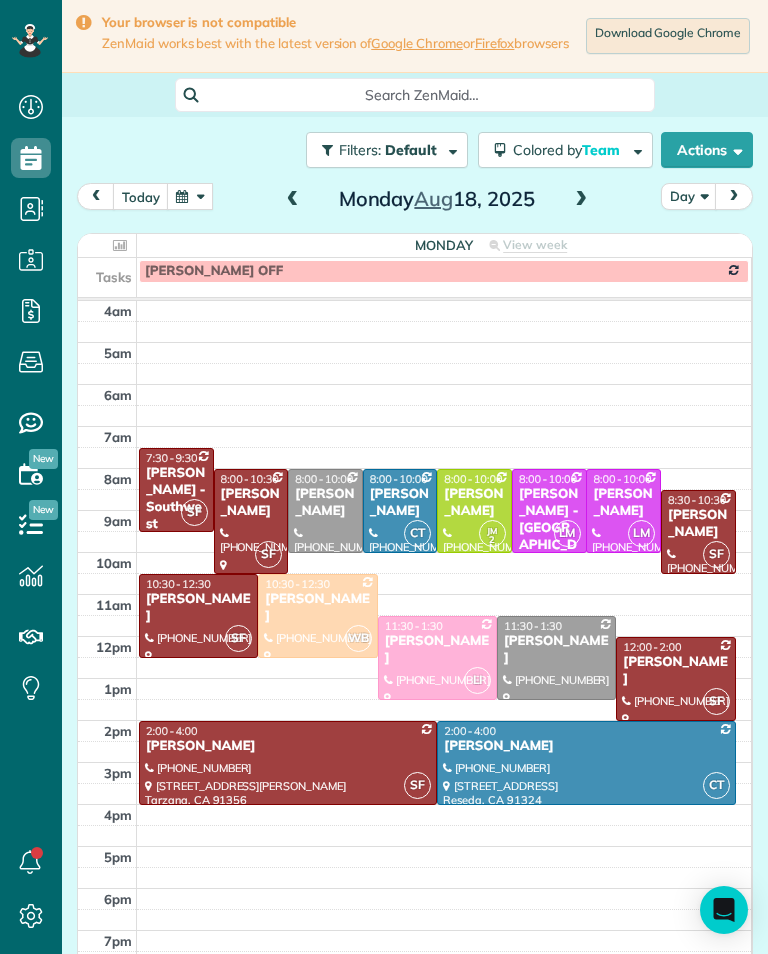 click at bounding box center (190, 196) 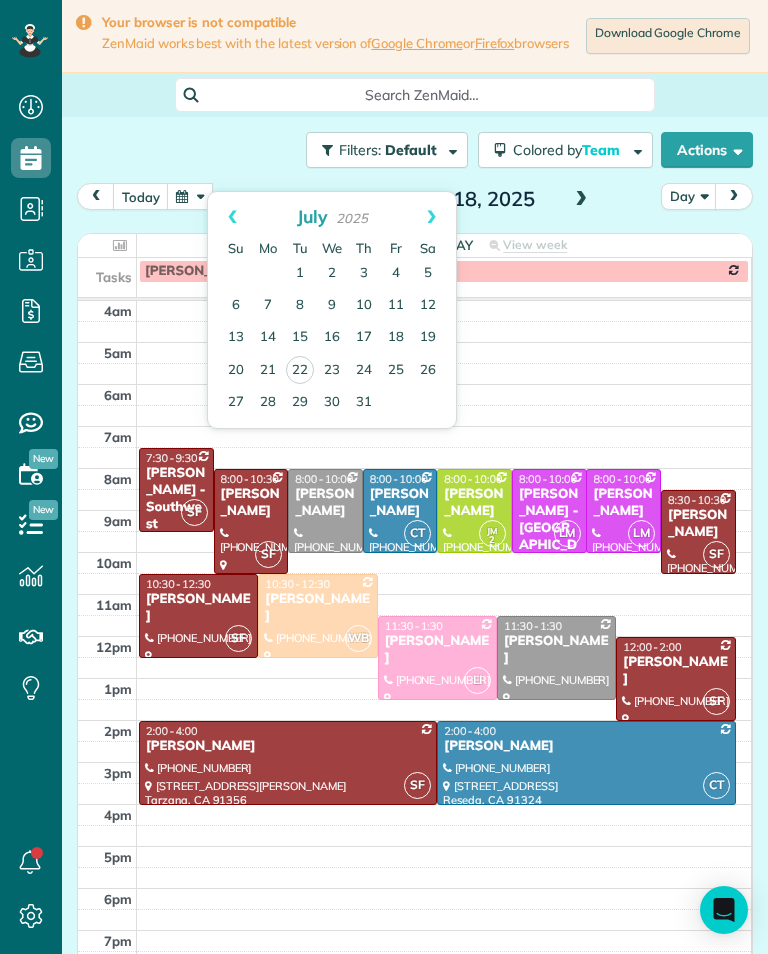 click on "today   Day Monday  Aug  18, 2025" at bounding box center (415, 201) 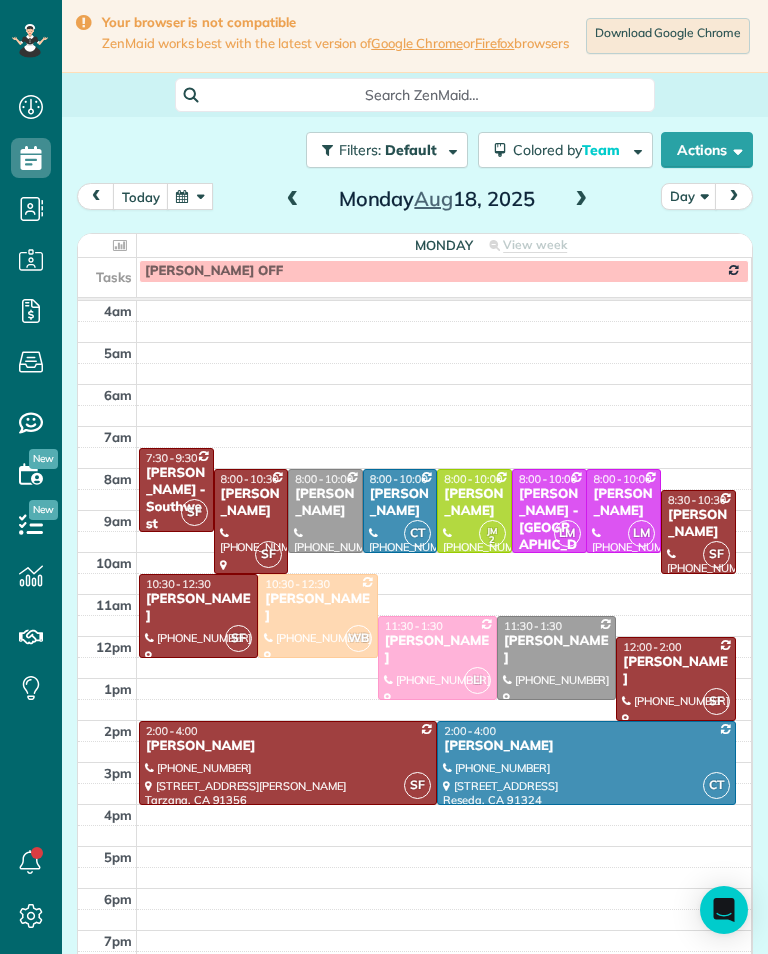 click at bounding box center (581, 200) 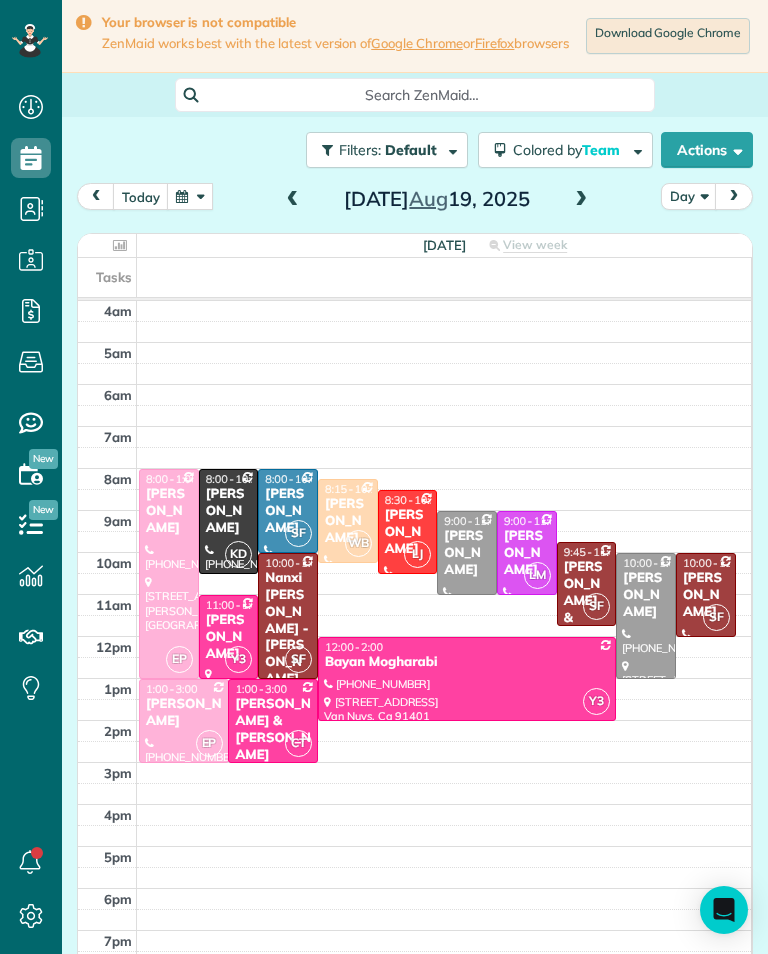 click at bounding box center [581, 200] 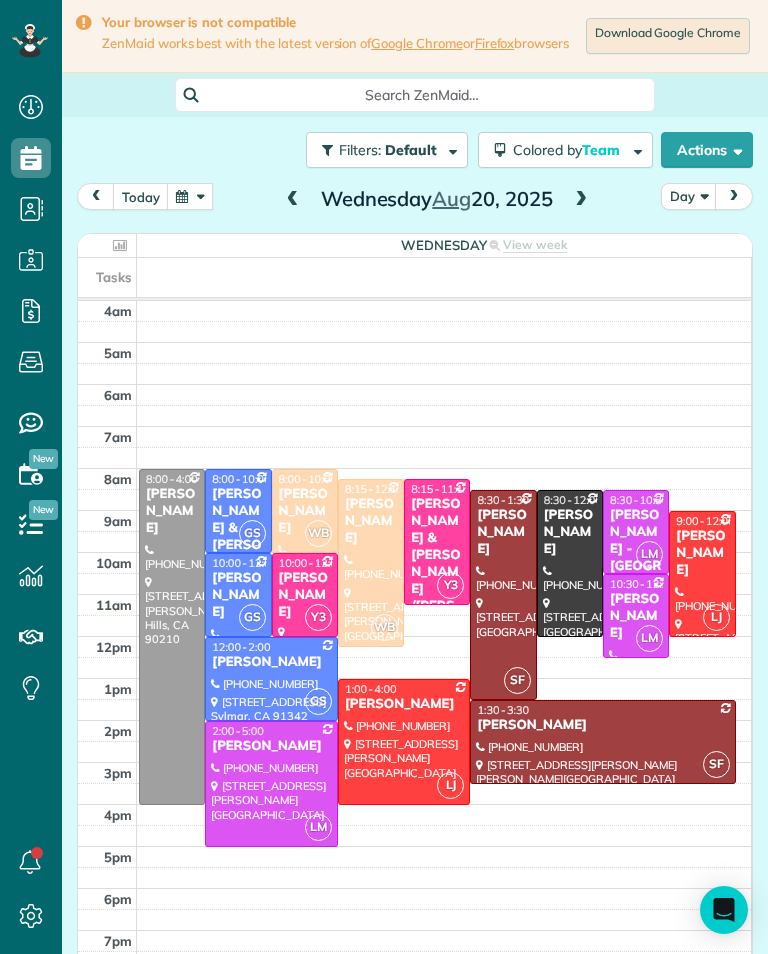 click at bounding box center [581, 200] 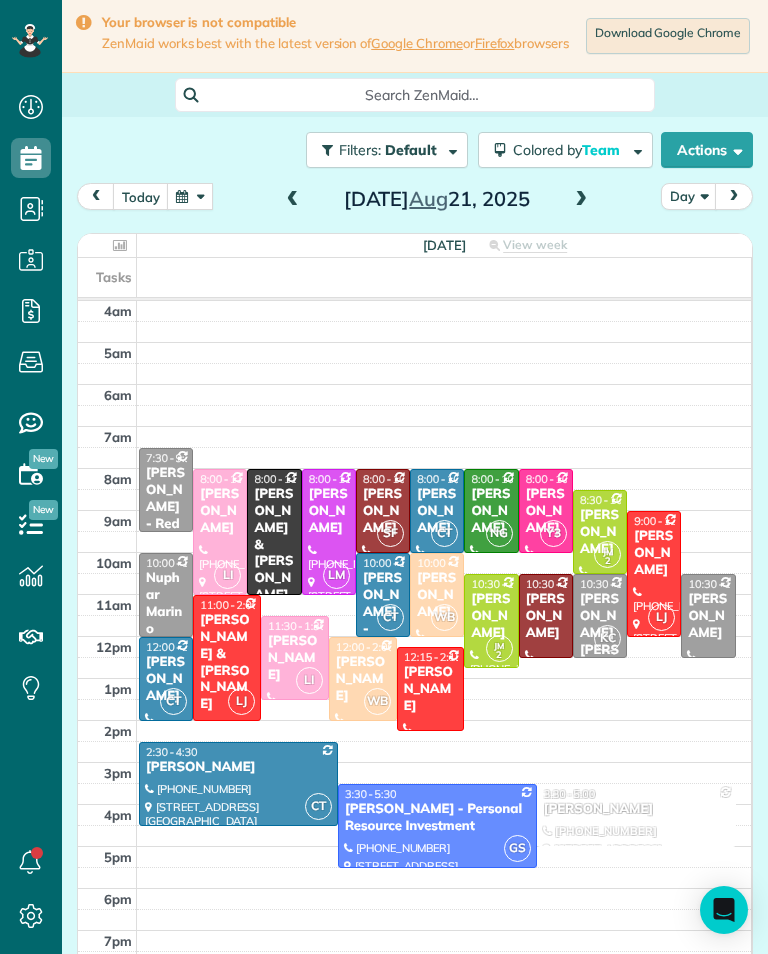 click at bounding box center [293, 200] 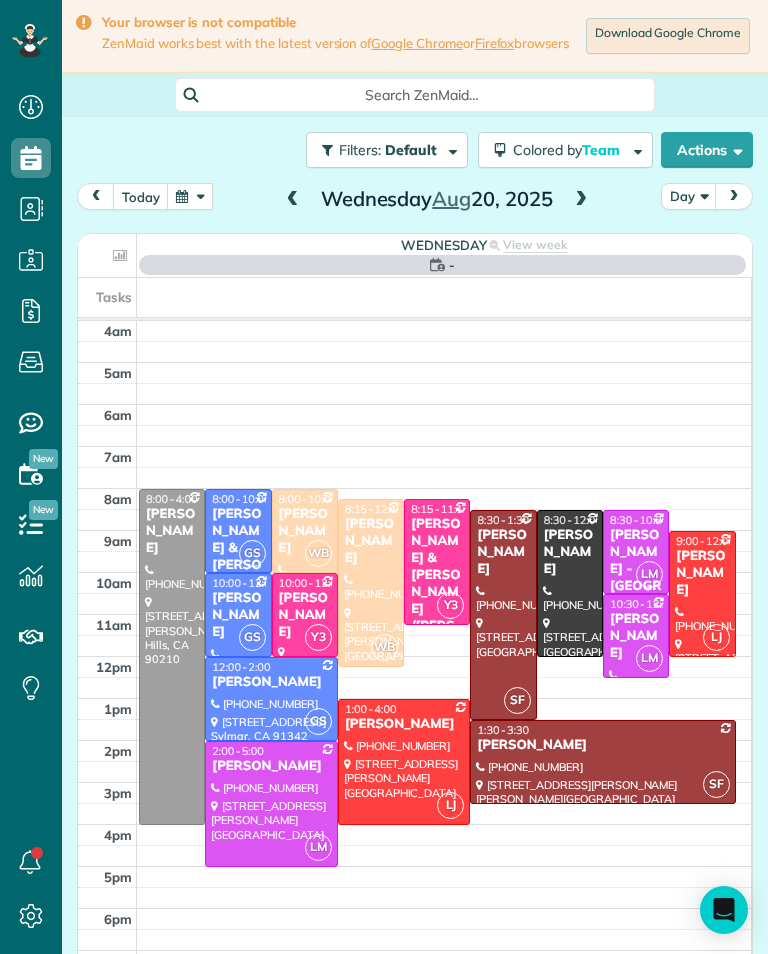 click at bounding box center (293, 200) 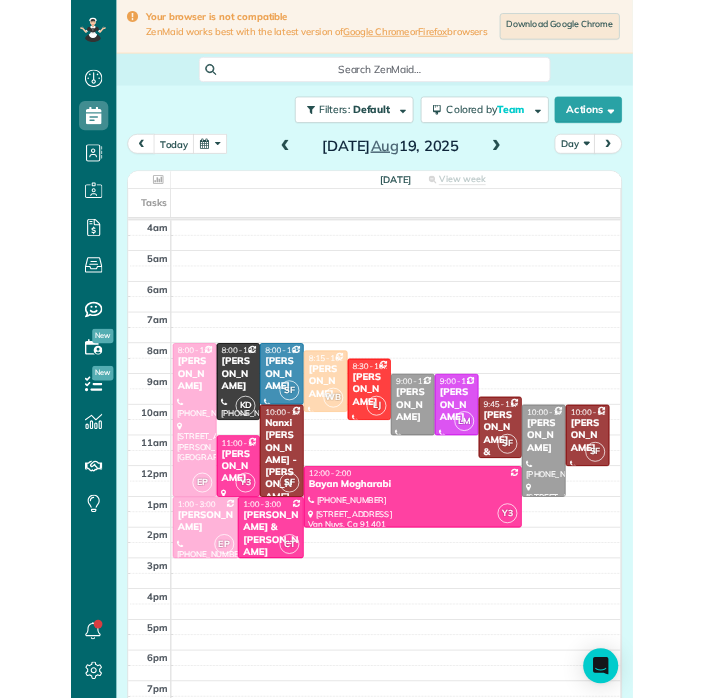 scroll, scrollTop: 985, scrollLeft: 62, axis: both 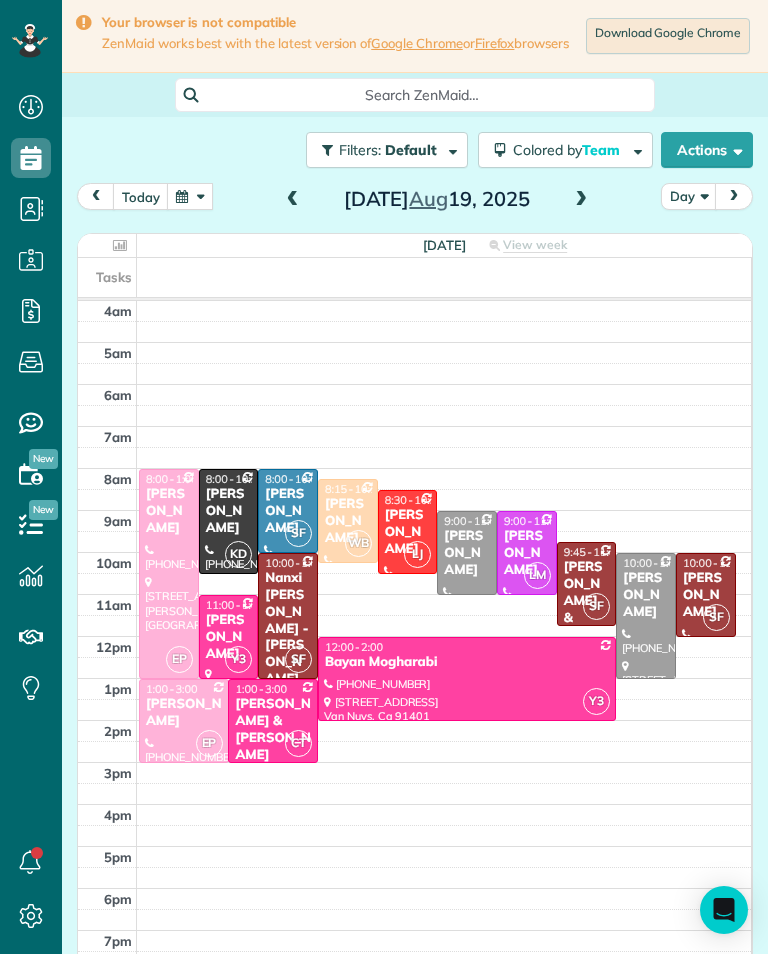 click on "today" at bounding box center (141, 196) 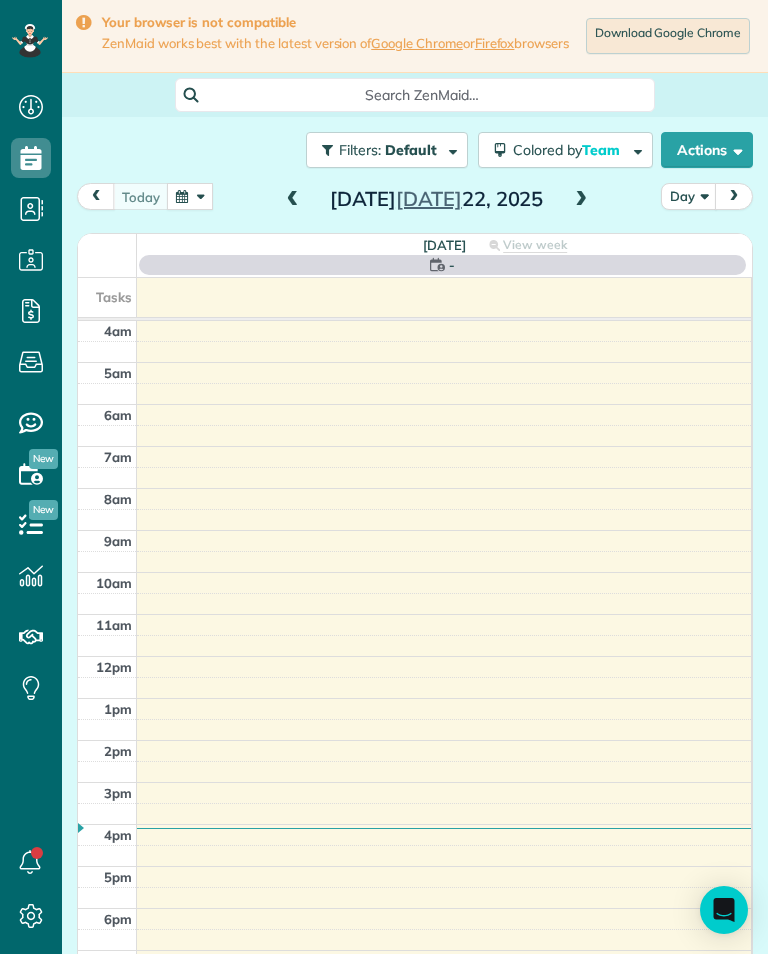 click at bounding box center (581, 200) 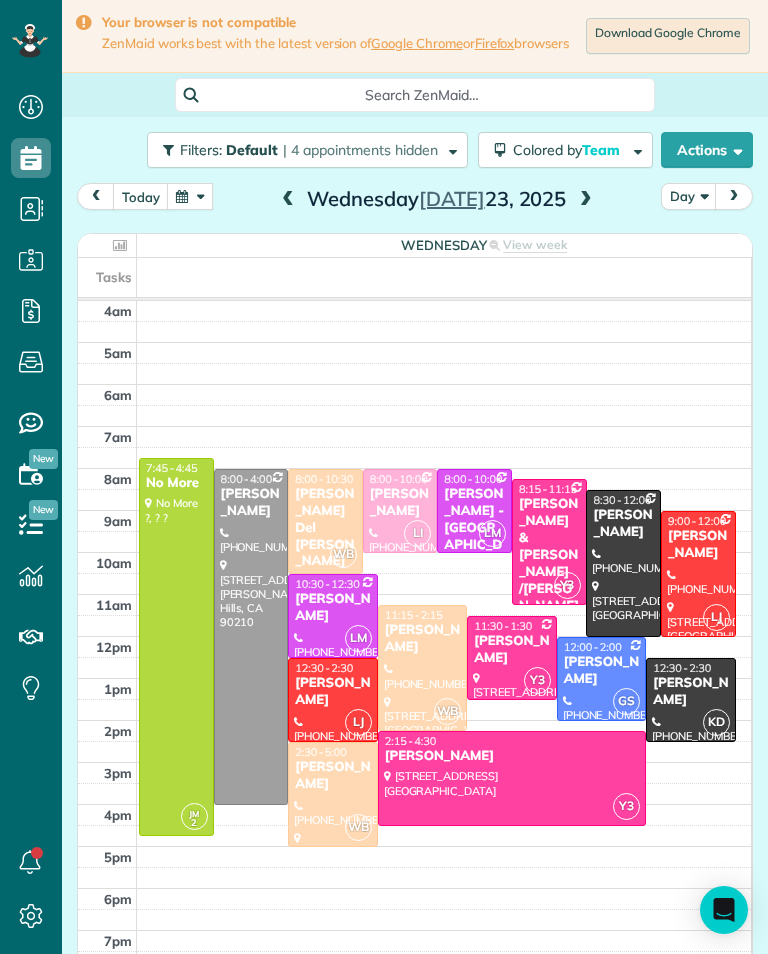 click at bounding box center (586, 200) 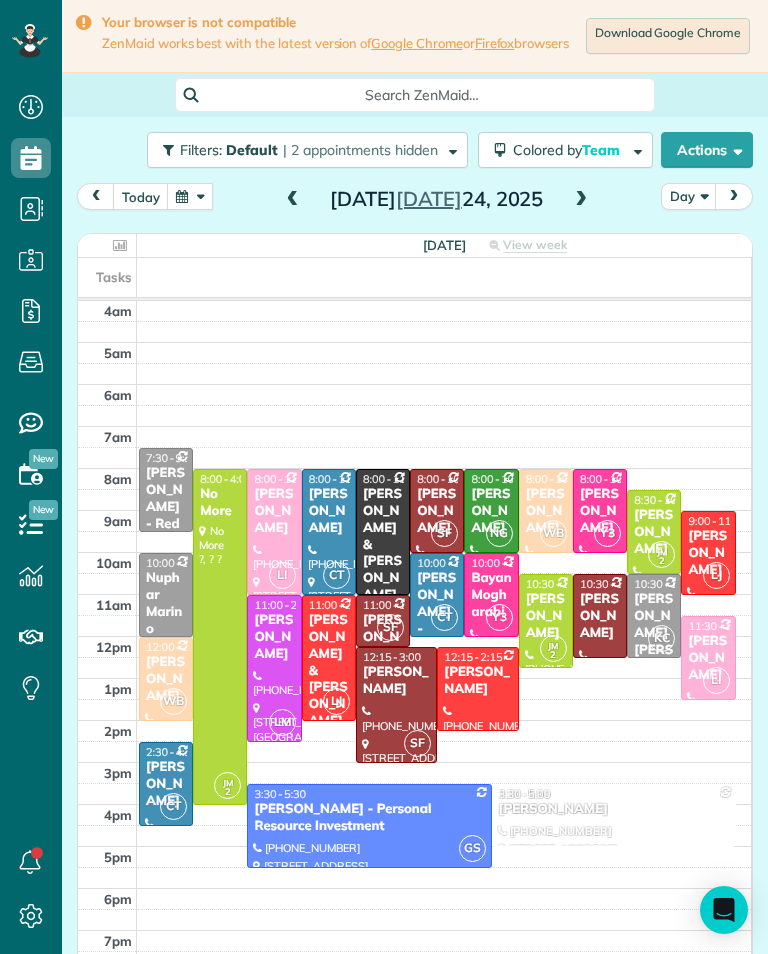 click on "[PERSON_NAME]" at bounding box center [274, 637] 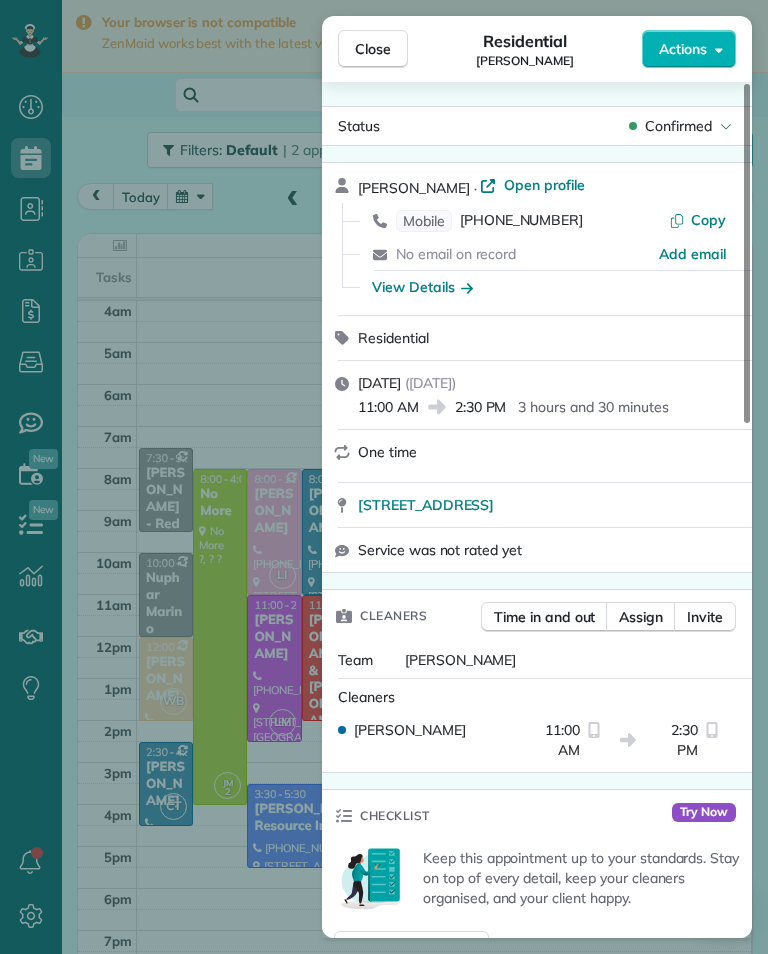click on "Close Residential Stephanie Kilpatrick Actions Status Confirmed Stephanie Kilpatrick · Open profile Mobile (818) 741-5520 Copy No email on record Add email View Details Residential Thursday, July 24, 2025 ( in 2 days ) 11:00 AM 2:30 PM 3 hours and 30 minutes One time 1650 Melwood Drive Glendale CA 91207 Service was not rated yet Cleaners Time in and out Assign Invite Team Leslie Miranda Cleaners Leslie Mirnada   11:00 AM 2:30 PM Checklist Try Now Keep this appointment up to your standards. Stay on top of every detail, keep your cleaners organised, and your client happy. Assign a checklist Watch a 5 min demo Billing Billing actions Price $0.00 Overcharge $0.00 Discount $0.00 Coupon discount - Primary tax - Secondary tax - Total appointment price $0.00 Tips collected New feature! $0.00 Mark as paid Total including tip $0.00 Get paid online in no-time! Send an invoice and reward your cleaners with tips Charge customer credit card Appointment custom fields Key # - Work items No work items to display Notes 0 0" at bounding box center (384, 477) 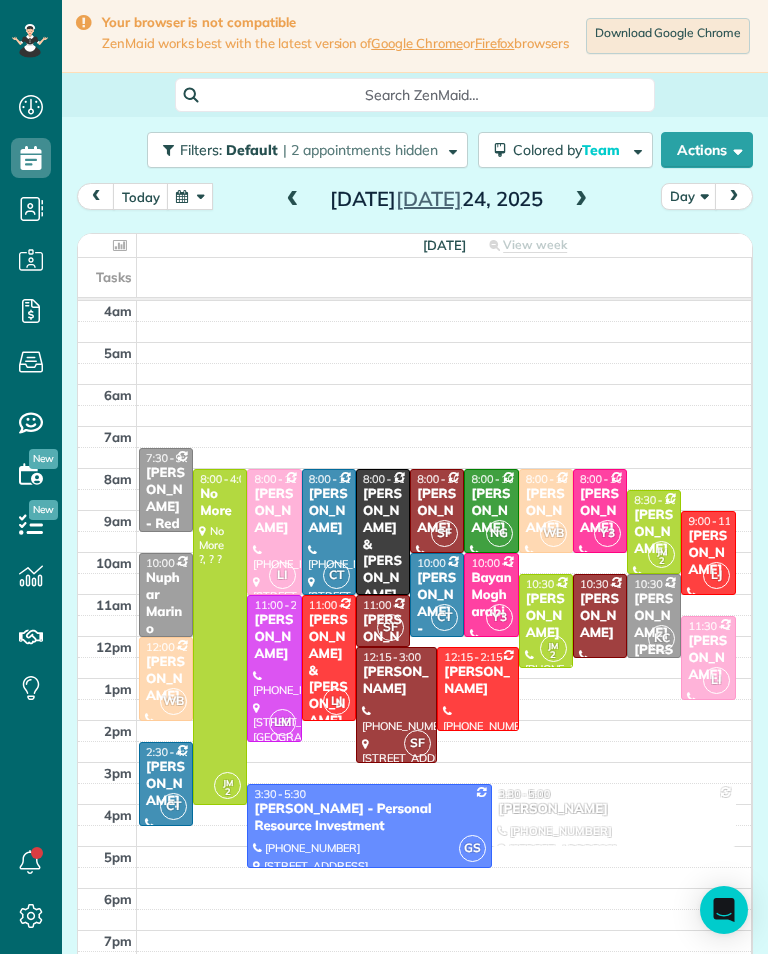 scroll, scrollTop: 985, scrollLeft: 62, axis: both 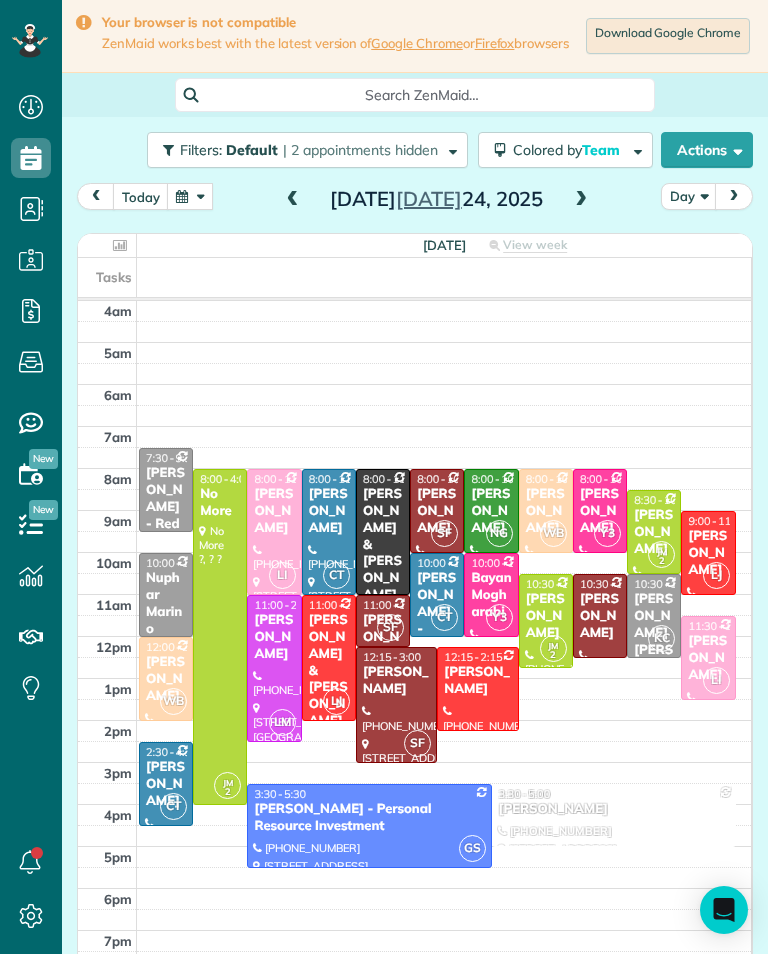 click at bounding box center (220, 637) 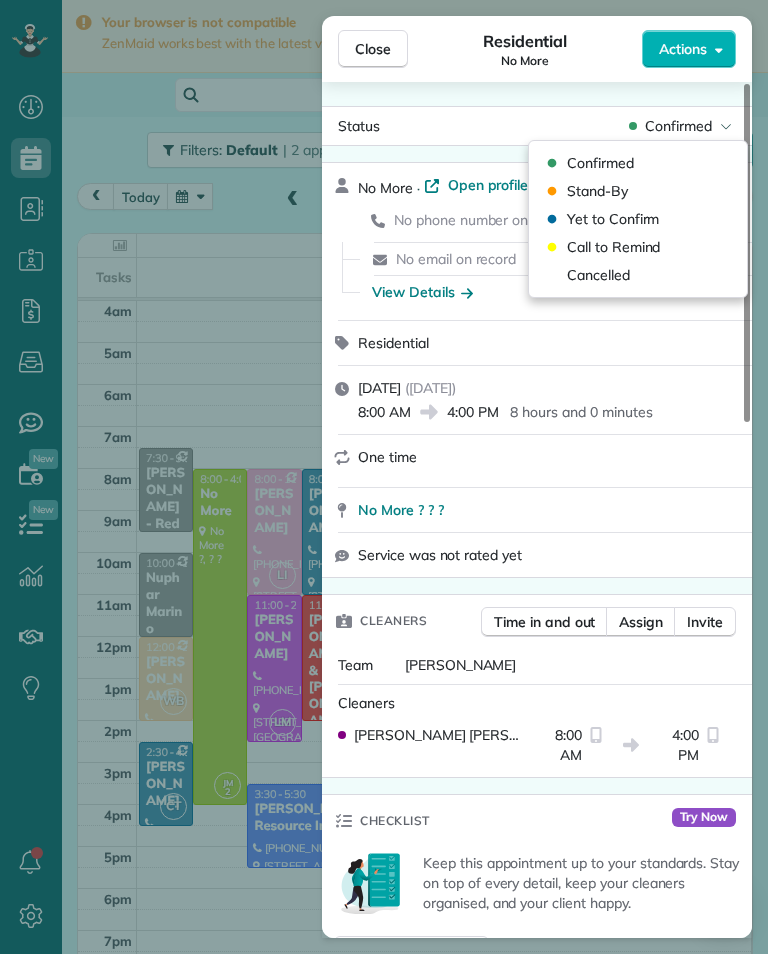 click on "Cancelled" at bounding box center [638, 275] 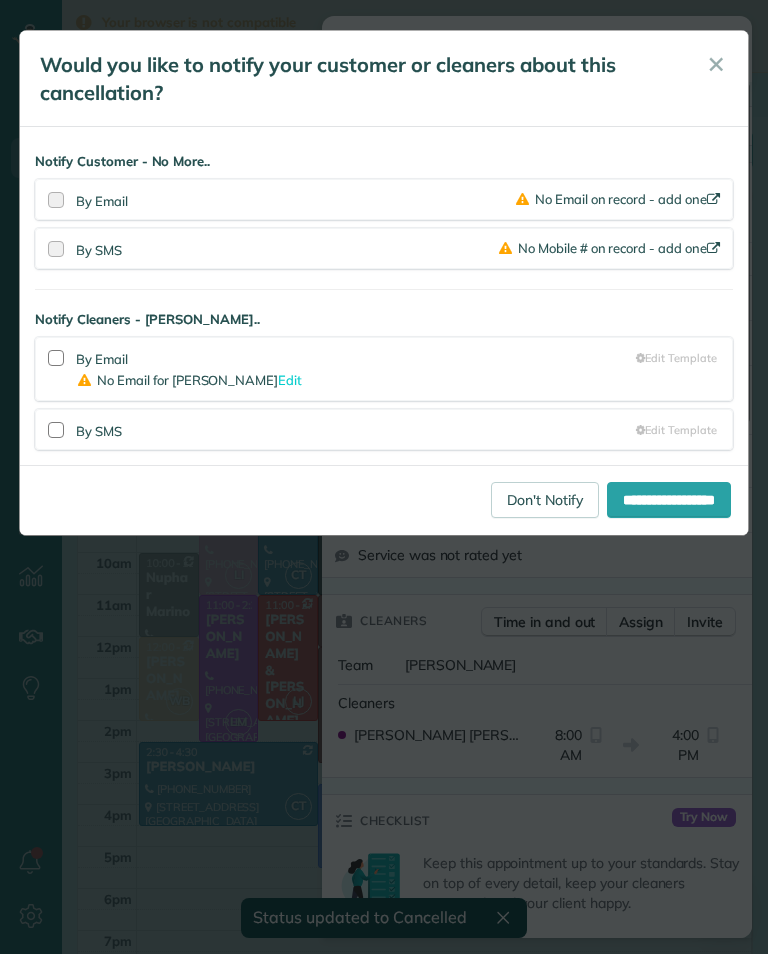click on "Don't Notify" at bounding box center [545, 500] 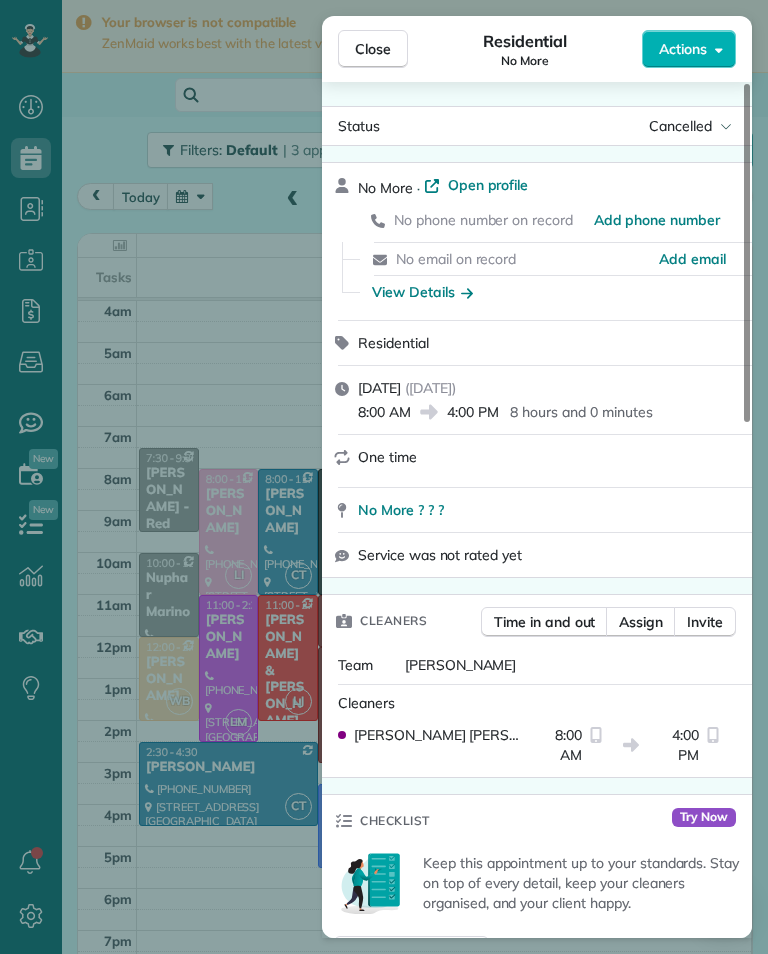 click on "Close Residential No More Actions Status Cancelled No More · Open profile No phone number on record Add phone number No email on record Add email View Details Residential Thursday, July 24, 2025 ( in 2 days ) 8:00 AM 4:00 PM 8 hours and 0 minutes One time No More ? ? ? Service was not rated yet Cleaners Time in and out Assign Invite Team Jacqueline Cleaners Johanna   Martinez 8:00 AM 4:00 PM Checklist Try Now Keep this appointment up to your standards. Stay on top of every detail, keep your cleaners organised, and your client happy. Assign a checklist Watch a 5 min demo Billing Billing actions Price $0.00 Overcharge $0.00 Discount $0.00 Coupon discount - Primary tax - Secondary tax - Total appointment price $0.00 Tips collected New feature! $0.00 Mark as paid Total including tip $0.00 Get paid online in no-time! Send an invoice and reward your cleaners with tips Charge customer credit card Appointment custom fields Key # - Work items No work items to display Notes Appointment 0 Customer 0 New note New note" at bounding box center [384, 477] 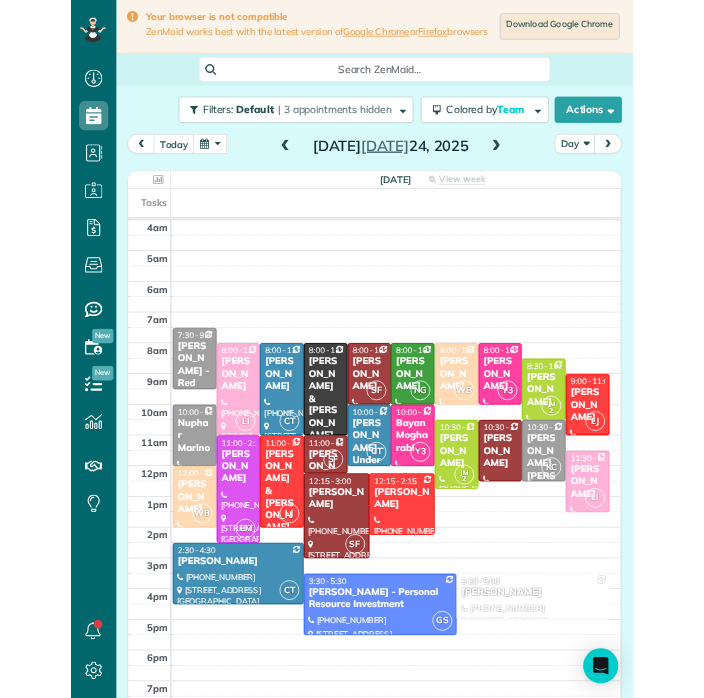 scroll, scrollTop: 985, scrollLeft: 62, axis: both 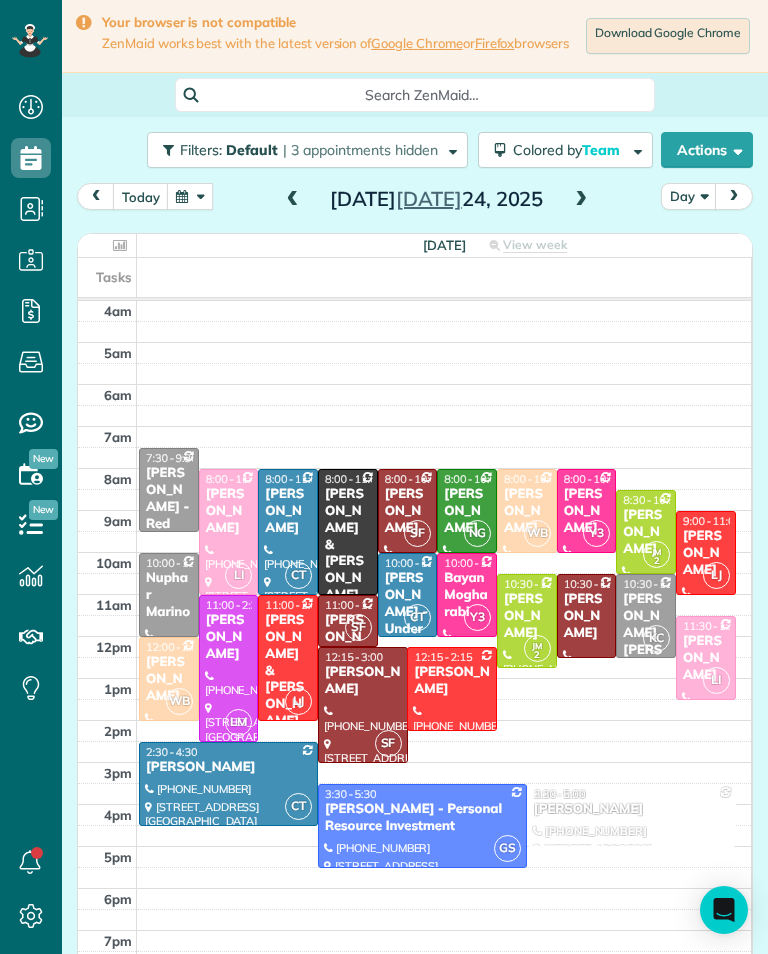 click on "[PERSON_NAME]" at bounding box center [288, 511] 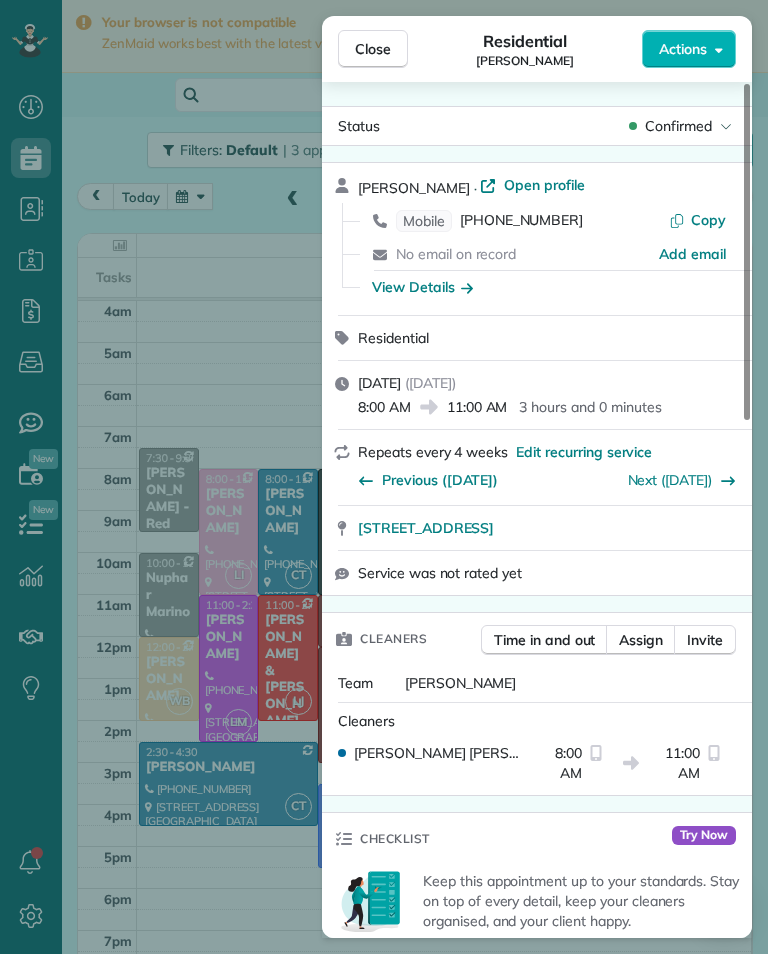 click on "Close Residential Stephanie Blair Thompson Actions Status Confirmed Stephanie Blair Thompson · Open profile Mobile (310) 936-0686 Copy No email on record Add email View Details Residential Thursday, July 24, 2025 ( in 2 days ) 8:00 AM 11:00 AM 3 hours and 0 minutes Repeats every 4 weeks Edit recurring service Previous (Jun 26) Next (Aug 21) 2727 Angus Street Silverlake CA 90039 Service was not rated yet Cleaners Time in and out Assign Invite Team Carlos Cleaners Carlos   Turcios 8:00 AM 11:00 AM Checklist Try Now Keep this appointment up to your standards. Stay on top of every detail, keep your cleaners organised, and your client happy. Assign a checklist Watch a 5 min demo Billing Billing actions Price $0.00 Overcharge $0.00 Discount $0.00 Coupon discount - Primary tax - Secondary tax - Total appointment price $0.00 Tips collected New feature! $0.00 Mark as paid Total including tip $0.00 Get paid online in no-time! Send an invoice and reward your cleaners with tips Charge customer credit card Key # - Notes" at bounding box center [384, 477] 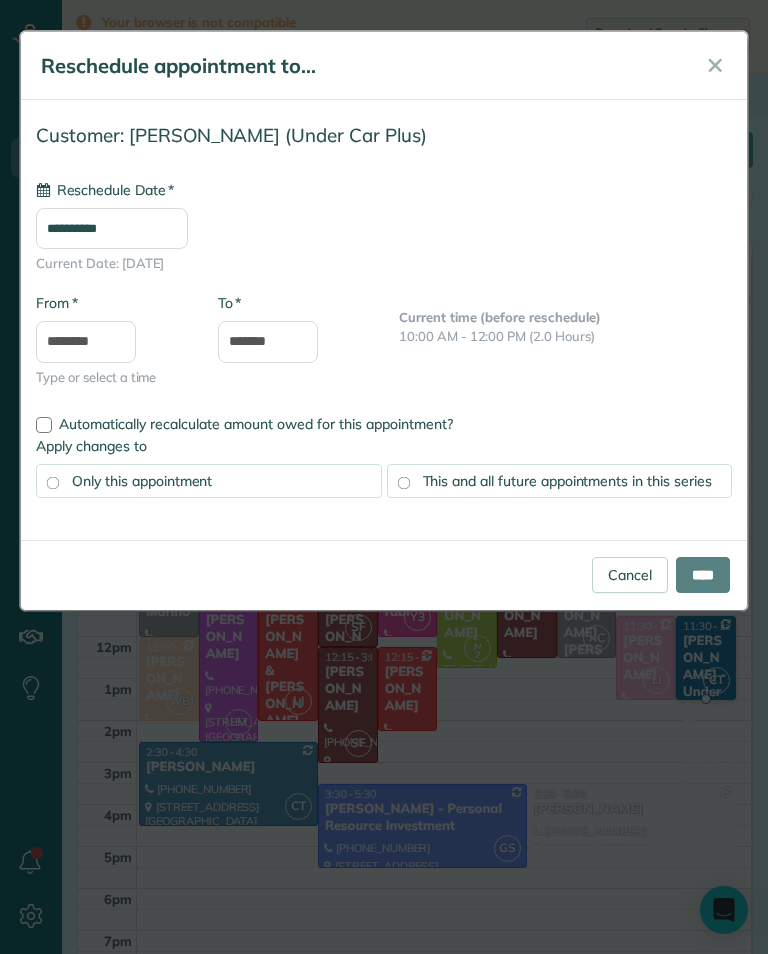 type on "**********" 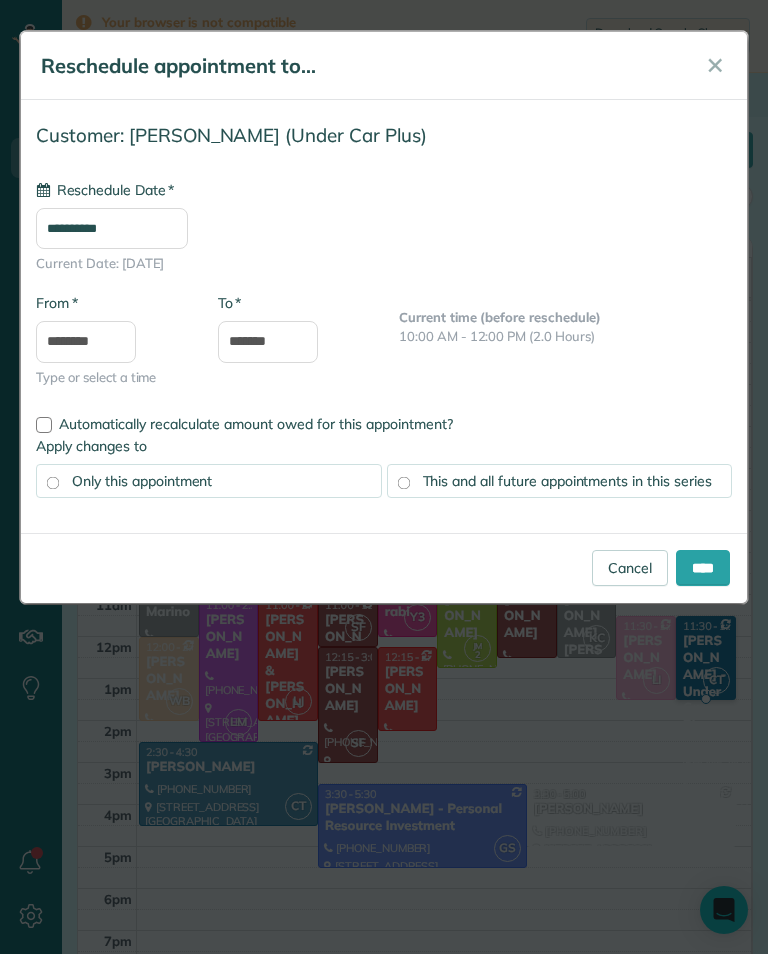 click on "****" at bounding box center [703, 568] 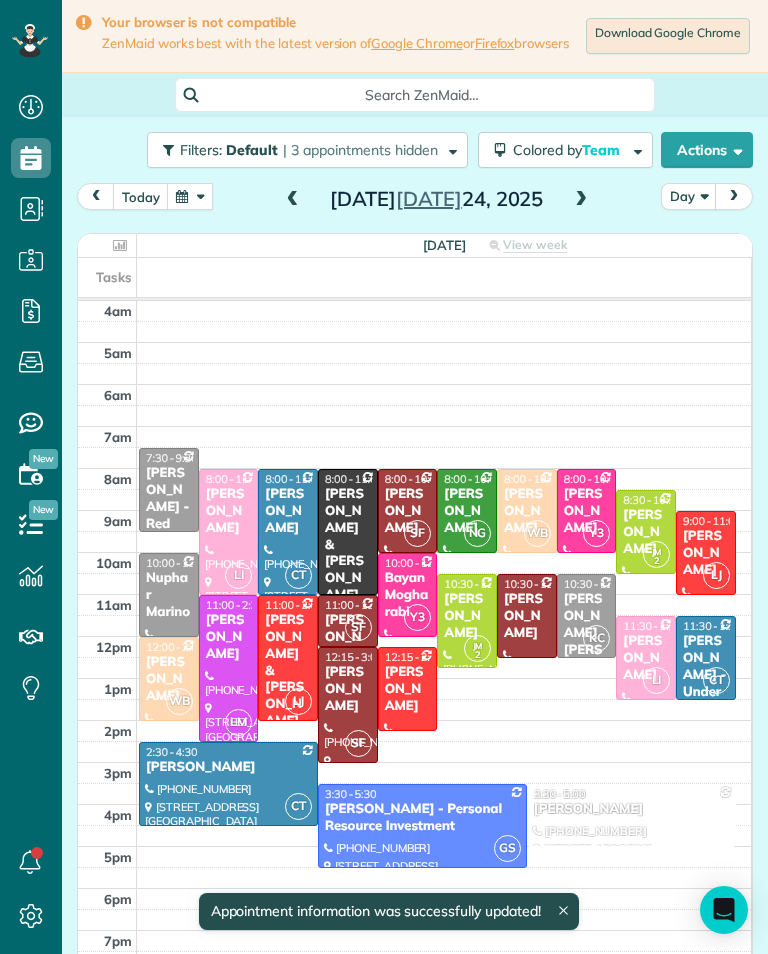 click on "[PERSON_NAME] - Under Car Plus" at bounding box center [706, 683] 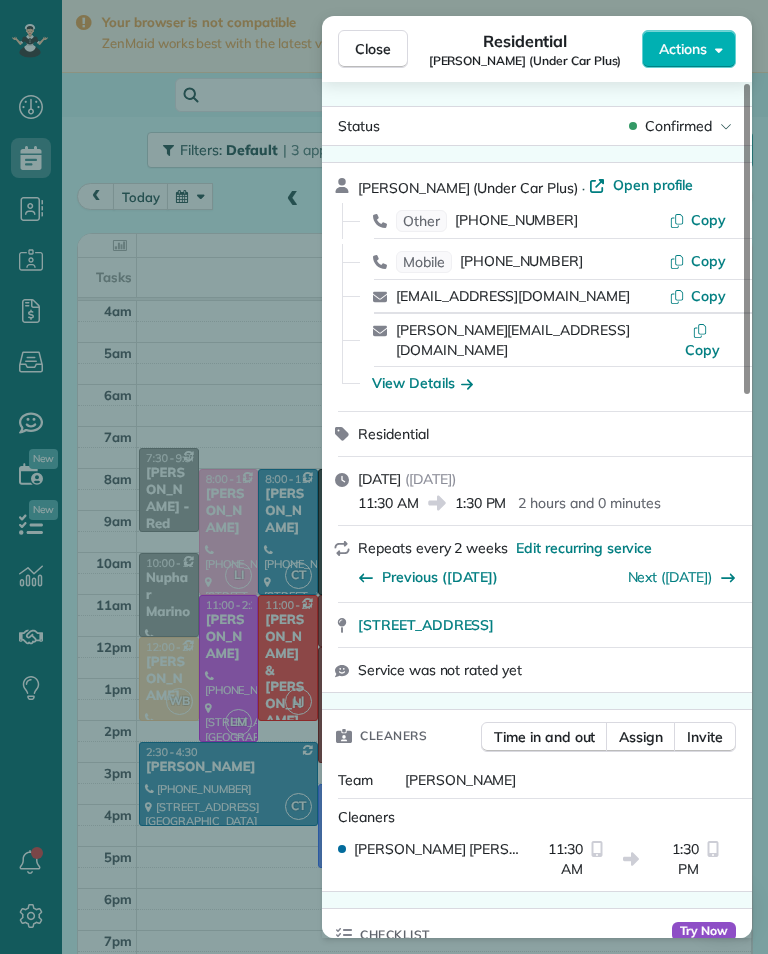 click on "Close Residential Raffi Kalaydjian (Under Car Plus) Actions Status Confirmed Raffi Kalaydjian (Under Car Plus) · Open profile Other (818) 988-3700 Copy Mobile (310) 466-4751 Copy raffi@undercarplus.com Copy sabrina@undercarplus.com Copy View Details Residential Thursday, July 24, 2025 ( in 2 days ) 11:30 AM 1:30 PM 2 hours and 0 minutes Repeats every 2 weeks Edit recurring service Previous (Jul 10) Next (Aug 07) 7032 Valjean Avenue Van Nuys CA 91406 Service was not rated yet Cleaners Time in and out Assign Invite Team Carlos Cleaners Carlos   Turcios 11:30 AM 1:30 PM Checklist Try Now Keep this appointment up to your standards. Stay on top of every detail, keep your cleaners organised, and your client happy. Assign a checklist Watch a 5 min demo Billing Billing actions Price $110.00 Overcharge $0.00 Discount $0.00 Coupon discount - Primary tax - Secondary tax - Total appointment price $110.00 Tips collected New feature! $0.00 Unpaid Mark as paid Total including tip $110.00 Get paid online in no-time! Key # -" at bounding box center (384, 477) 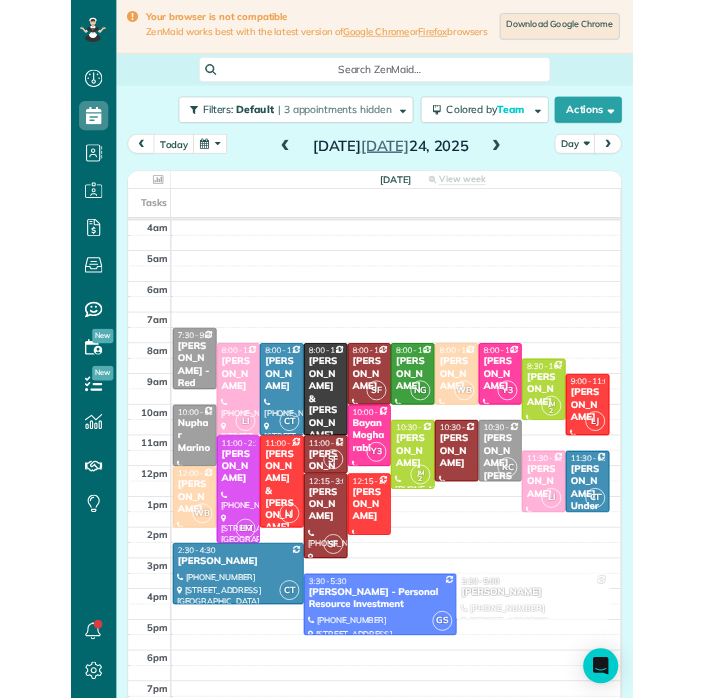 scroll, scrollTop: 985, scrollLeft: 62, axis: both 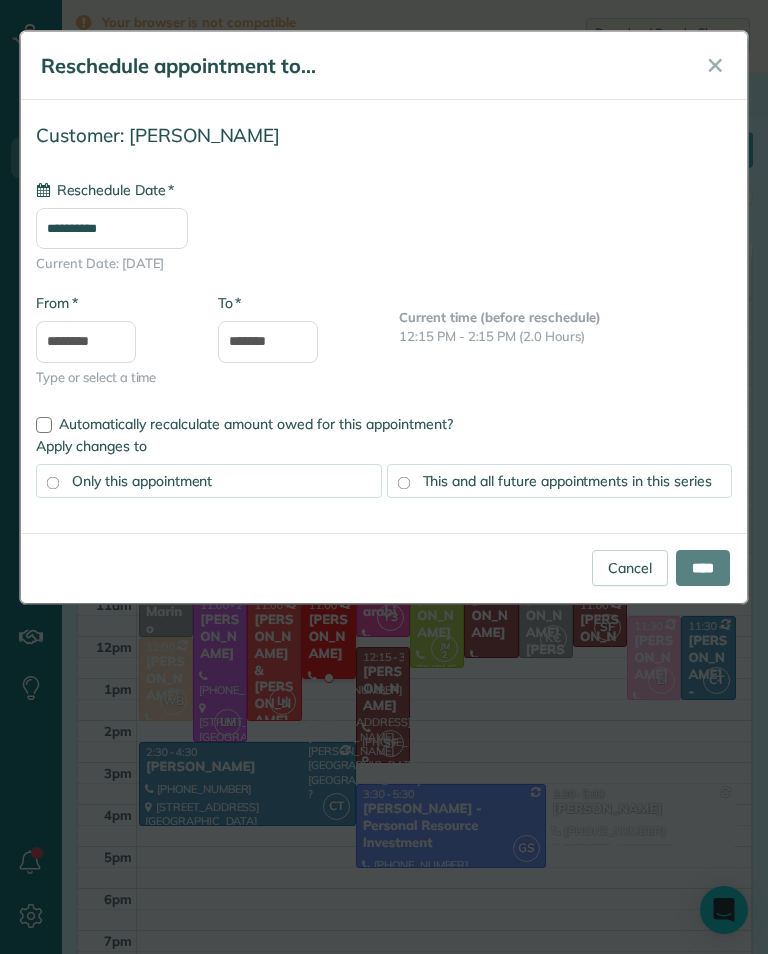 type on "**********" 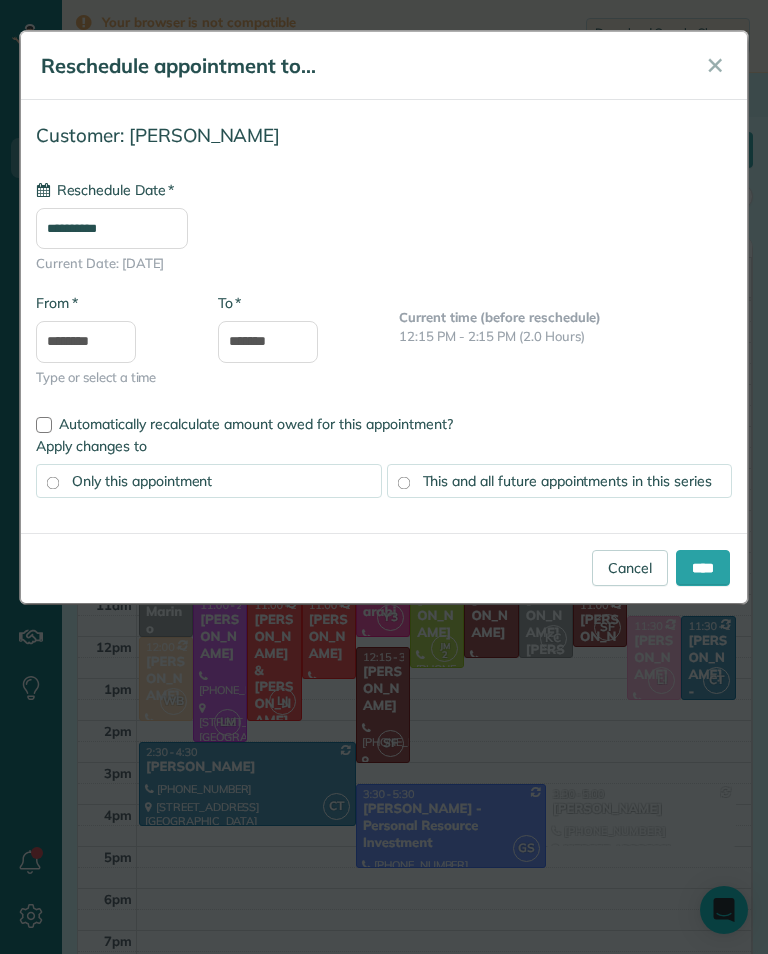 click on "****" at bounding box center [703, 568] 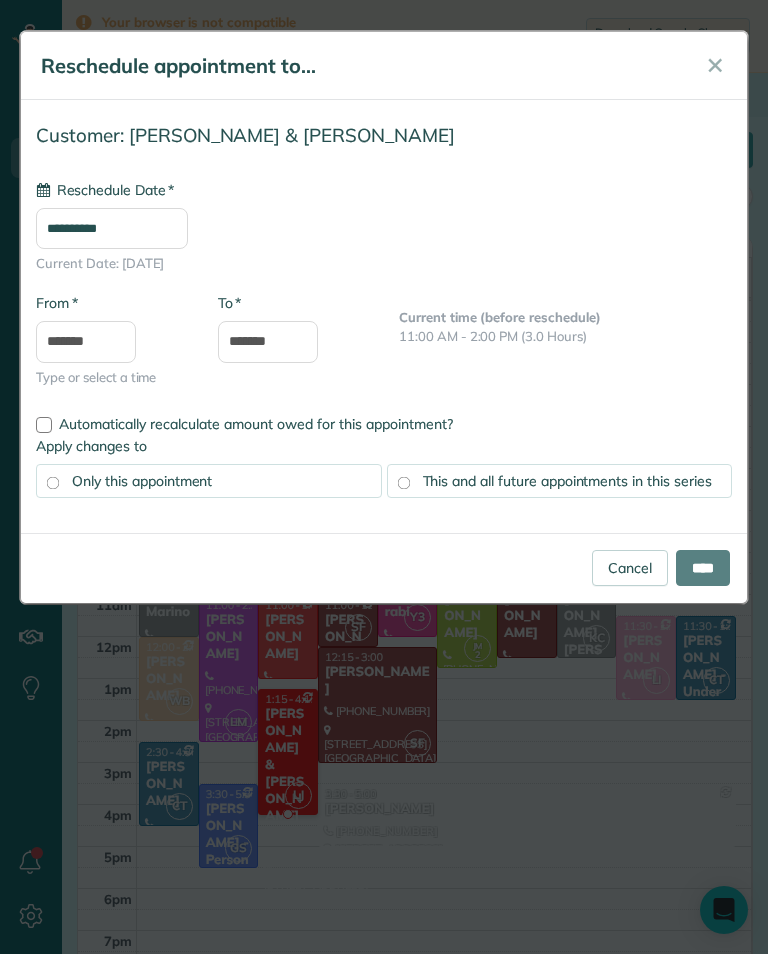 type on "**********" 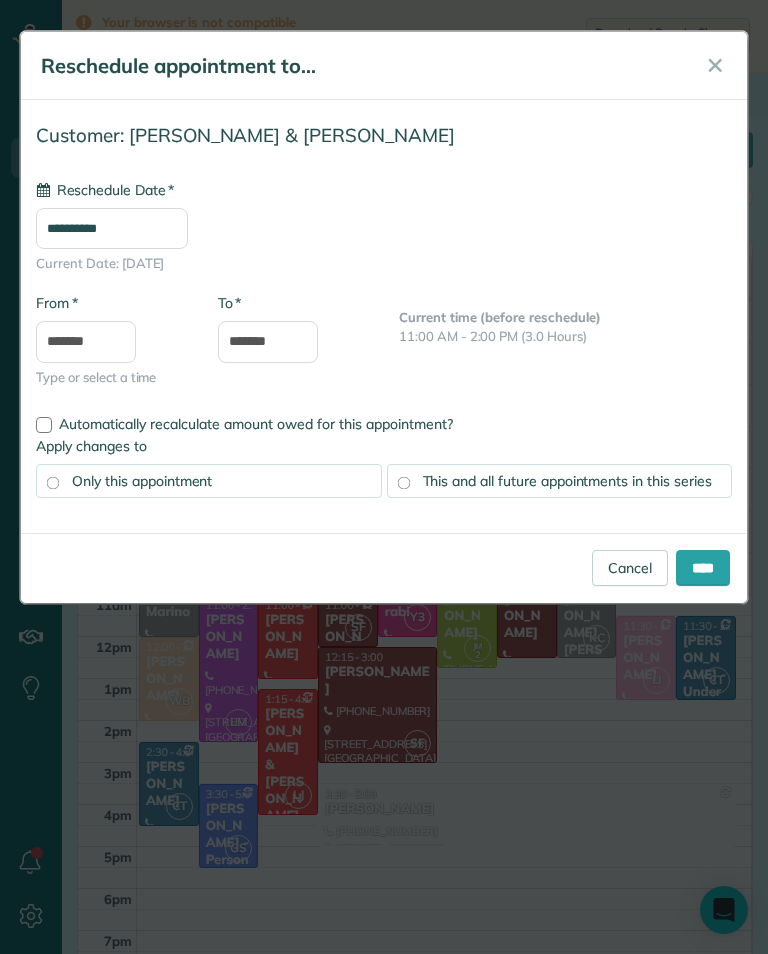 click on "****" at bounding box center [703, 568] 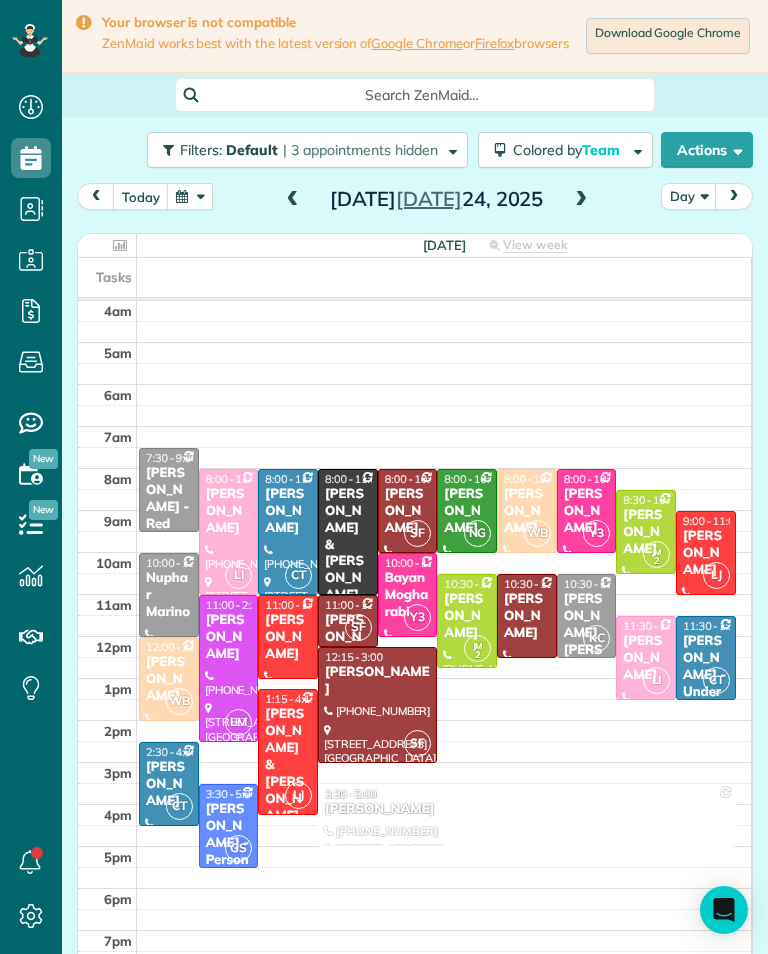scroll, scrollTop: 985, scrollLeft: 62, axis: both 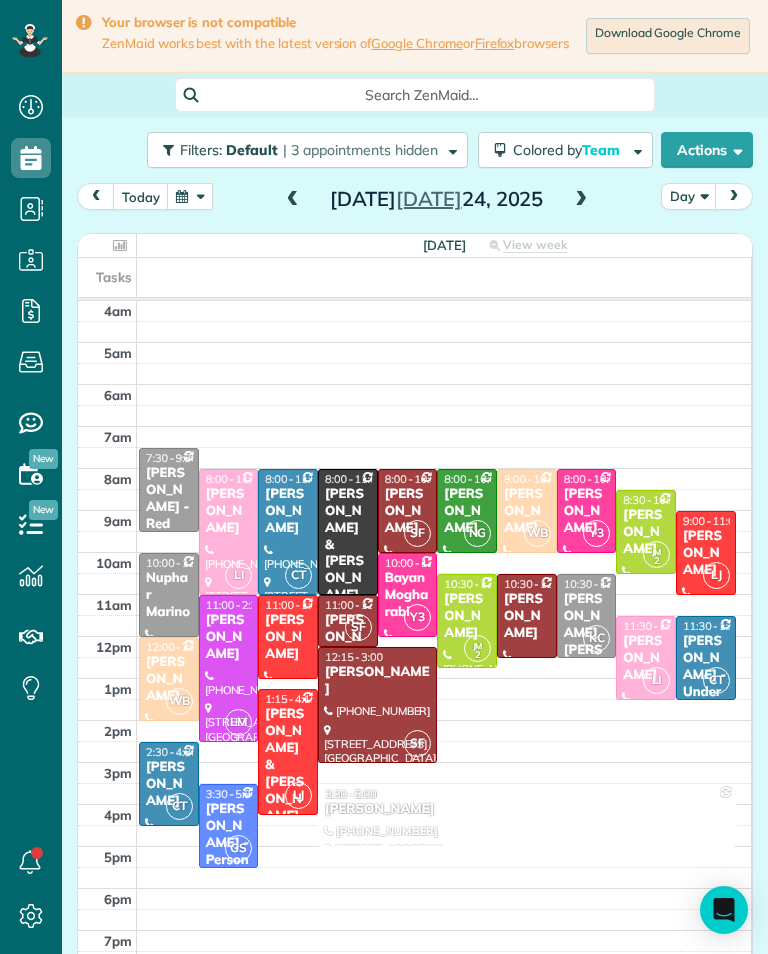click on "Nuphar Marino" at bounding box center [169, 595] 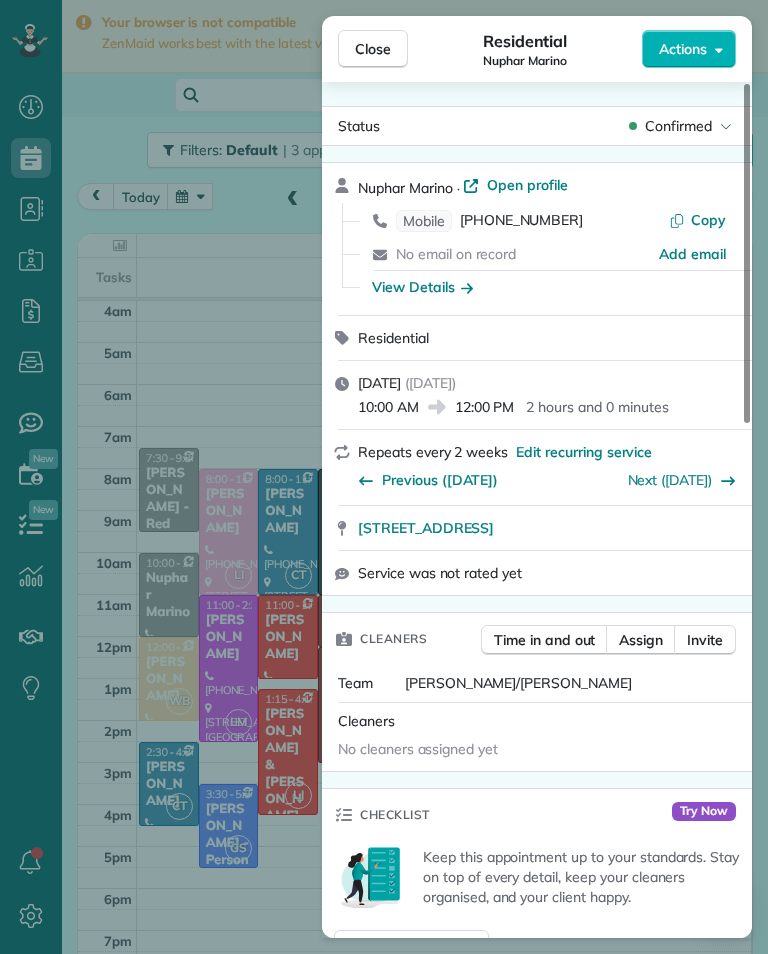 click on "Close Residential Nuphar Marino Actions Status Confirmed Nuphar Marino · Open profile Mobile (818) 770-9047 Copy No email on record Add email View Details Residential Thursday, July 24, 2025 ( in 2 days ) 10:00 AM 12:00 PM 2 hours and 0 minutes Repeats every 2 weeks Edit recurring service Previous (Jul 17) Next (Aug 07) 9650 Gothic Ave North Hills CA 91343 Service was not rated yet Cleaners Time in and out Assign Invite Team Karla/Karina Cleaners No cleaners assigned yet Checklist Try Now Keep this appointment up to your standards. Stay on top of every detail, keep your cleaners organised, and your client happy. Assign a checklist Watch a 5 min demo Billing Billing actions Price $140.00 Overcharge $0.00 Discount $0.00 Coupon discount - Primary tax - Secondary tax - Total appointment price $140.00 Tips collected New feature! $0.00 Unpaid Mark as paid Total including tip $140.00 Get paid online in no-time! Send an invoice and reward your cleaners with tips Charge customer credit card Appointment custom fields" at bounding box center (384, 477) 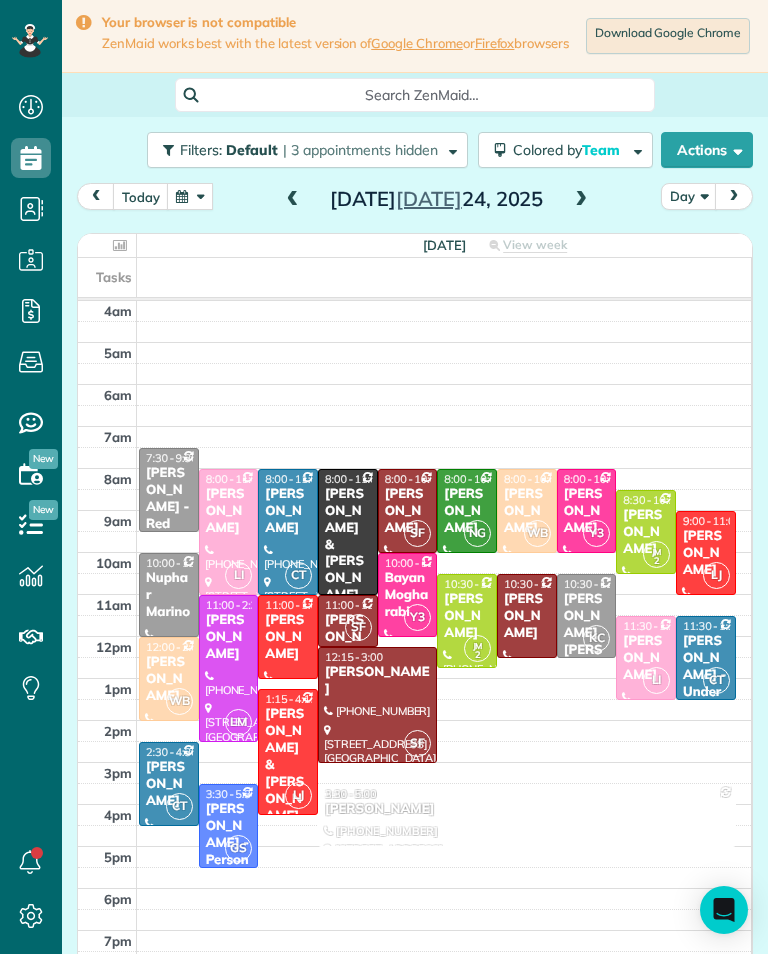 click on "[PERSON_NAME] - Red Velvet Inc" at bounding box center (169, 515) 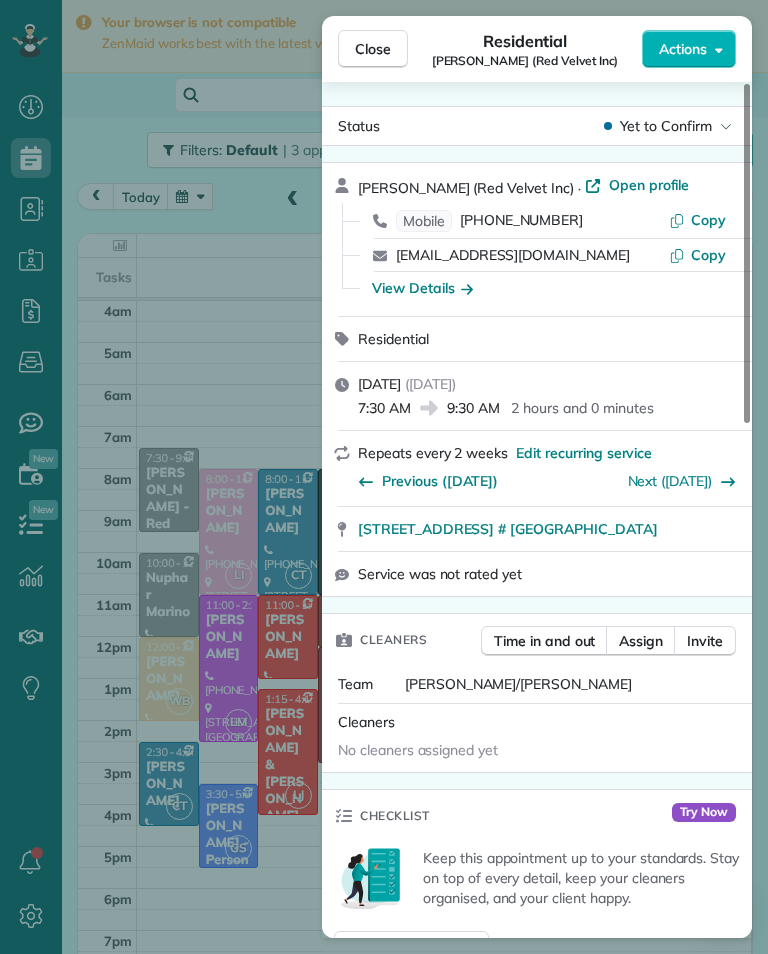 click on "[PHONE_NUMBER]" at bounding box center [521, 221] 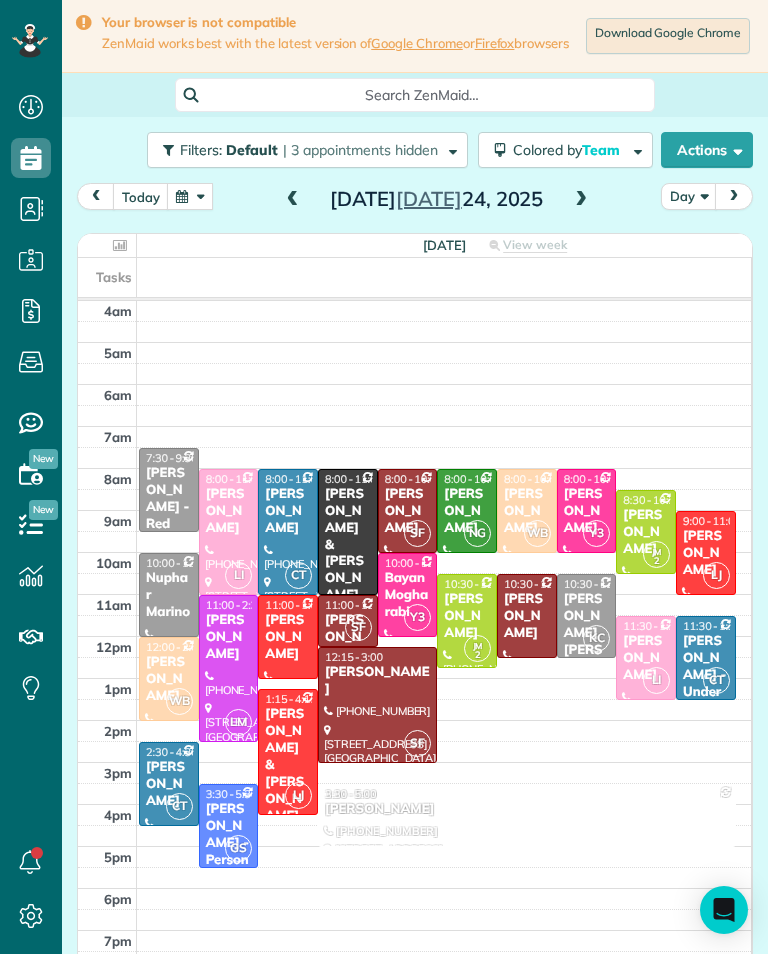 click on "Nuphar Marino" at bounding box center [169, 595] 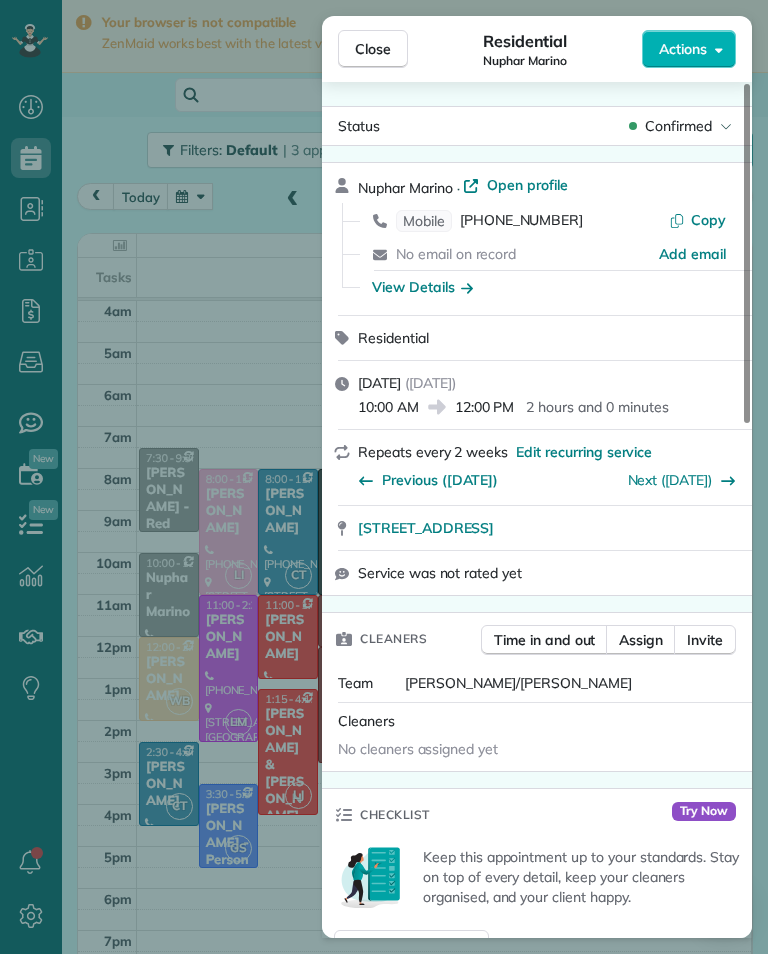 click on "Close Residential Nuphar Marino Actions Status Confirmed Nuphar Marino · Open profile Mobile (818) 770-9047 Copy No email on record Add email View Details Residential Thursday, July 24, 2025 ( in 2 days ) 10:00 AM 12:00 PM 2 hours and 0 minutes Repeats every 2 weeks Edit recurring service Previous (Jul 17) Next (Aug 07) 9650 Gothic Ave North Hills CA 91343 Service was not rated yet Cleaners Time in and out Assign Invite Team Karla/Karina Cleaners No cleaners assigned yet Checklist Try Now Keep this appointment up to your standards. Stay on top of every detail, keep your cleaners organised, and your client happy. Assign a checklist Watch a 5 min demo Billing Billing actions Price $140.00 Overcharge $0.00 Discount $0.00 Coupon discount - Primary tax - Secondary tax - Total appointment price $140.00 Tips collected New feature! $0.00 Unpaid Mark as paid Total including tip $140.00 Get paid online in no-time! Send an invoice and reward your cleaners with tips Charge customer credit card Appointment custom fields" at bounding box center [384, 477] 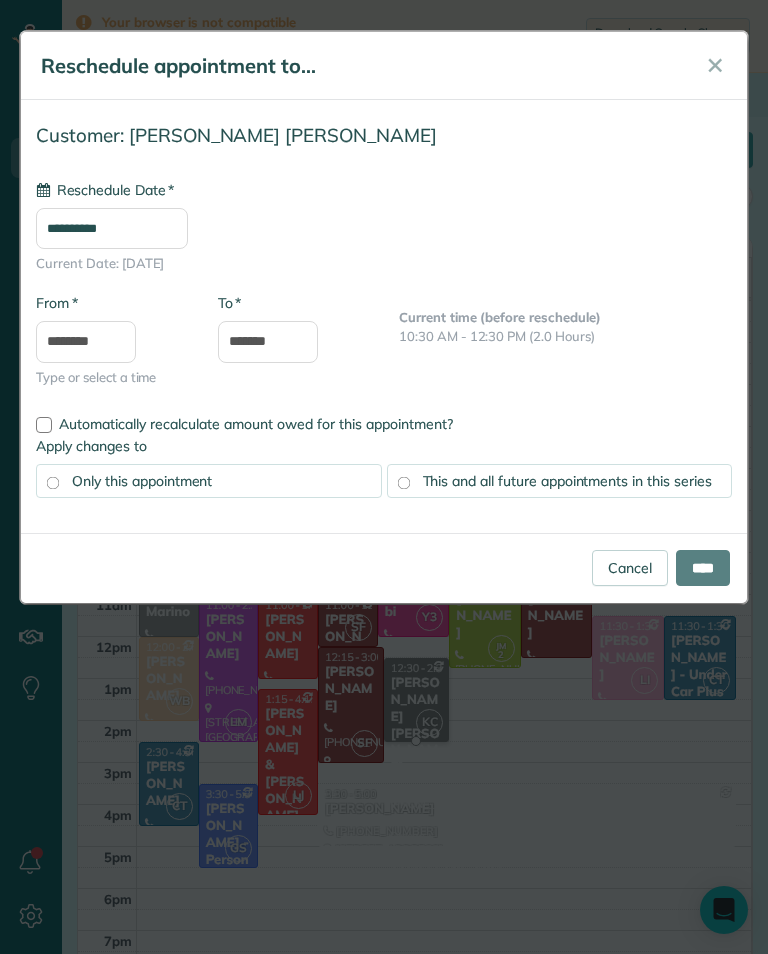 type on "**********" 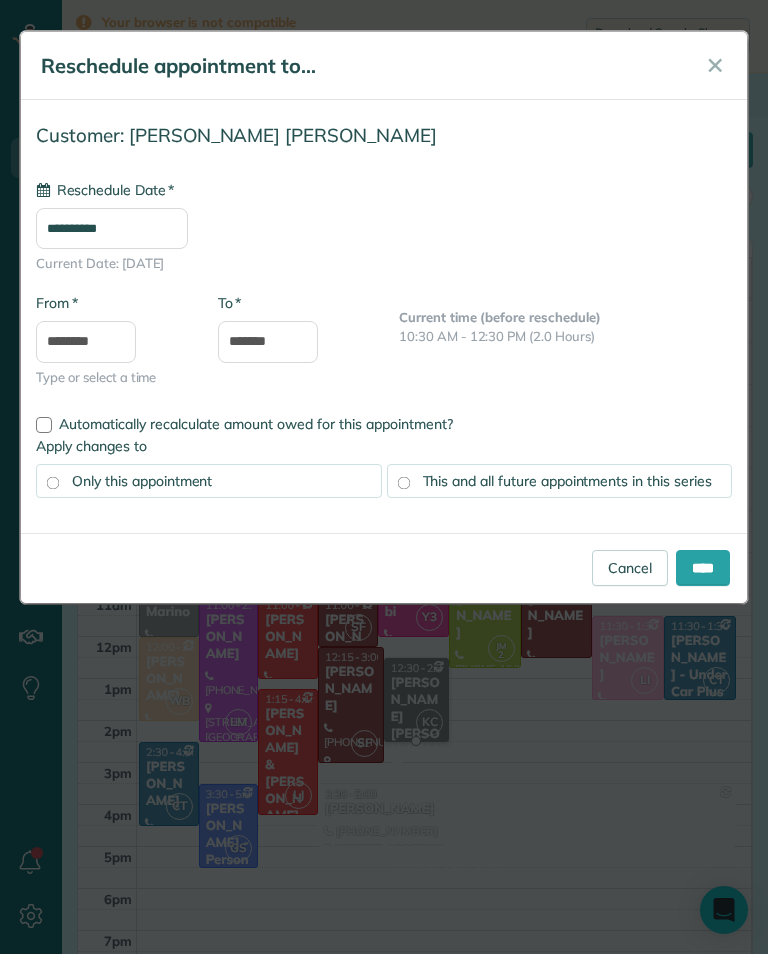 click on "****" at bounding box center (703, 568) 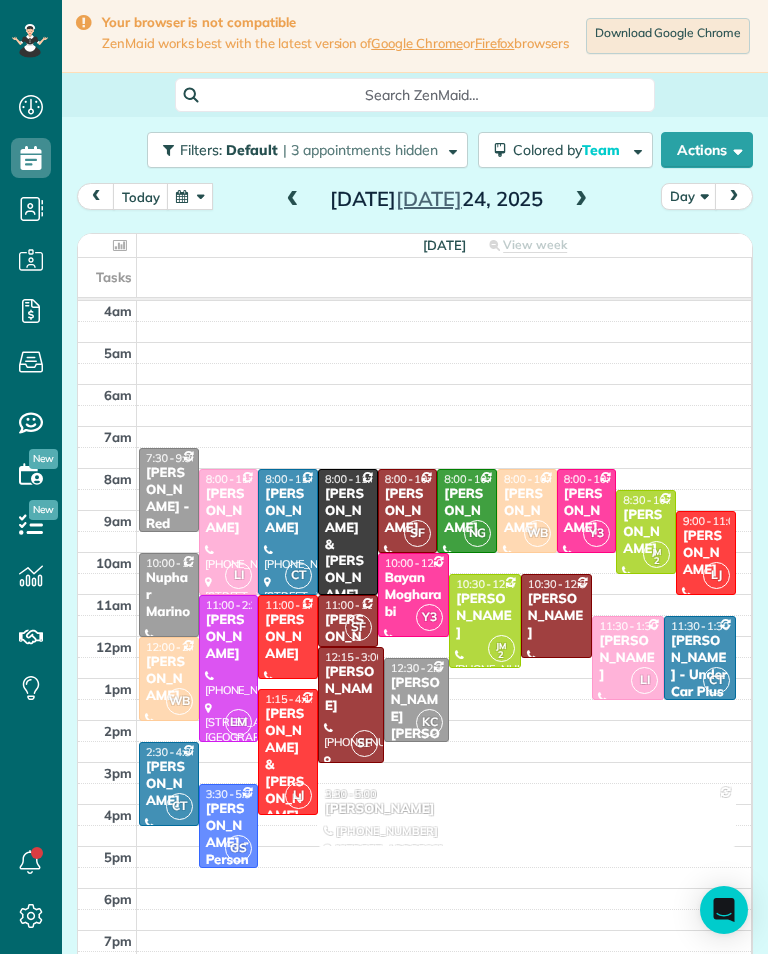 click at bounding box center (190, 196) 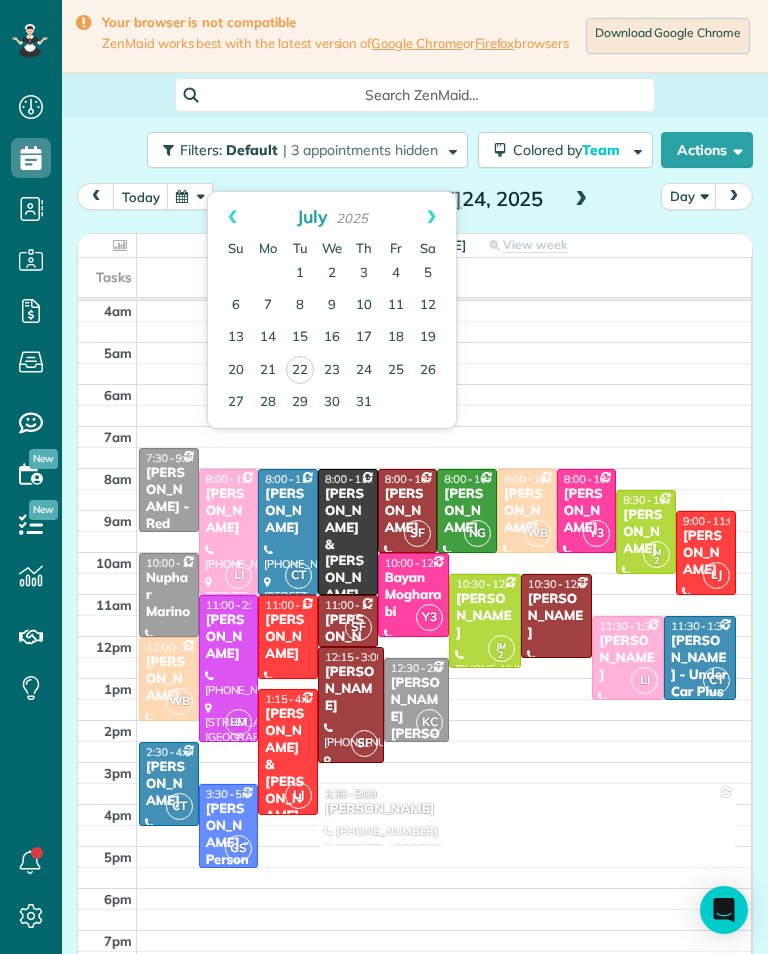 click on "9" at bounding box center [332, 306] 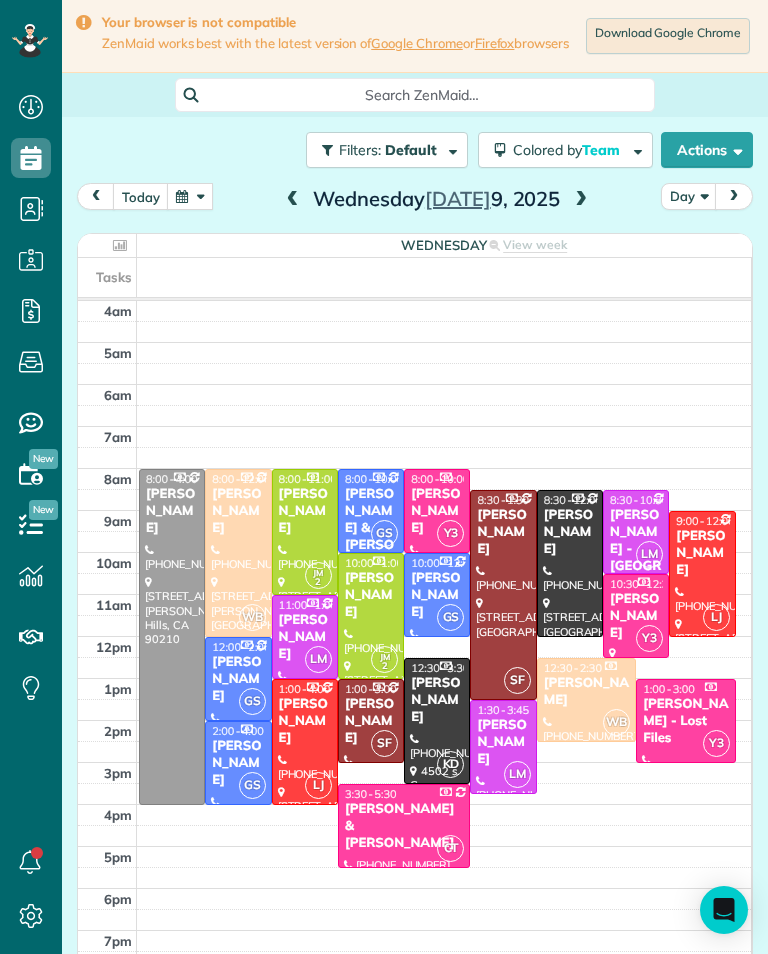 click on "Your browser is not compatible
ZenMaid works best with the latest version of  Google Chrome  or  Firefox  browsers
Download Google Chrome" at bounding box center (415, 36) 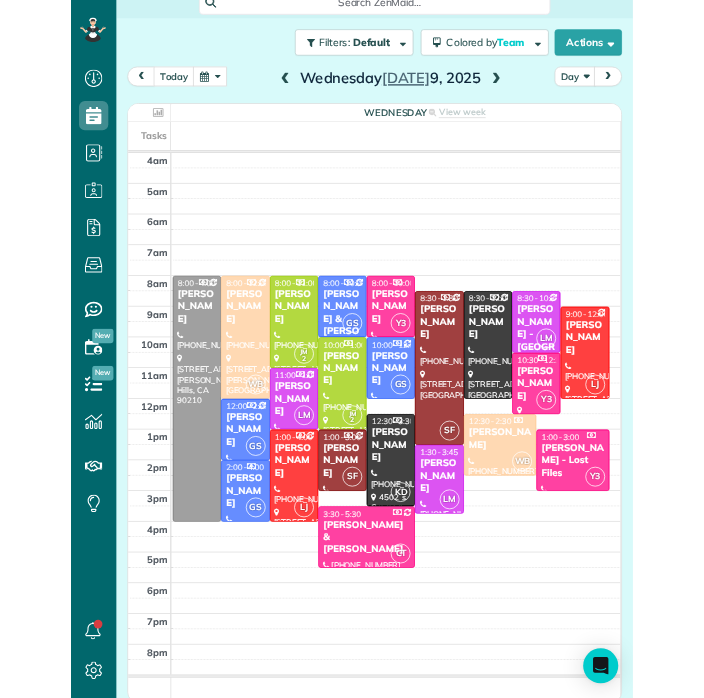 scroll, scrollTop: 61, scrollLeft: 0, axis: vertical 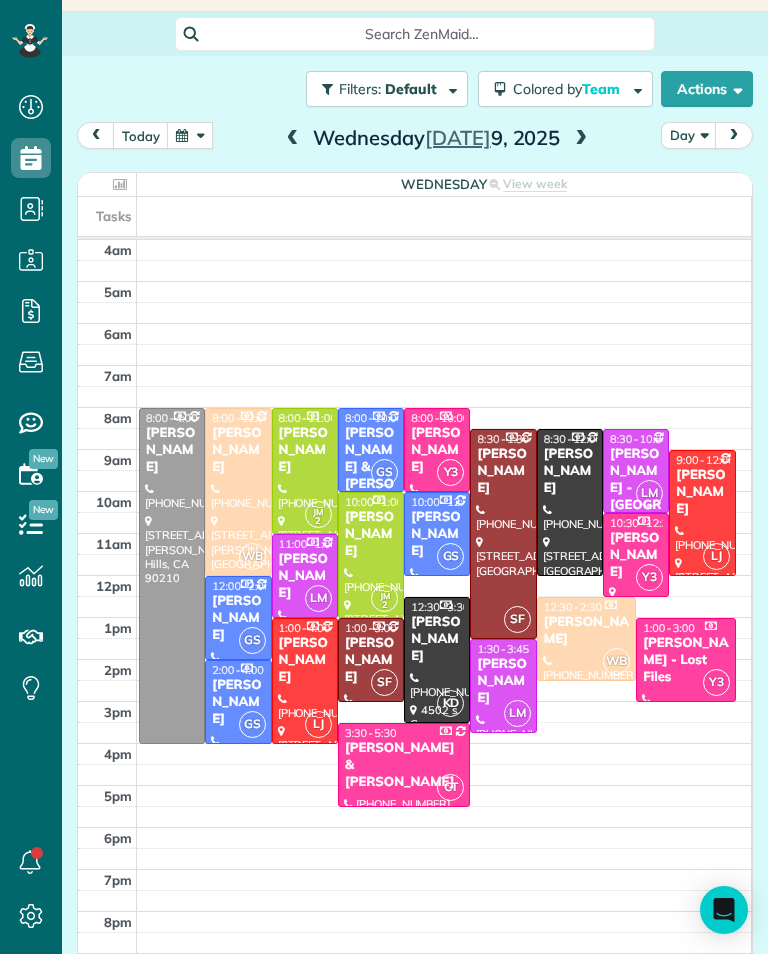 click on "Wednesday  Jul  9, 2025" at bounding box center (437, 138) 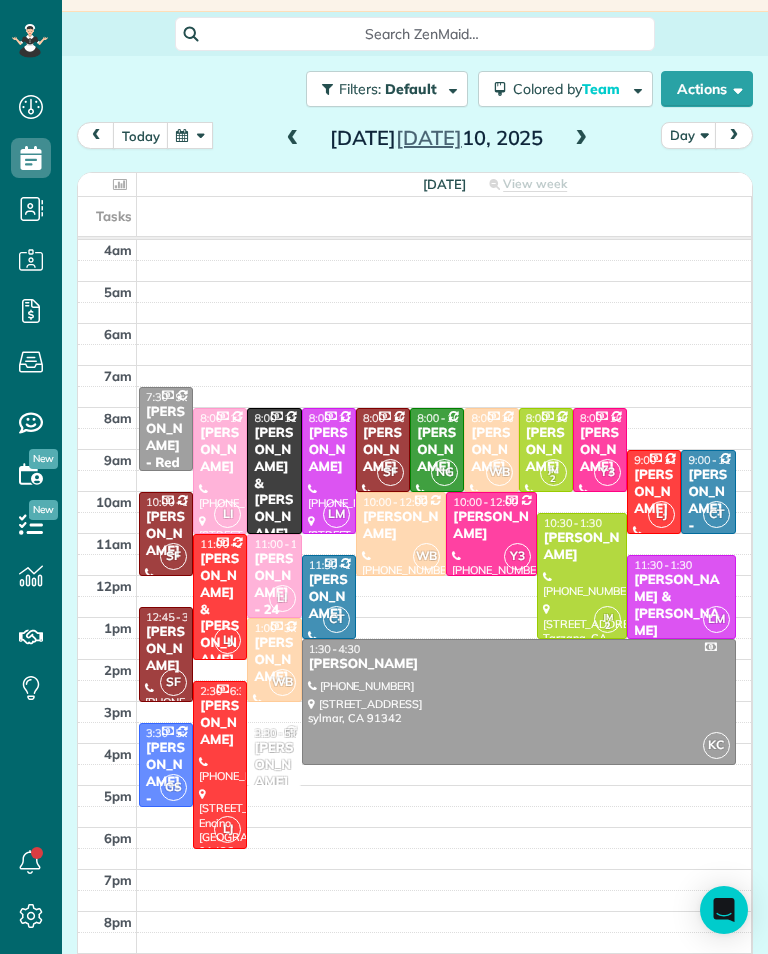 click at bounding box center (581, 139) 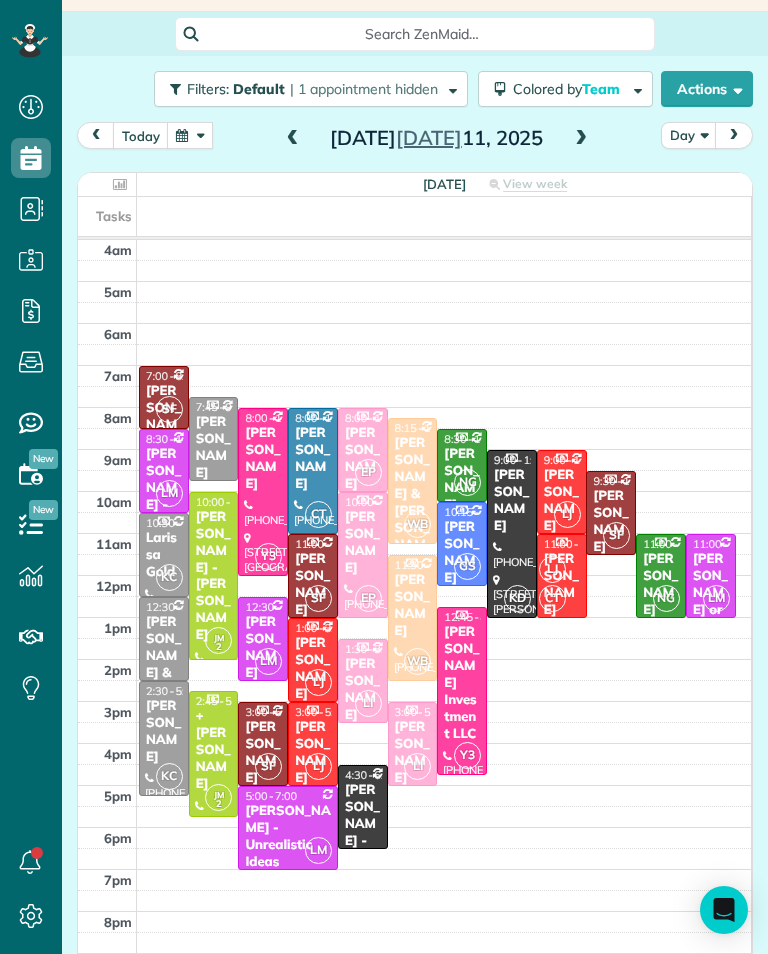 scroll, scrollTop: 985, scrollLeft: 62, axis: both 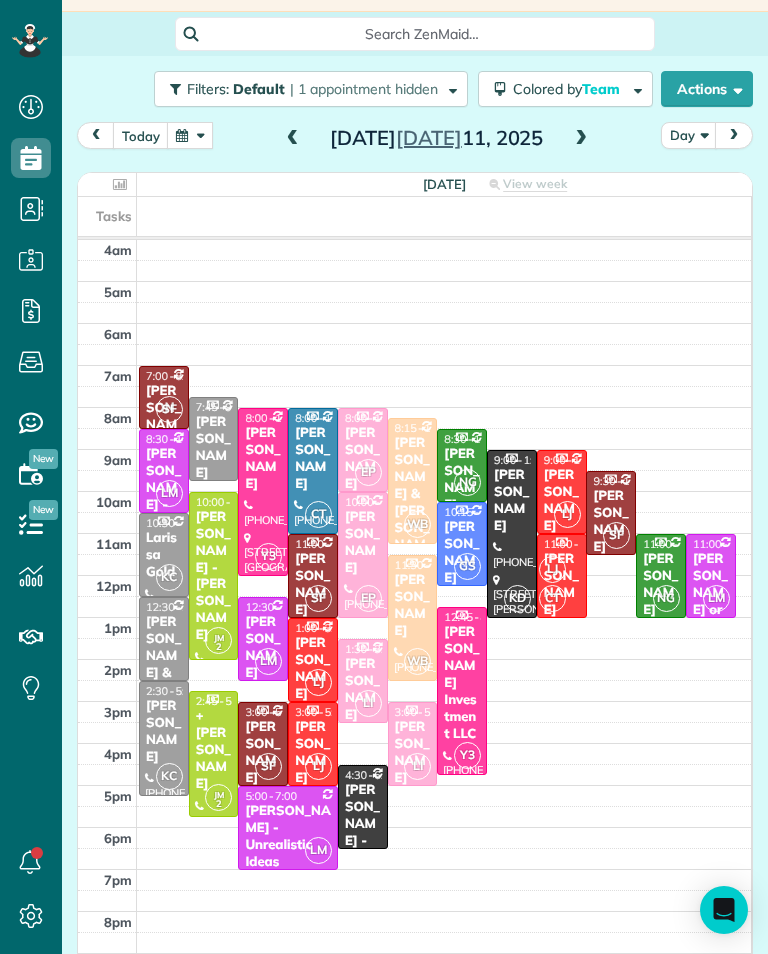 click at bounding box center [190, 135] 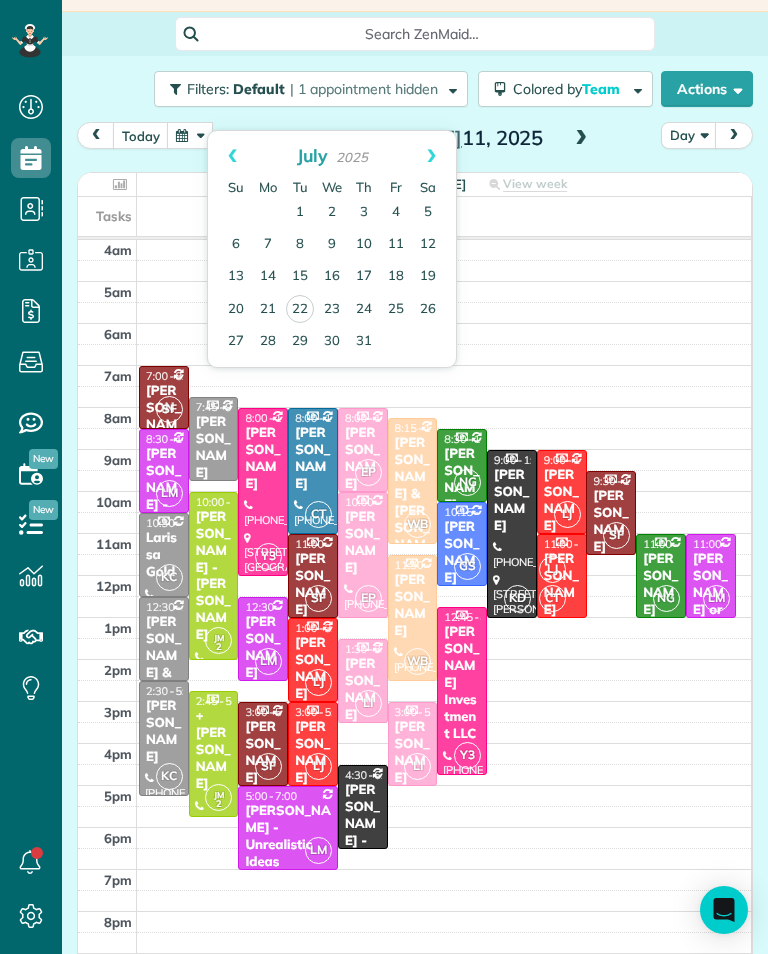 click on "23" at bounding box center [332, 310] 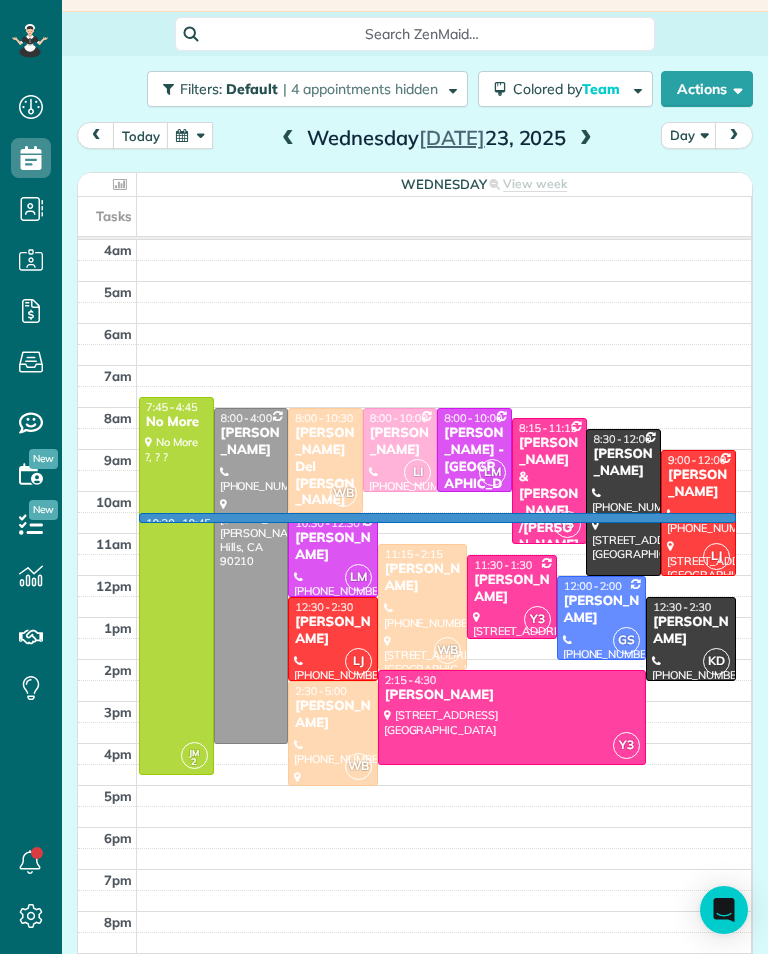 click at bounding box center [384, 477] 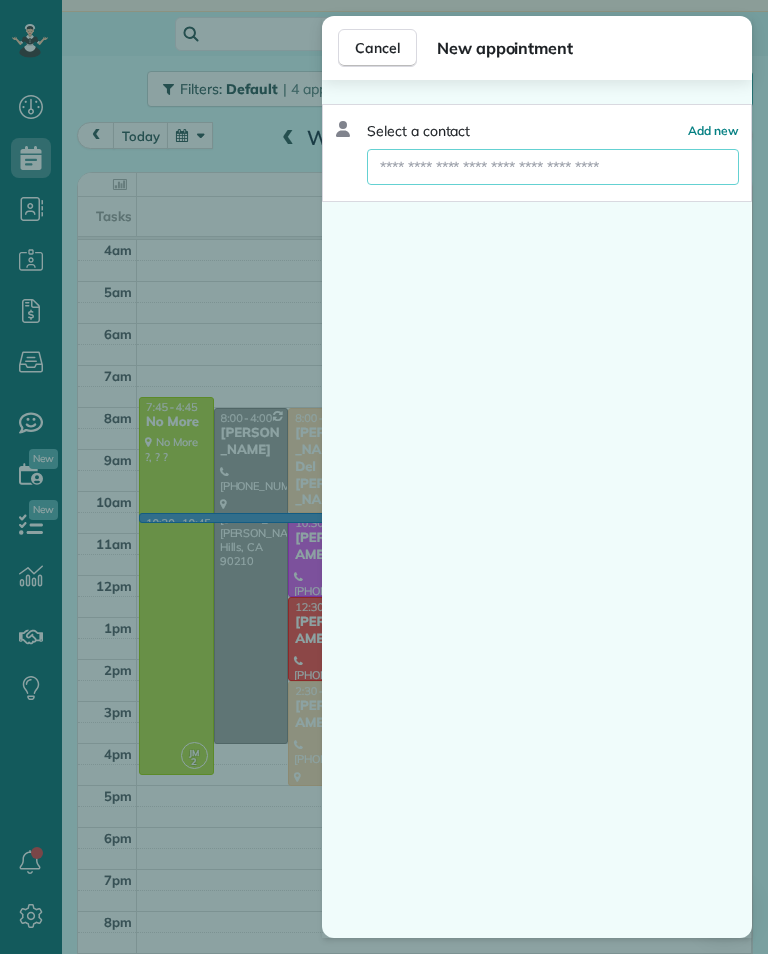 click at bounding box center (553, 167) 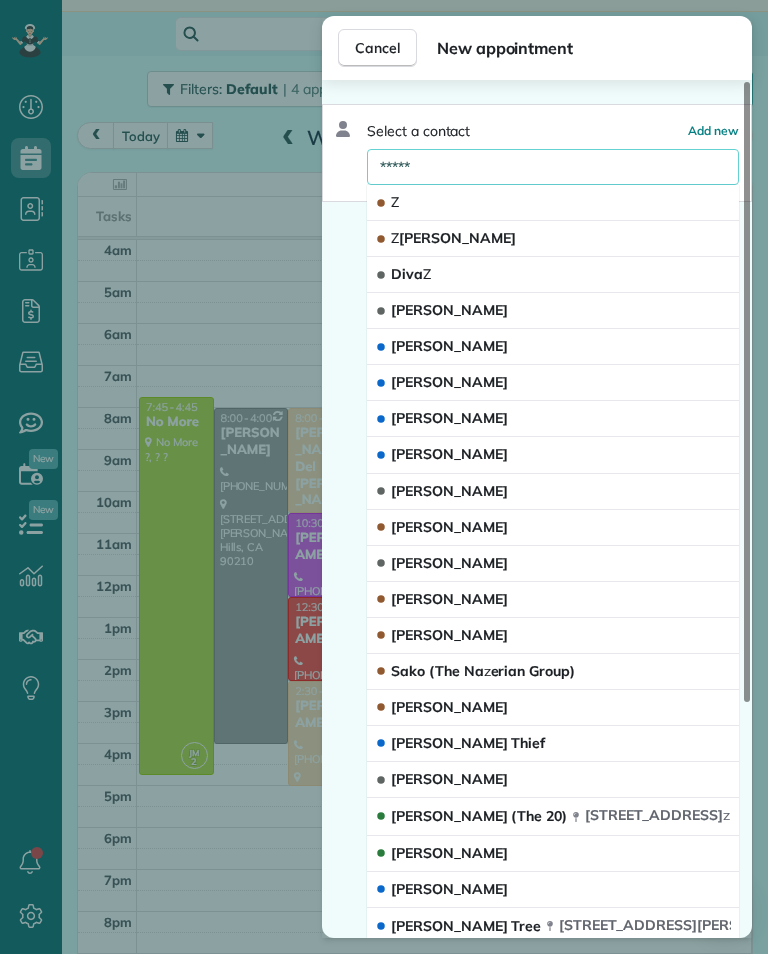 type on "****" 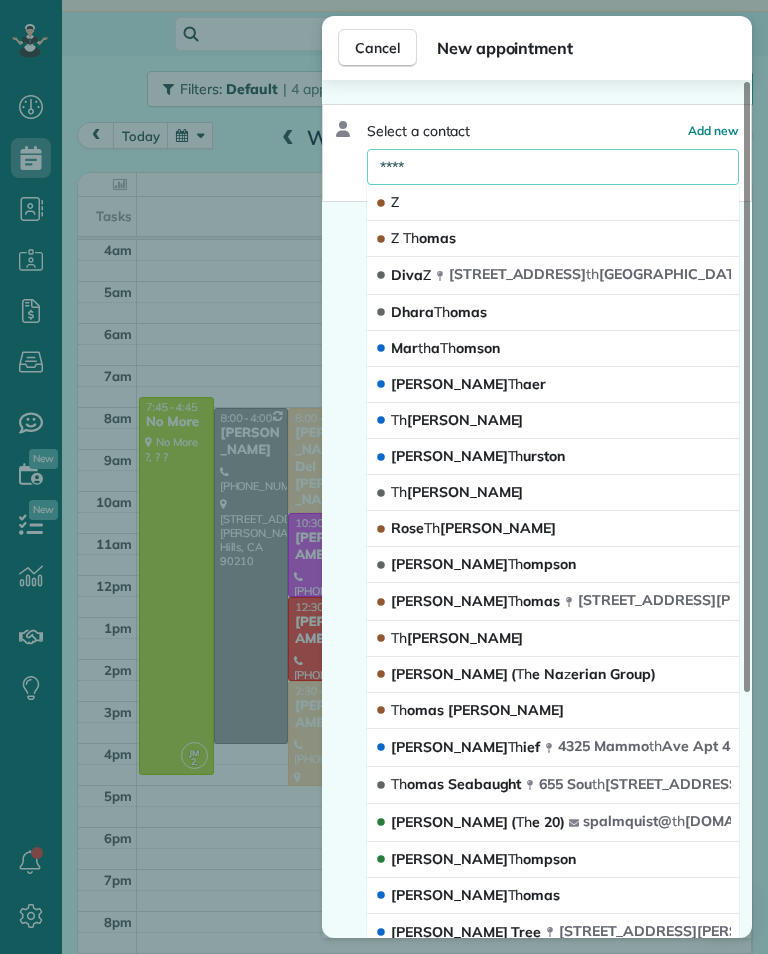 click on "Z   Th omas" at bounding box center [423, 238] 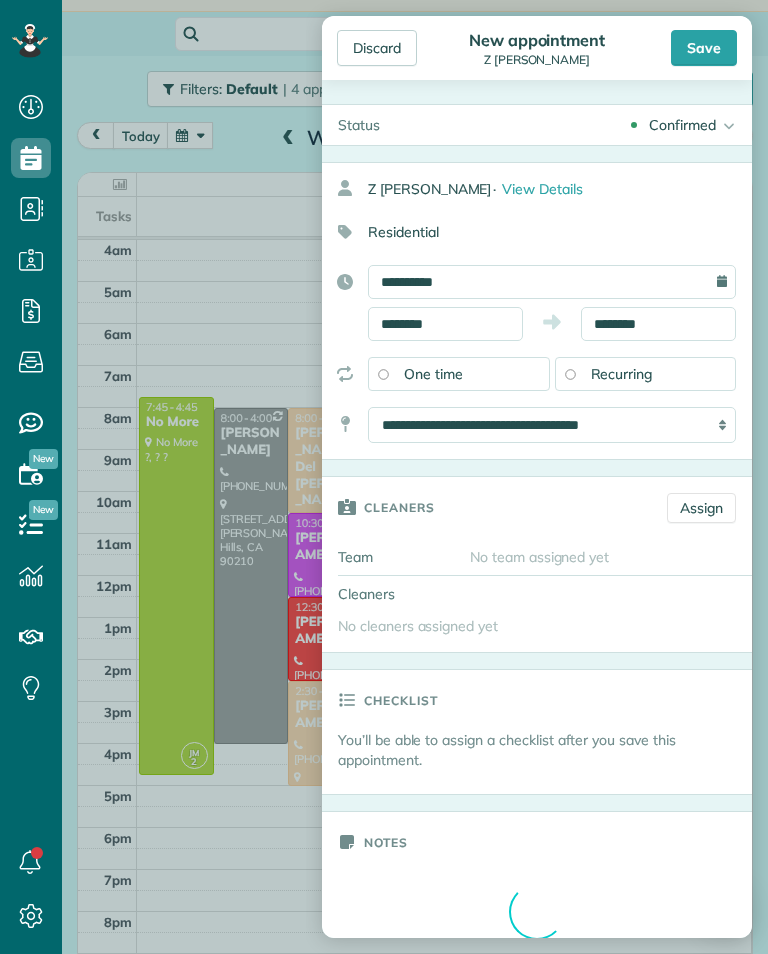 type on "**********" 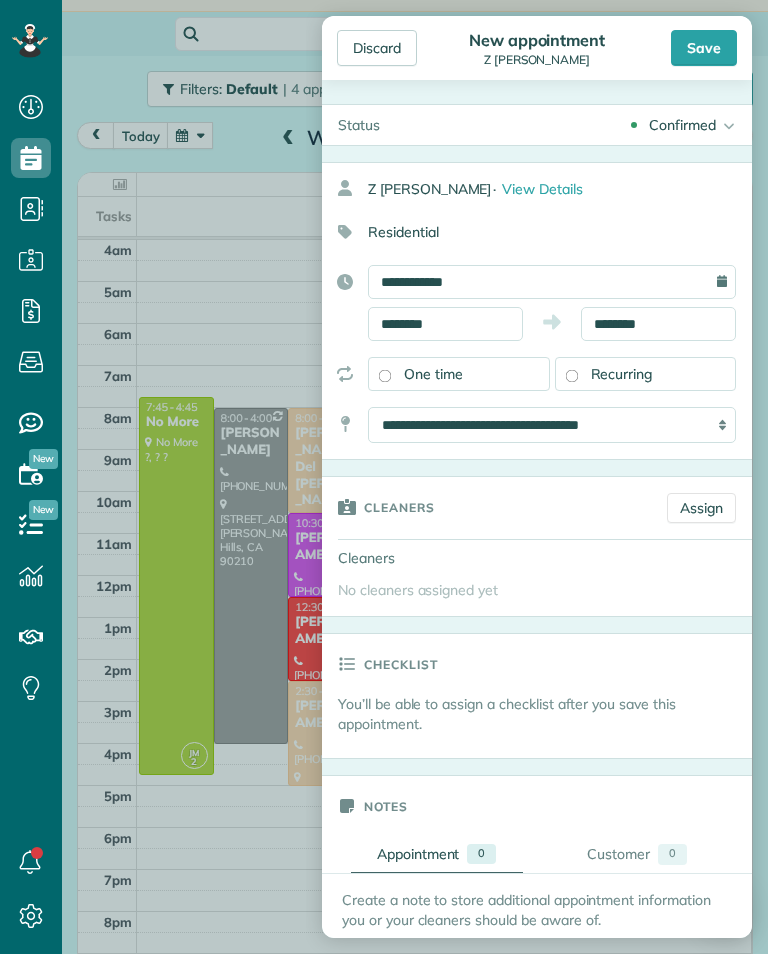 click on "Assign" at bounding box center (701, 508) 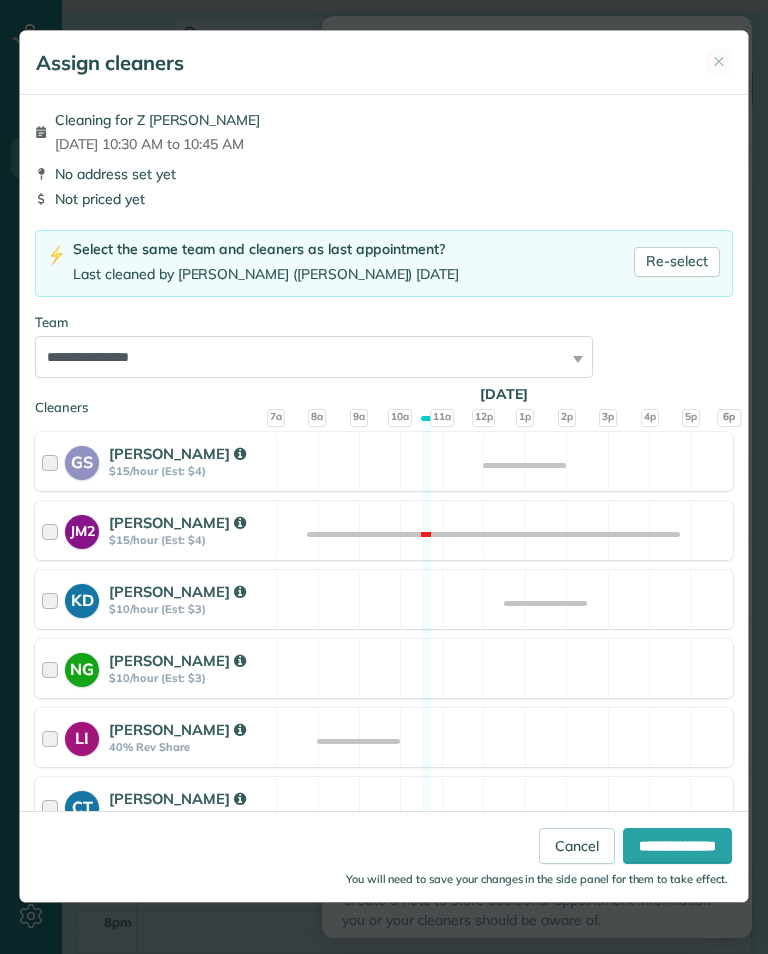 click on "Re-select" at bounding box center [677, 262] 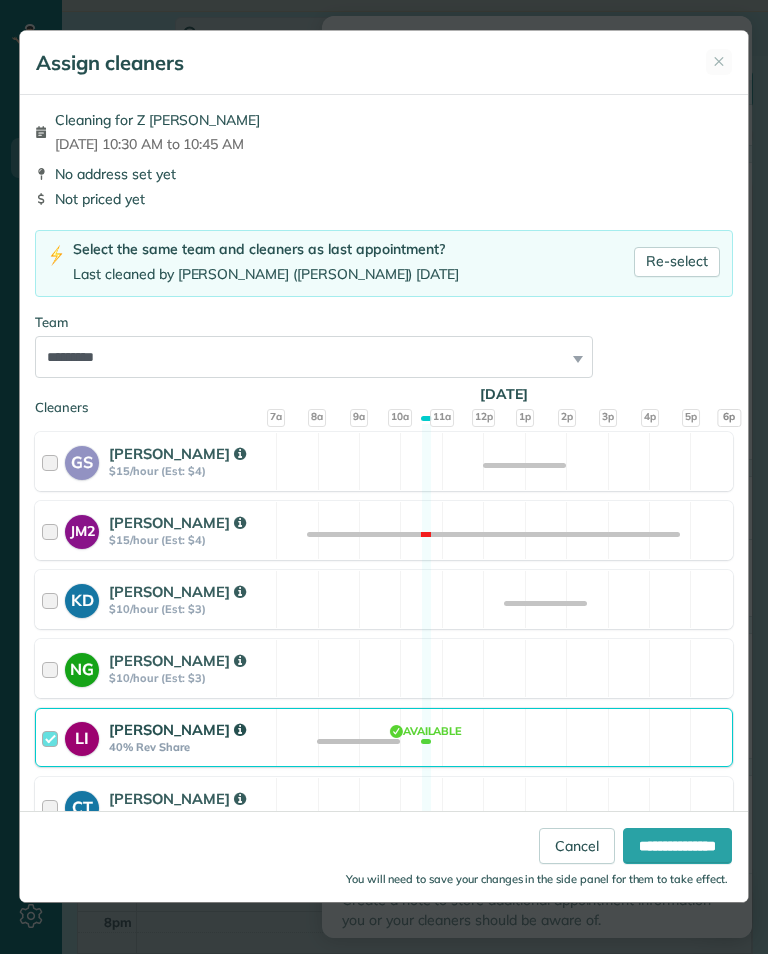 click on "**********" at bounding box center [677, 846] 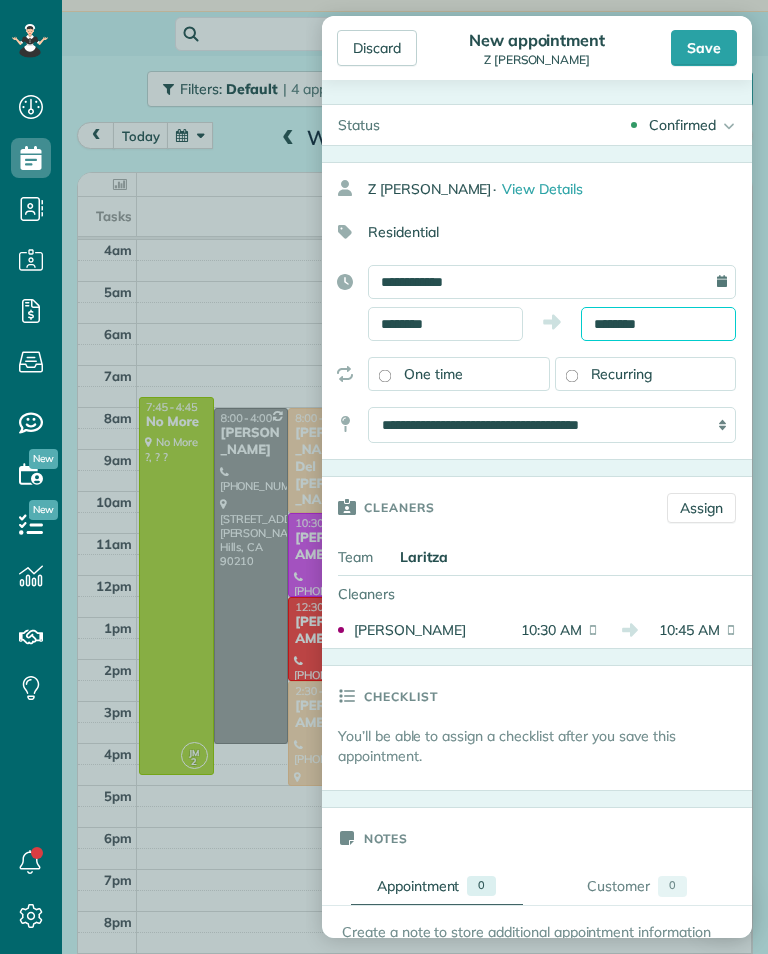click on "********" at bounding box center (658, 324) 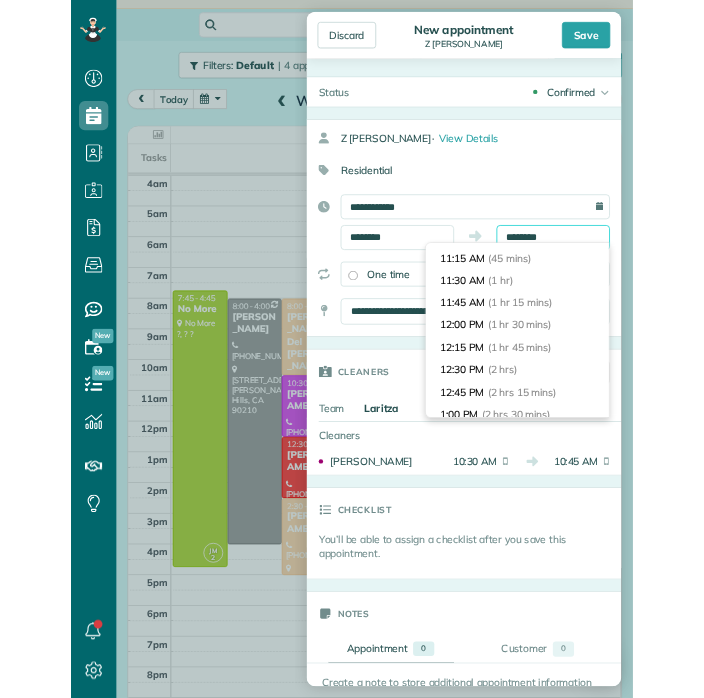 scroll, scrollTop: 88, scrollLeft: 0, axis: vertical 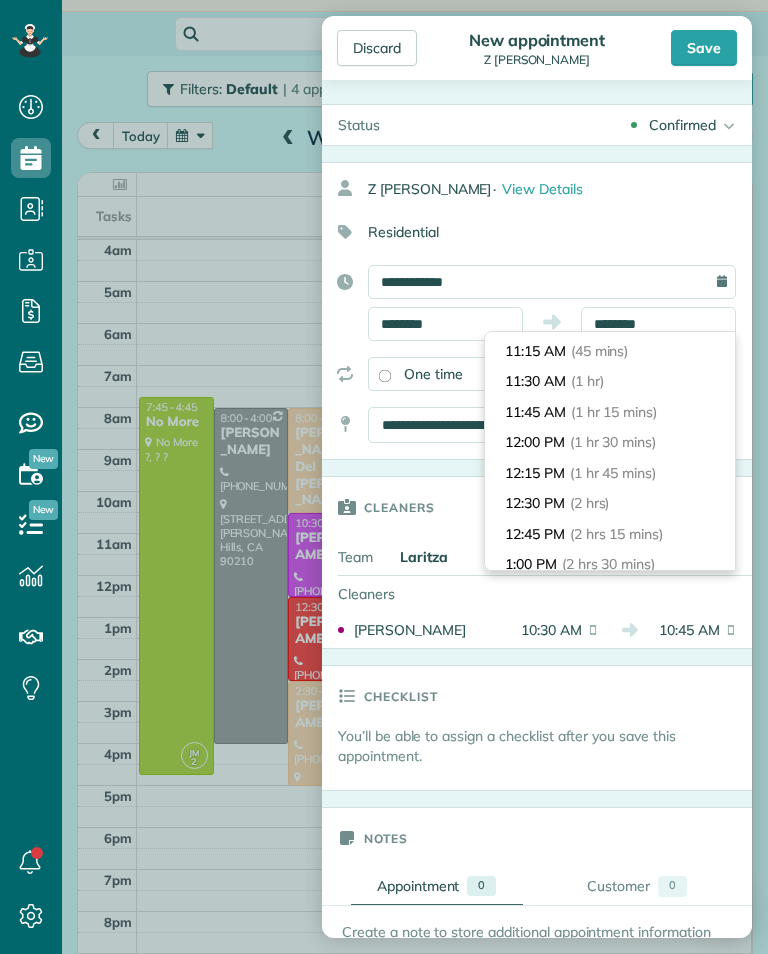 click on "12:30 PM  (2 hrs)" at bounding box center (610, 503) 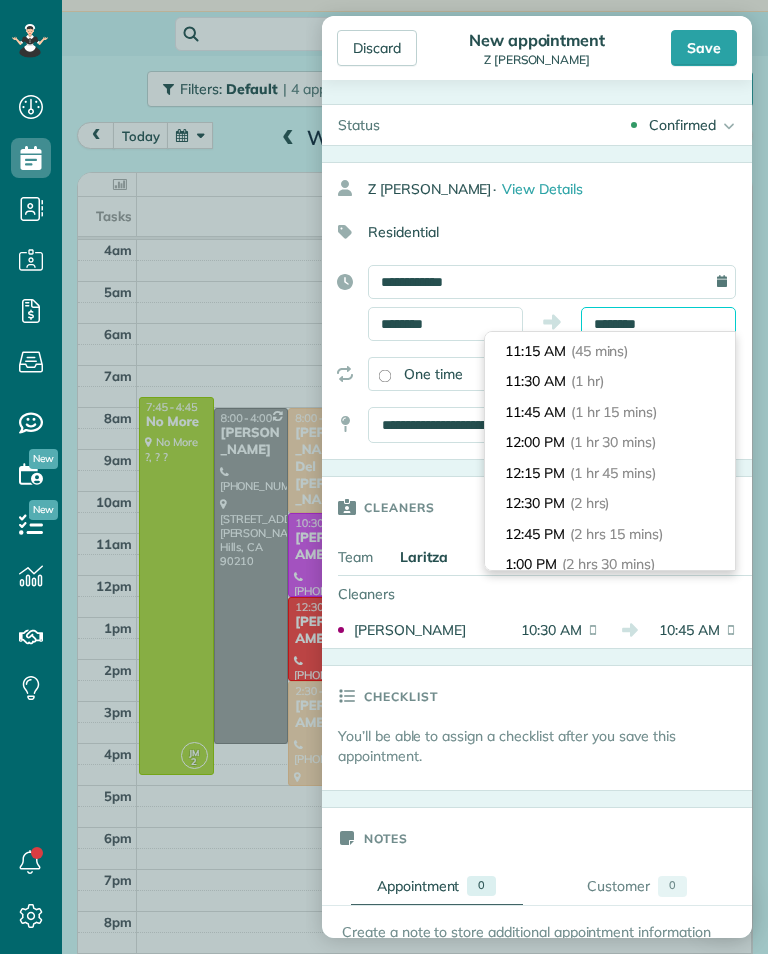 type on "********" 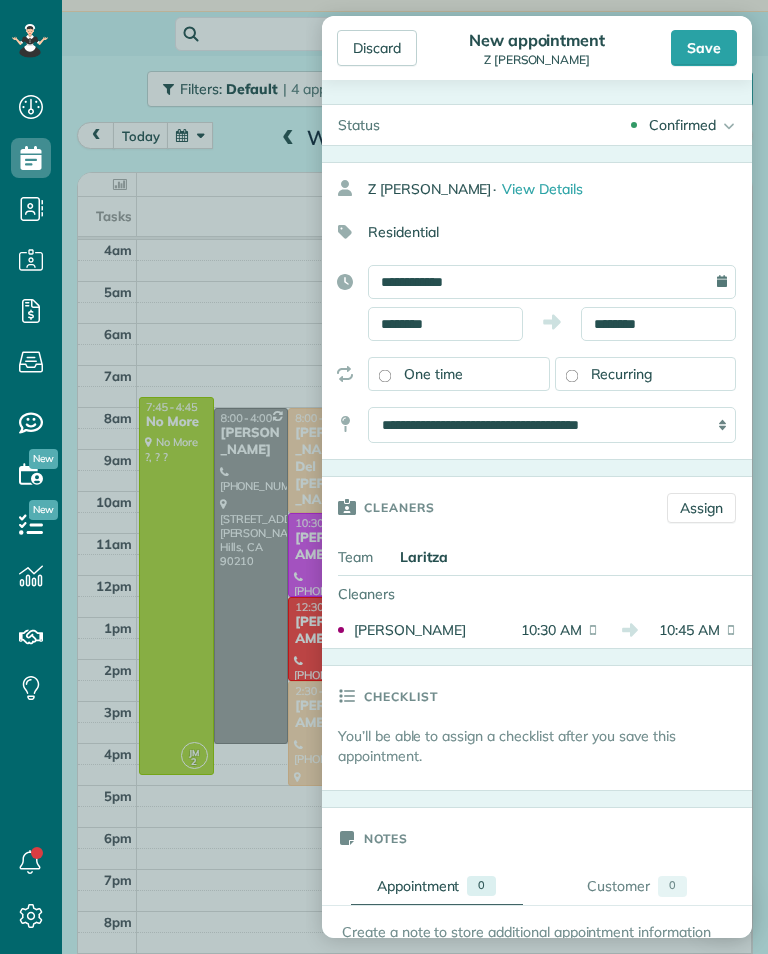click on "Save" at bounding box center [704, 48] 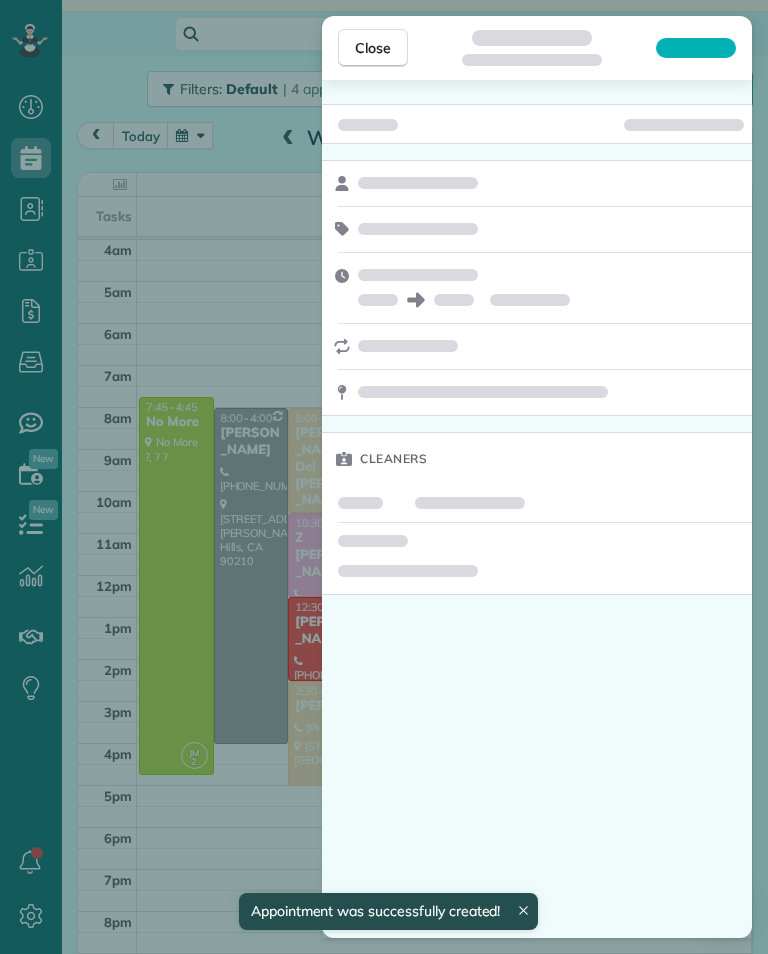 click on "Close   Cleaners" at bounding box center (384, 477) 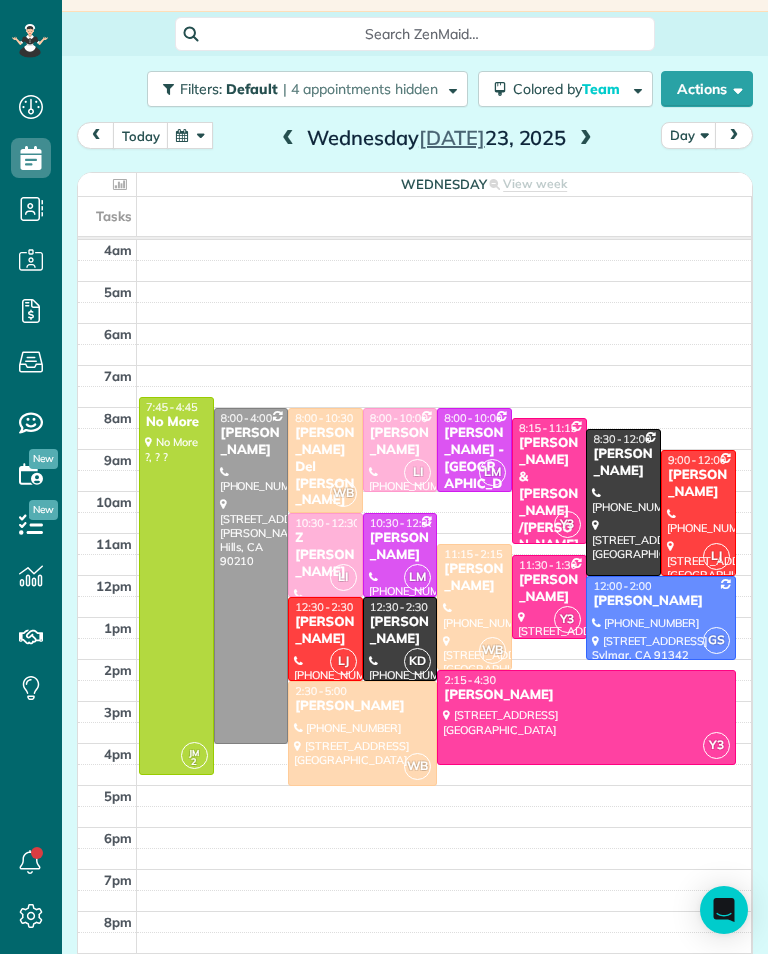scroll, scrollTop: 985, scrollLeft: 62, axis: both 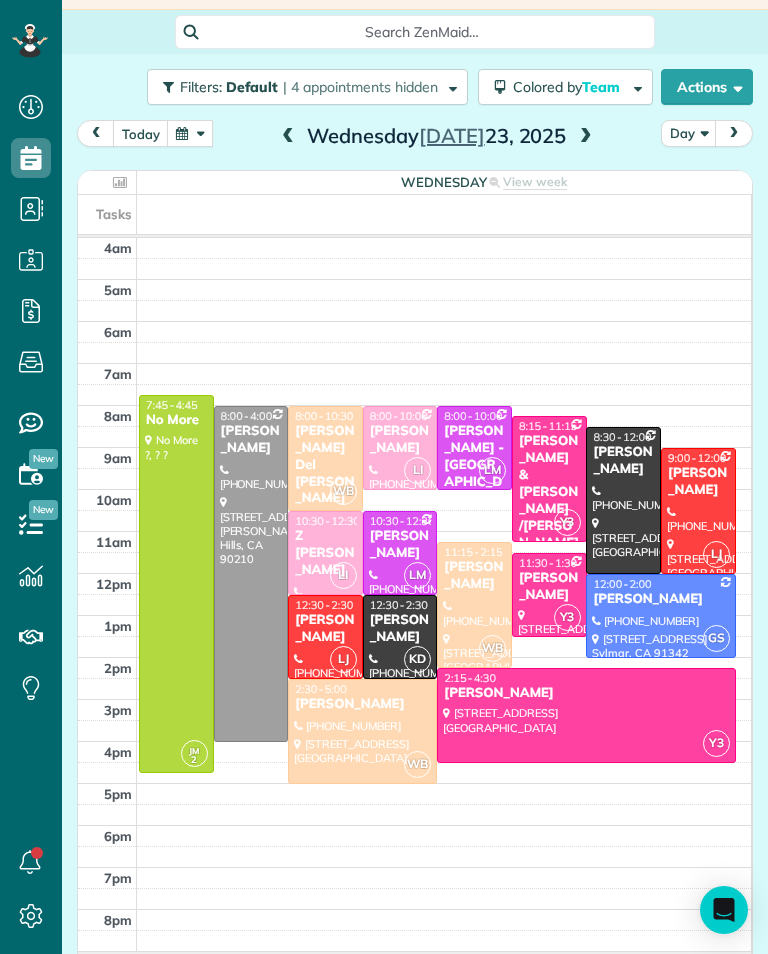 click at bounding box center [190, 133] 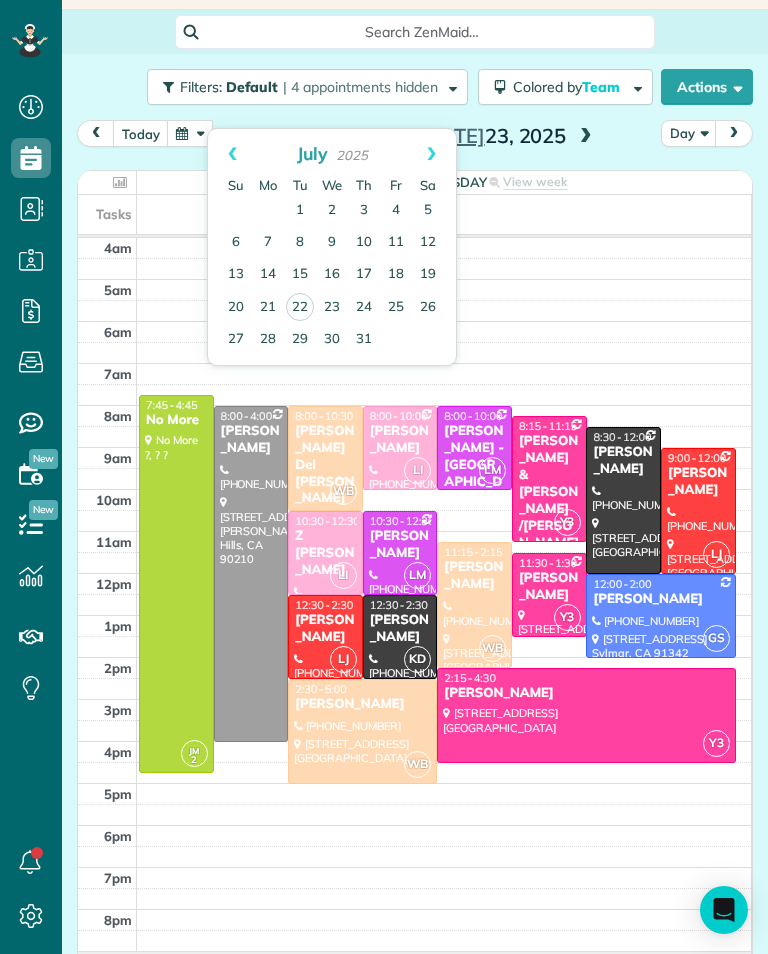 click on "11" at bounding box center (396, 243) 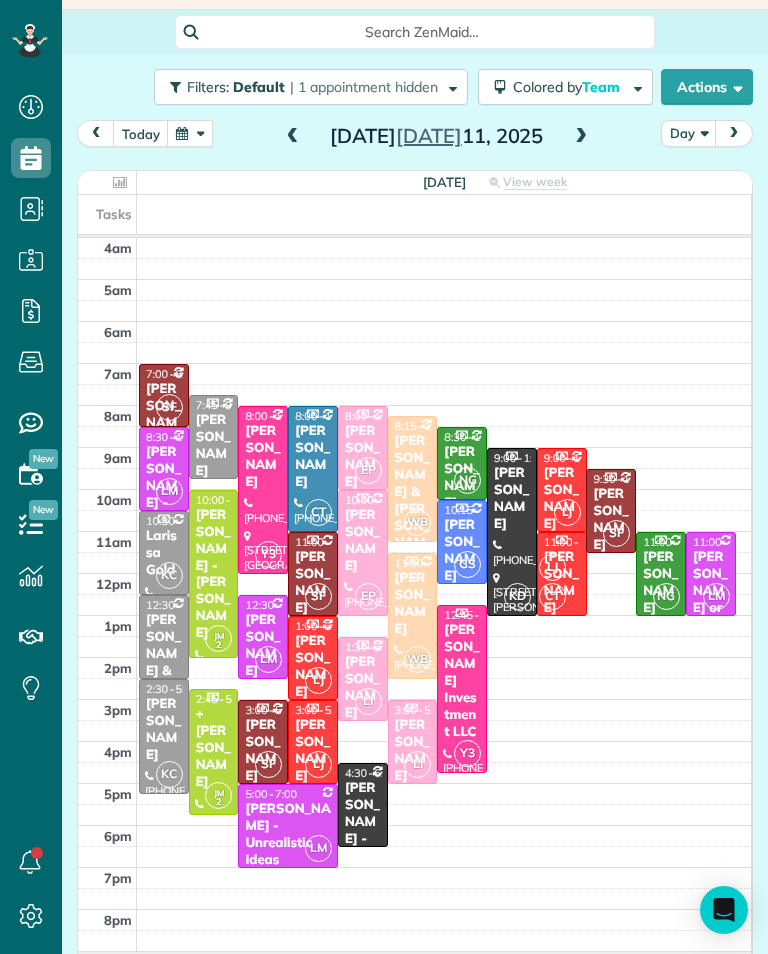 click on "+ Natalia Rostopora" at bounding box center (214, 748) 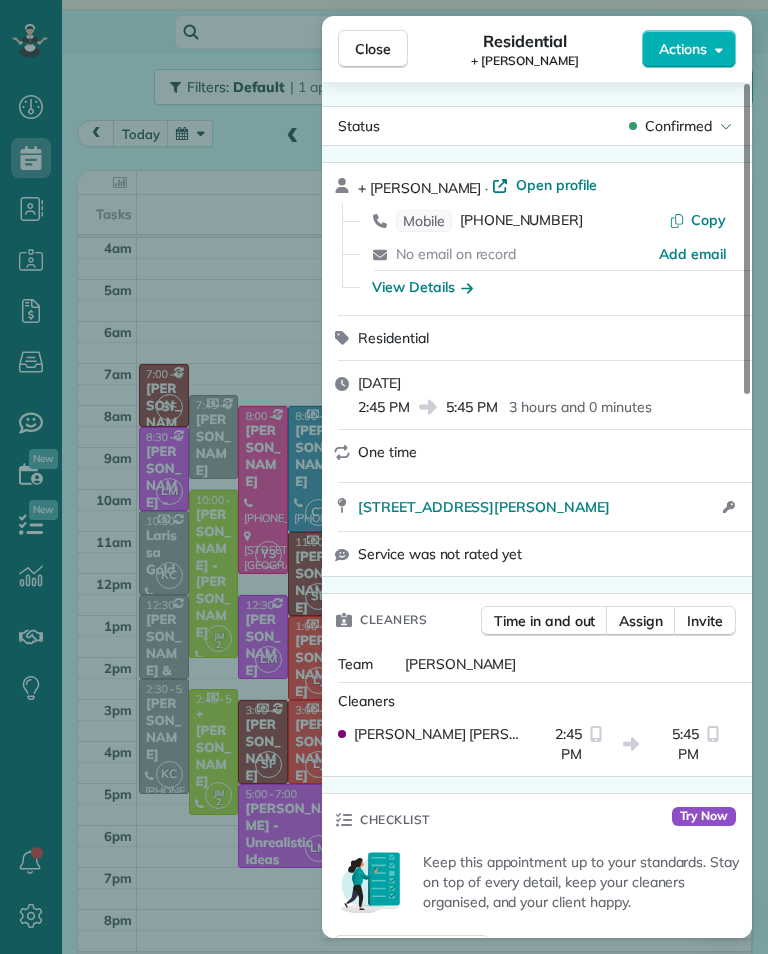 click on "(323) 719-5521" at bounding box center [521, 221] 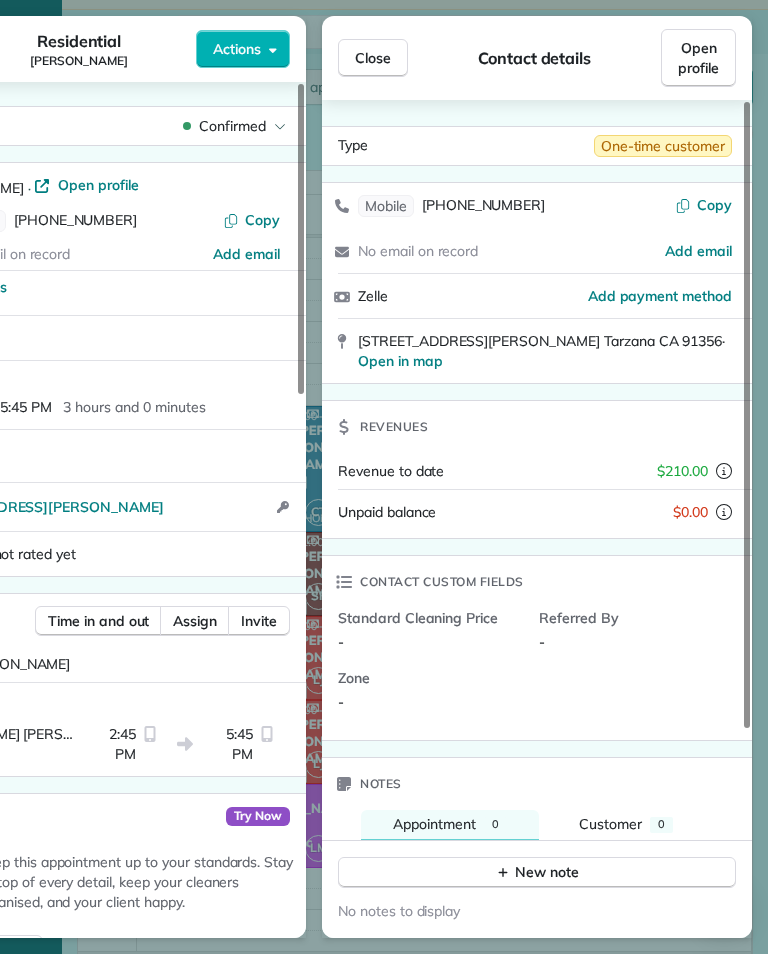 click on "Close" at bounding box center [373, 58] 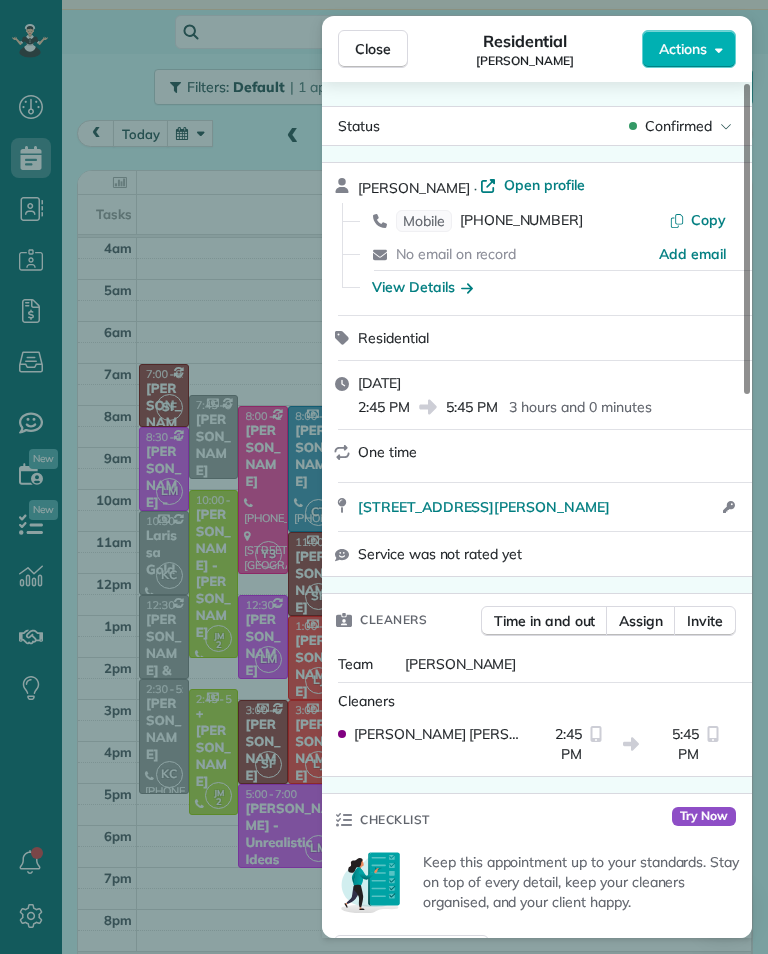 click on "Close" at bounding box center [373, 49] 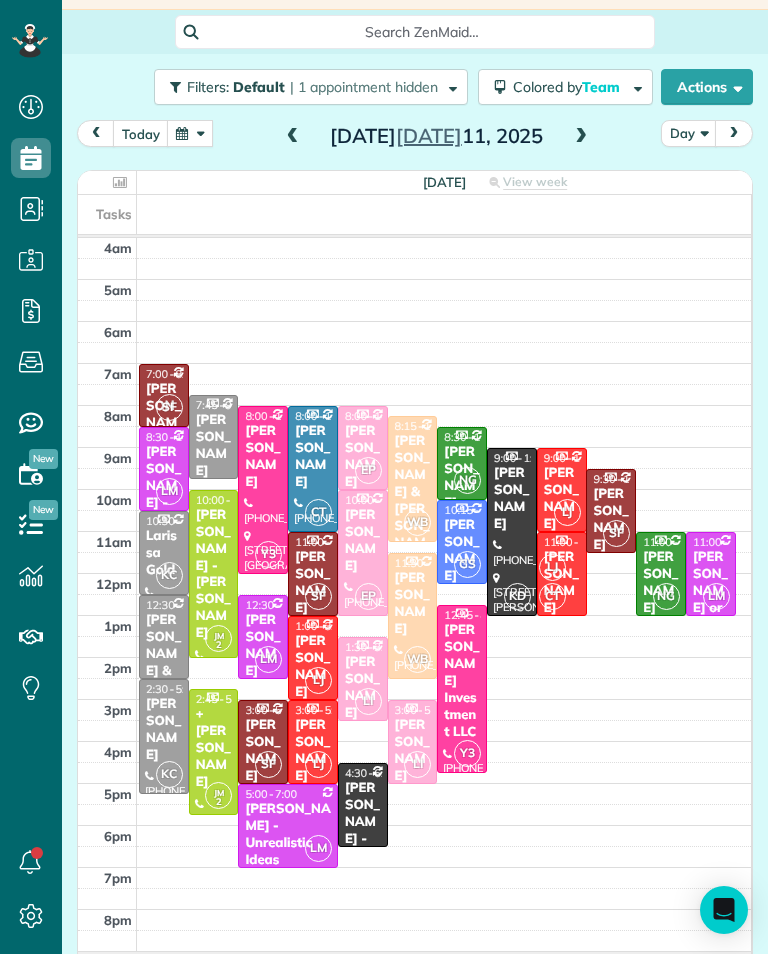 click at bounding box center (581, 137) 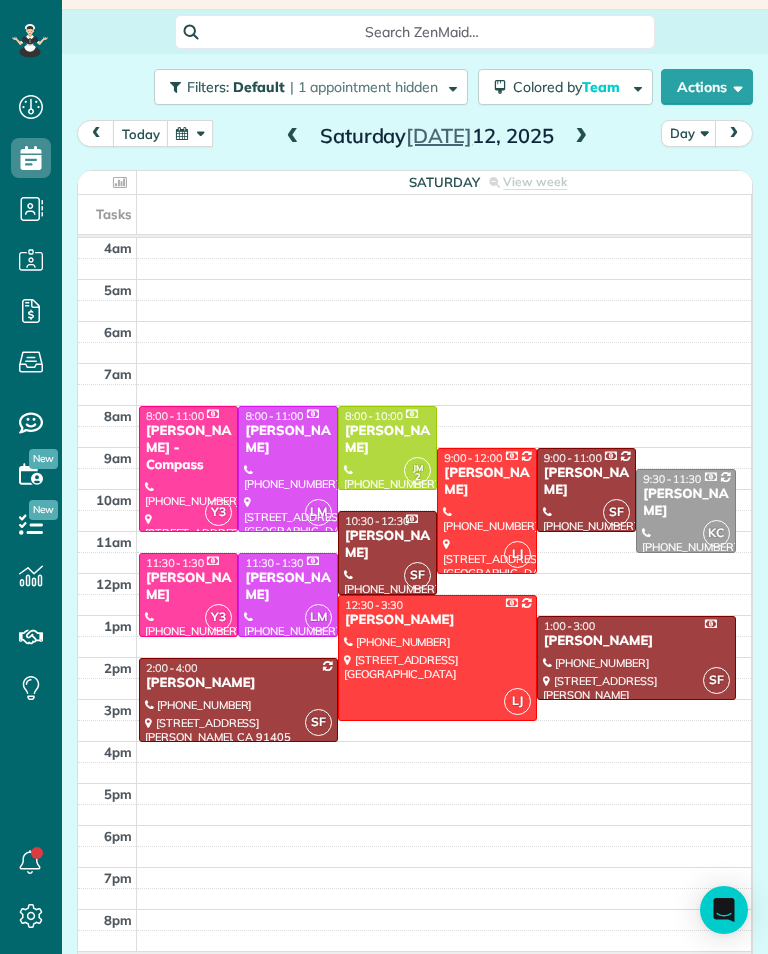 click at bounding box center (581, 137) 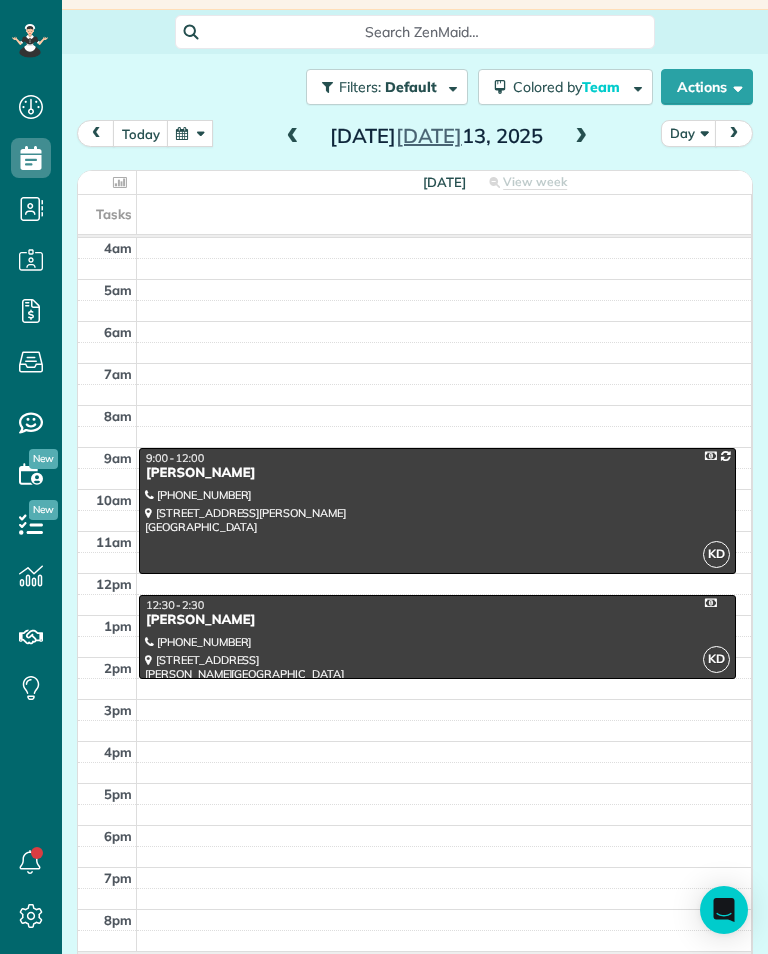 click at bounding box center (581, 137) 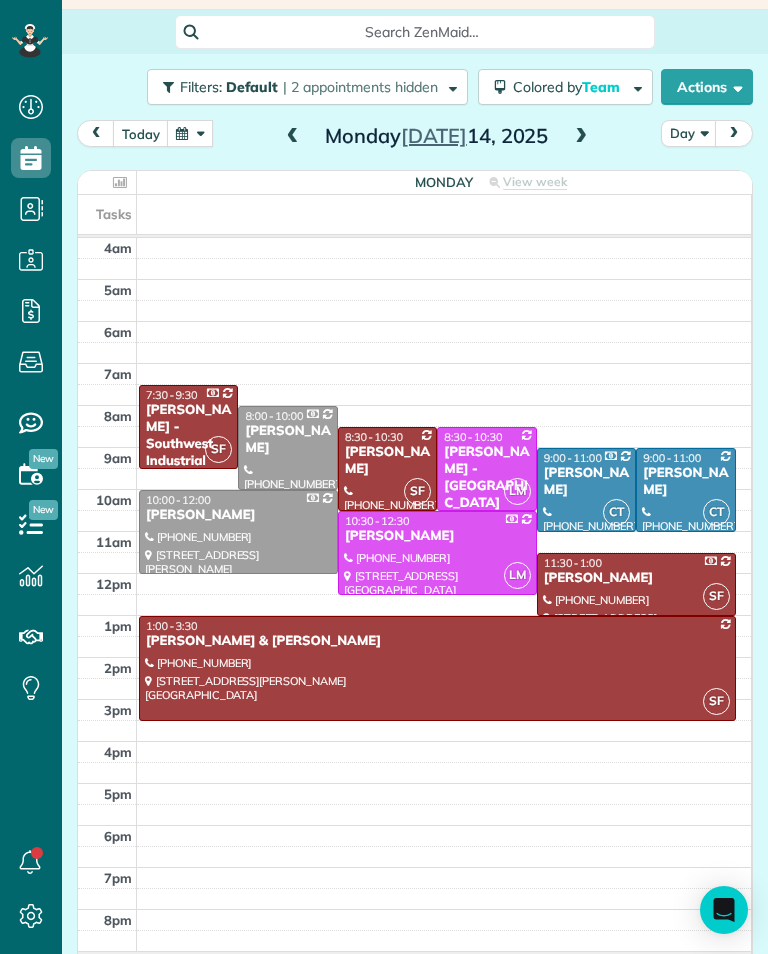 click at bounding box center (581, 137) 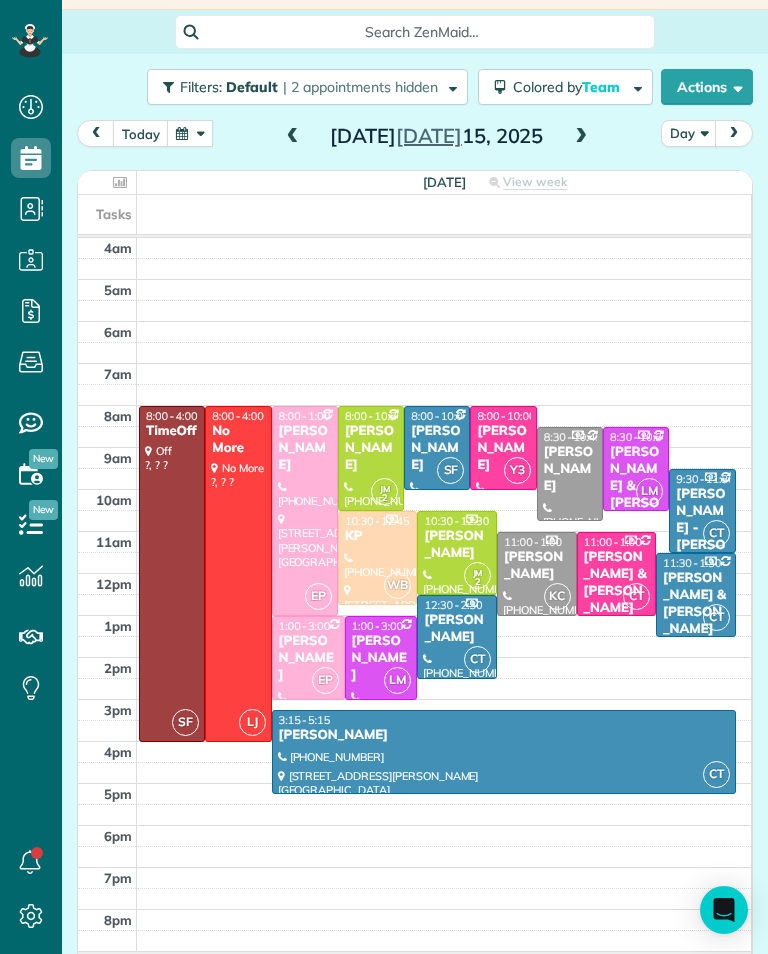 click at bounding box center [581, 137] 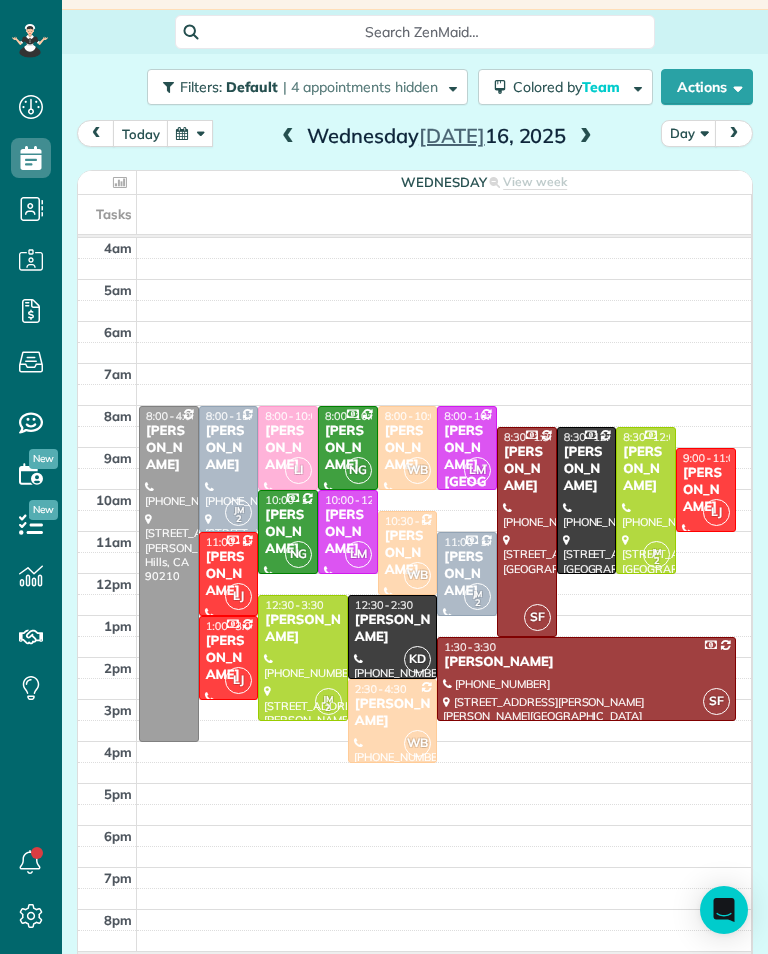 click at bounding box center (586, 137) 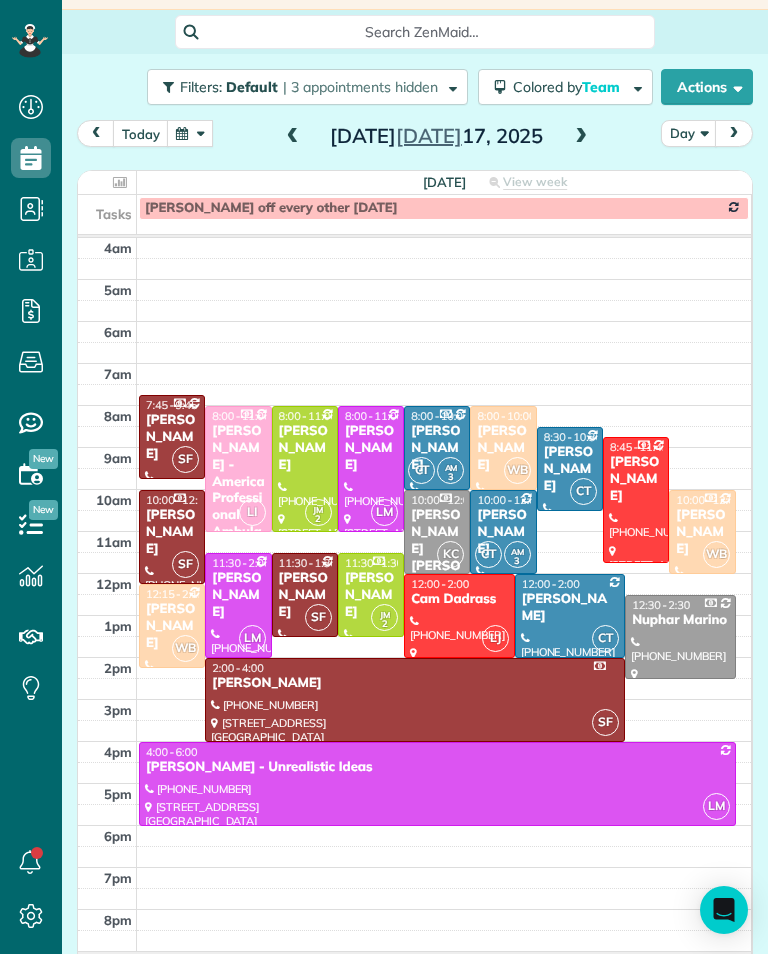 click at bounding box center (581, 137) 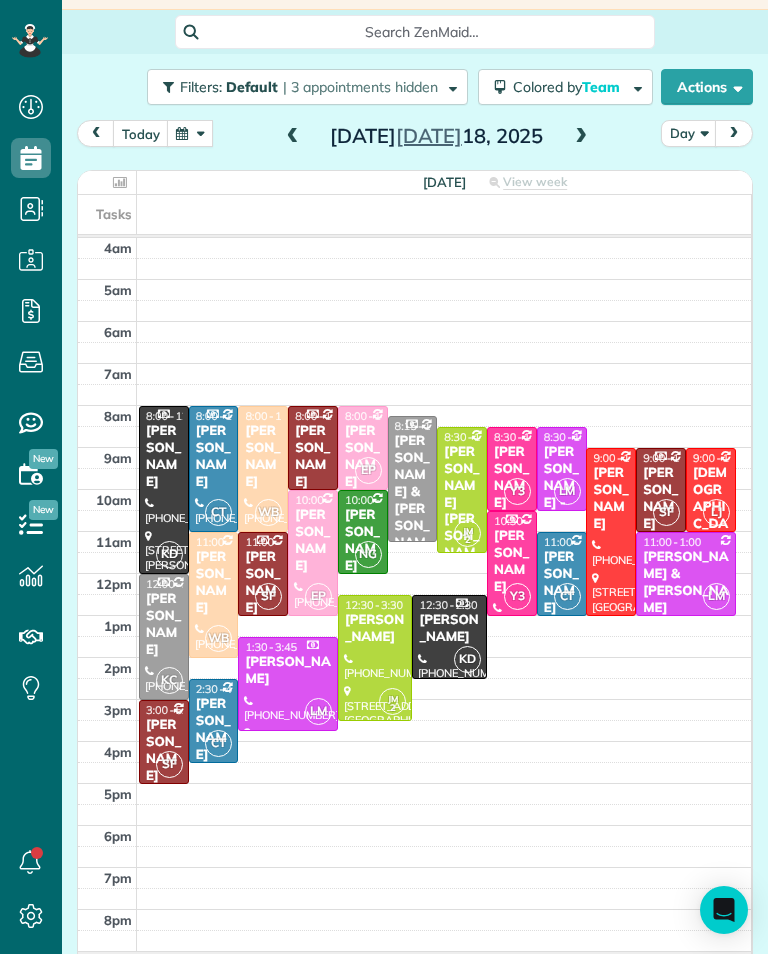 click at bounding box center [581, 137] 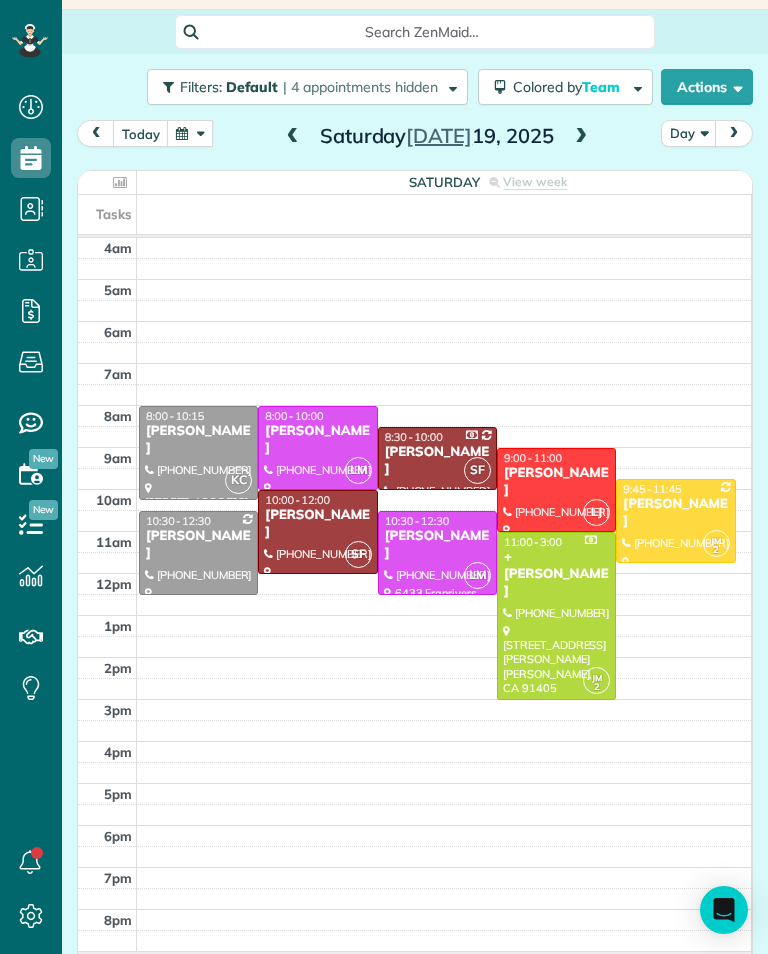 click on "+Seda Karapetyan" at bounding box center [556, 574] 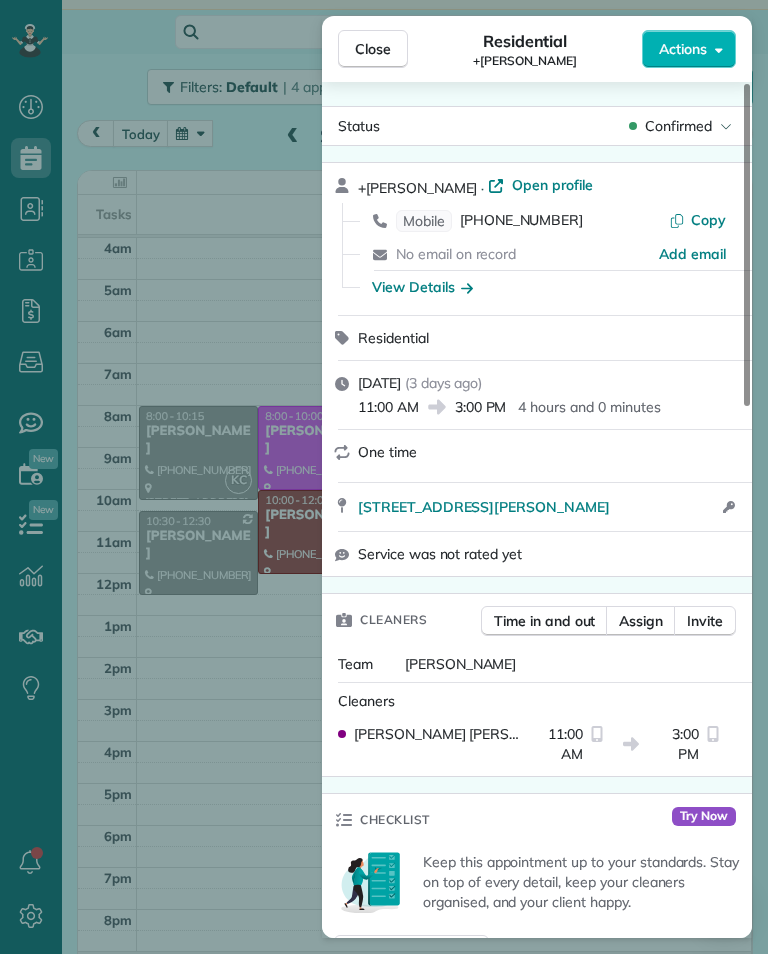 click on "(818) 383-2374" at bounding box center (521, 221) 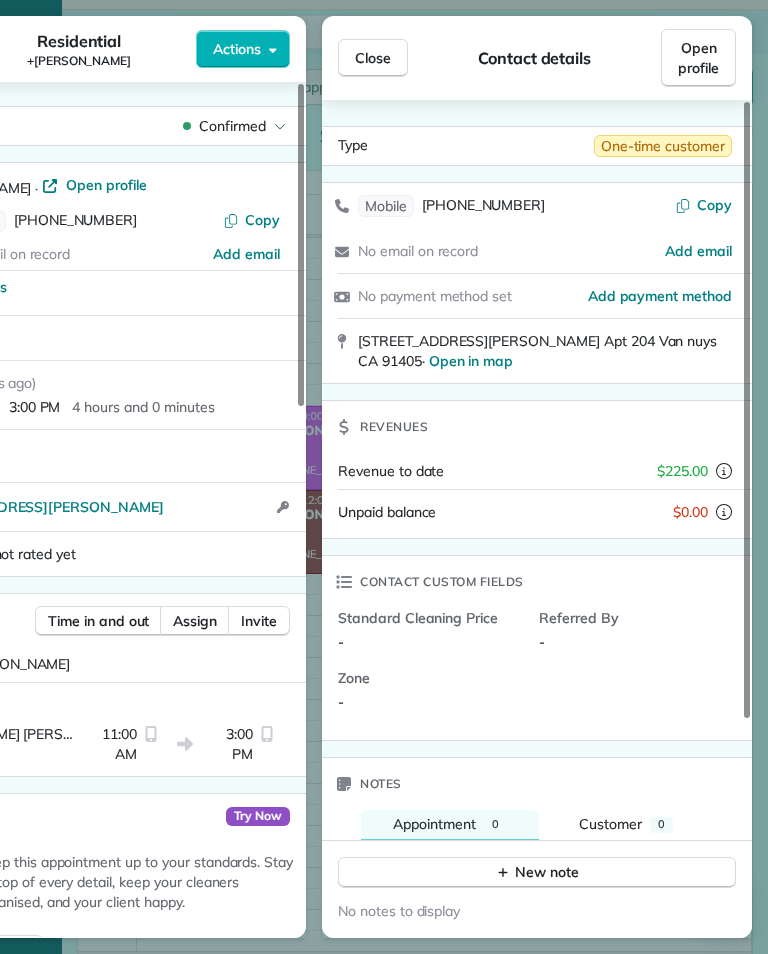 click on "Close" at bounding box center (373, 58) 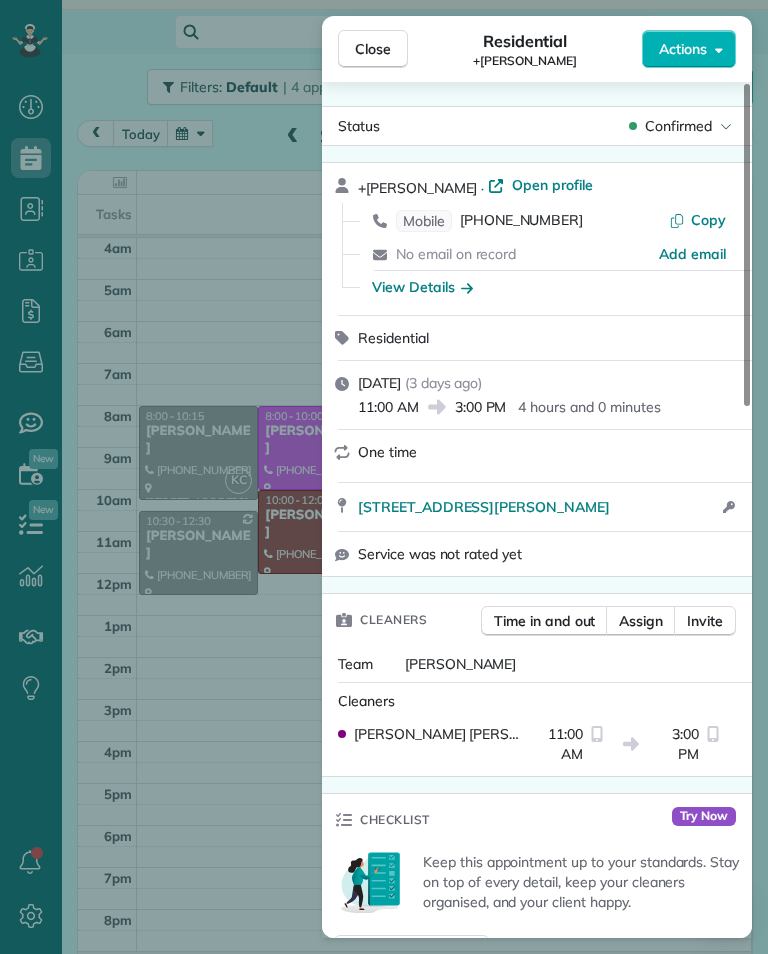click on "Close" at bounding box center [373, 49] 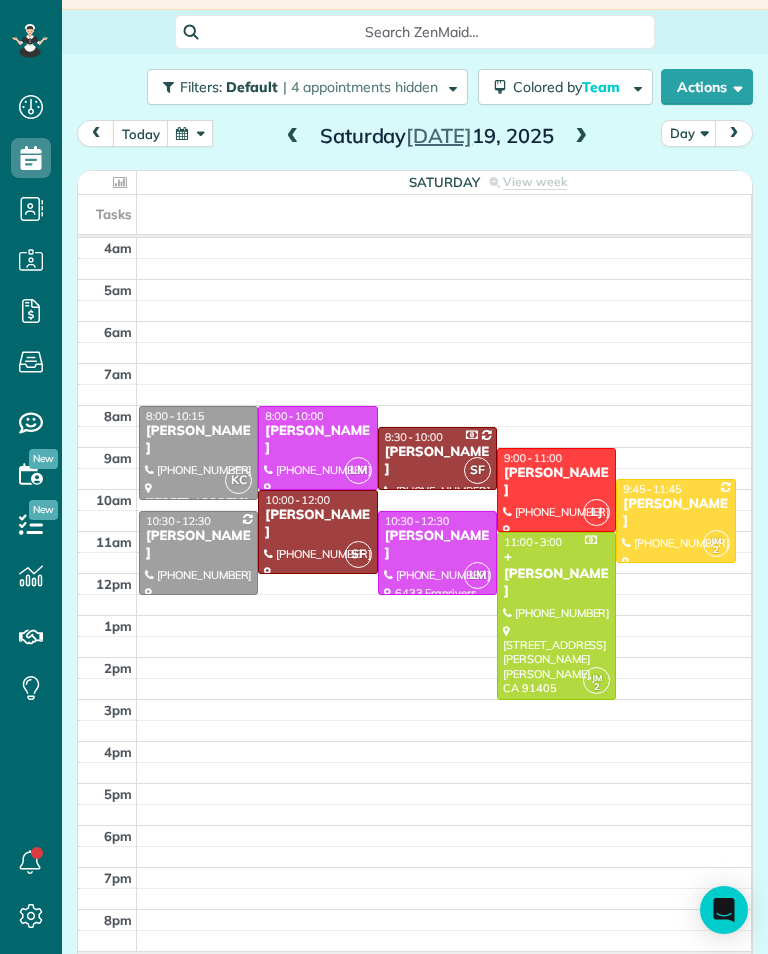 click at bounding box center (581, 137) 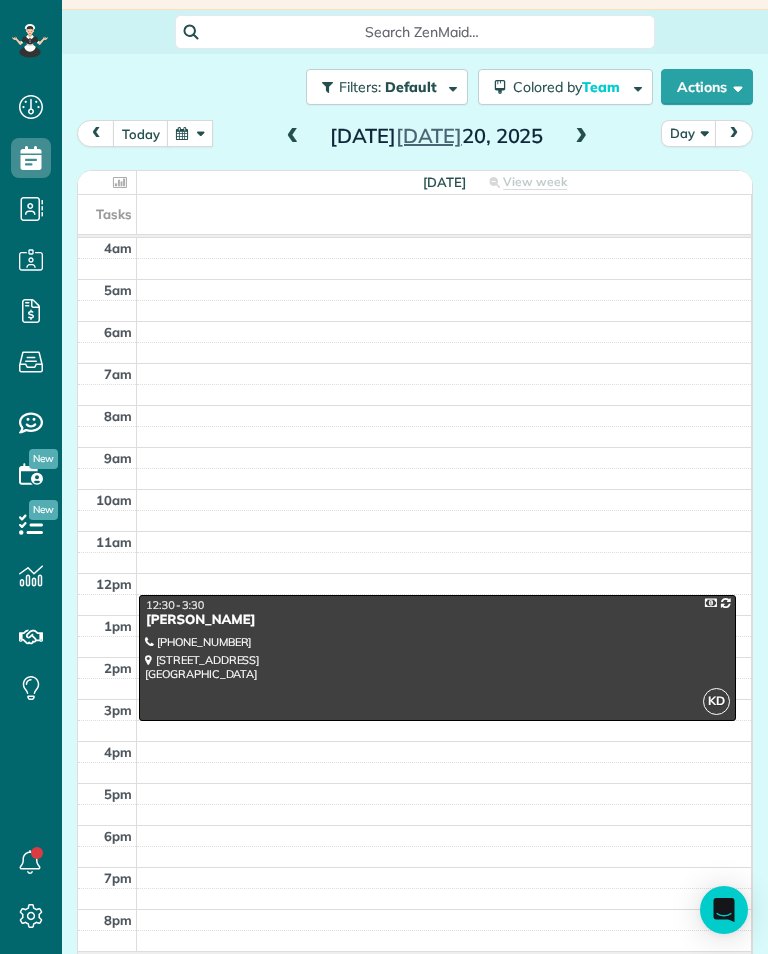 click on "today   Day Sunday  Jul  20, 2025" at bounding box center [415, 138] 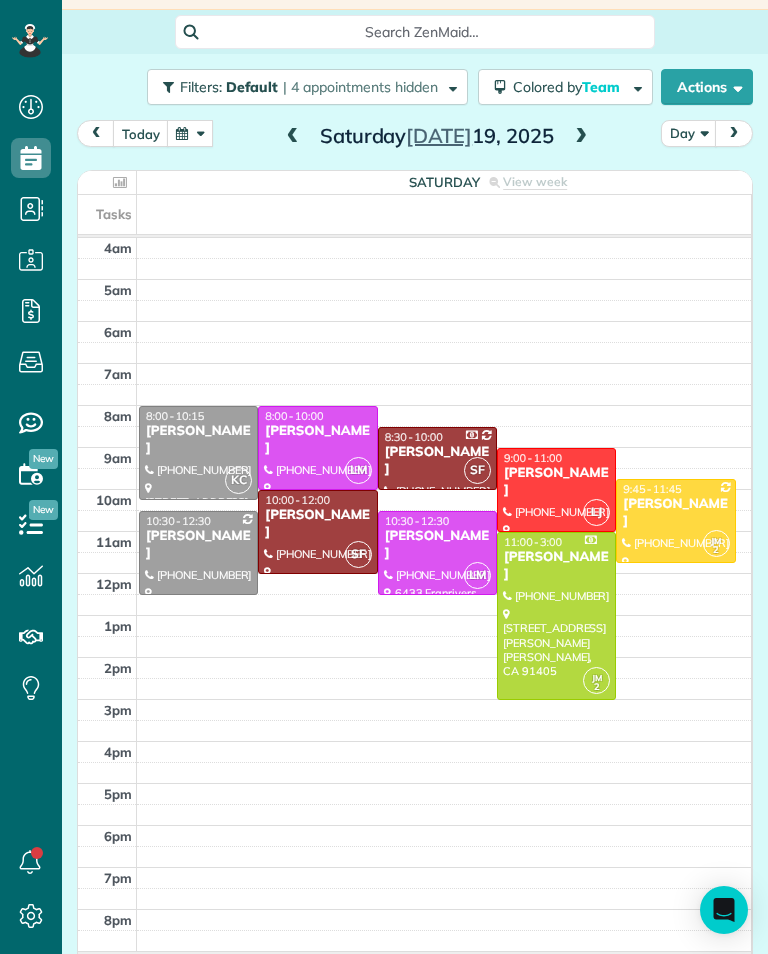 click at bounding box center [581, 137] 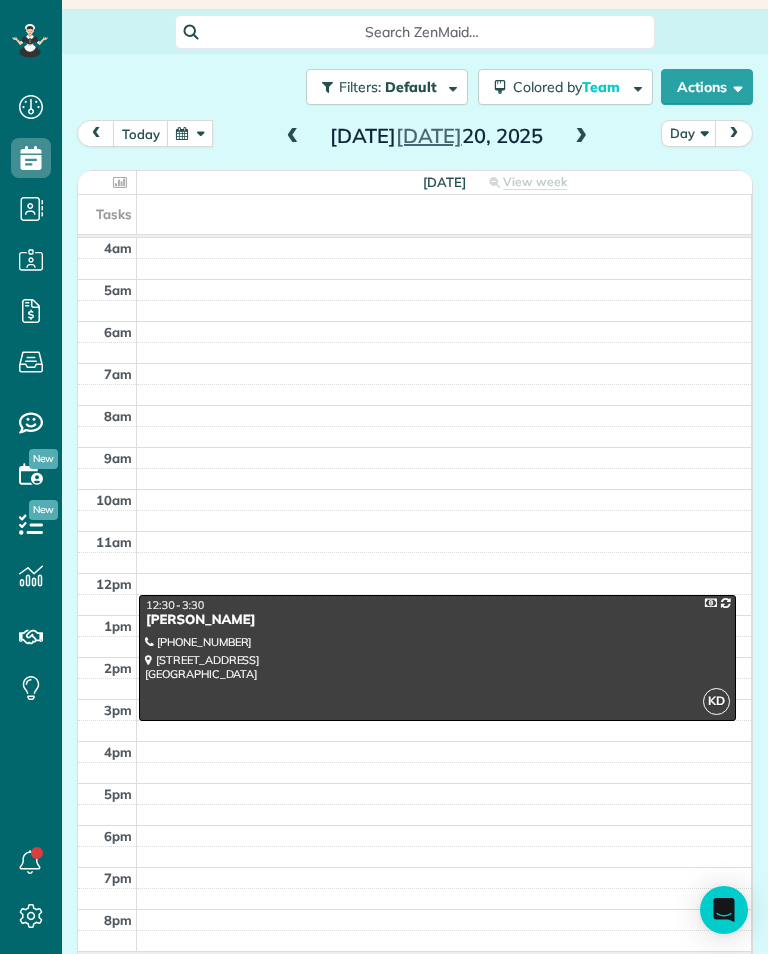 click at bounding box center (581, 137) 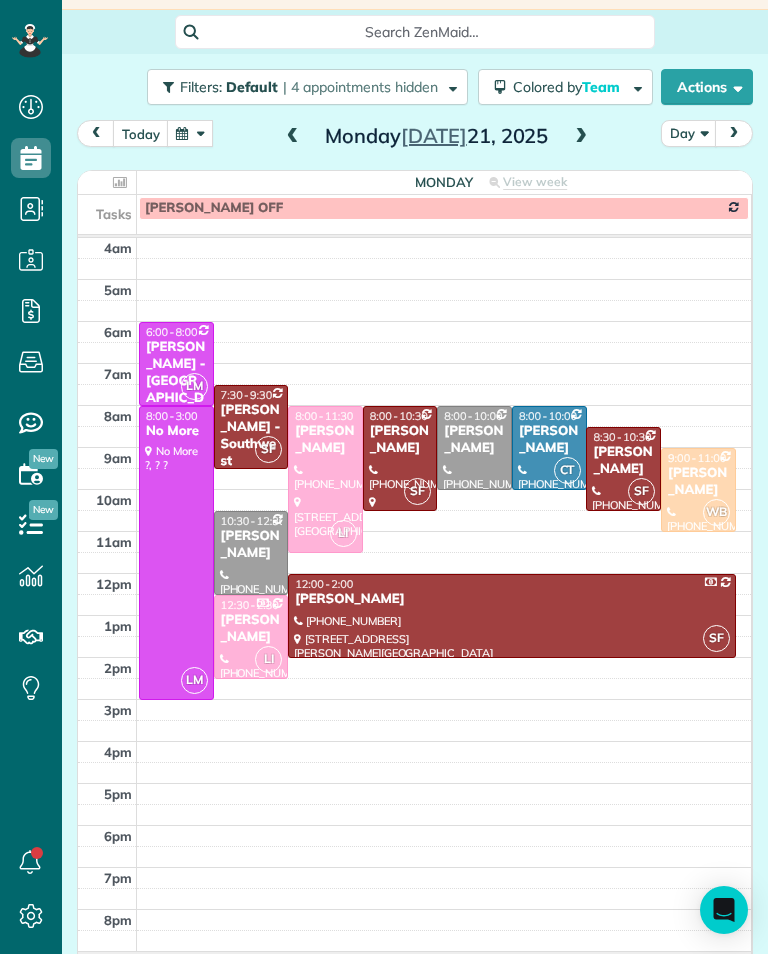 click at bounding box center [581, 137] 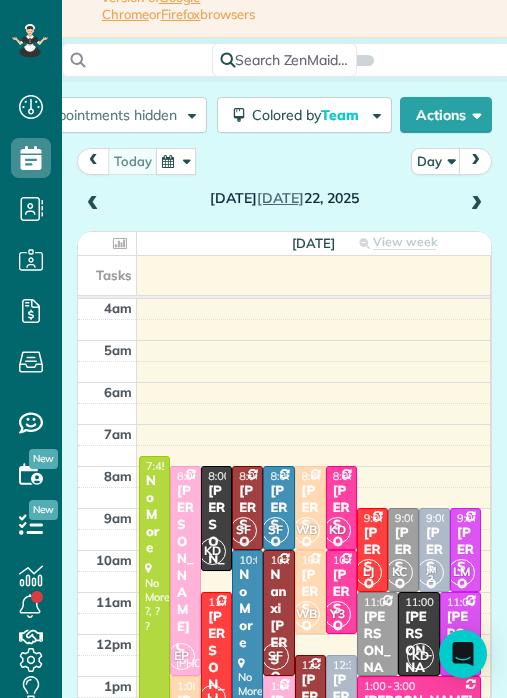 scroll, scrollTop: 729, scrollLeft: 62, axis: both 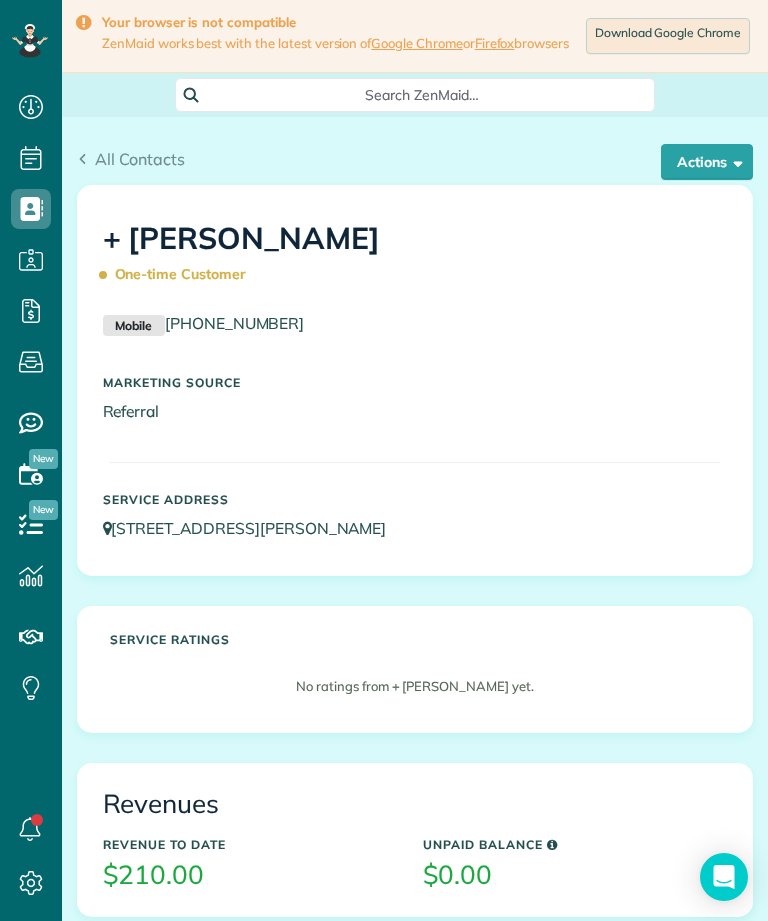 click on "Actions" at bounding box center [707, 162] 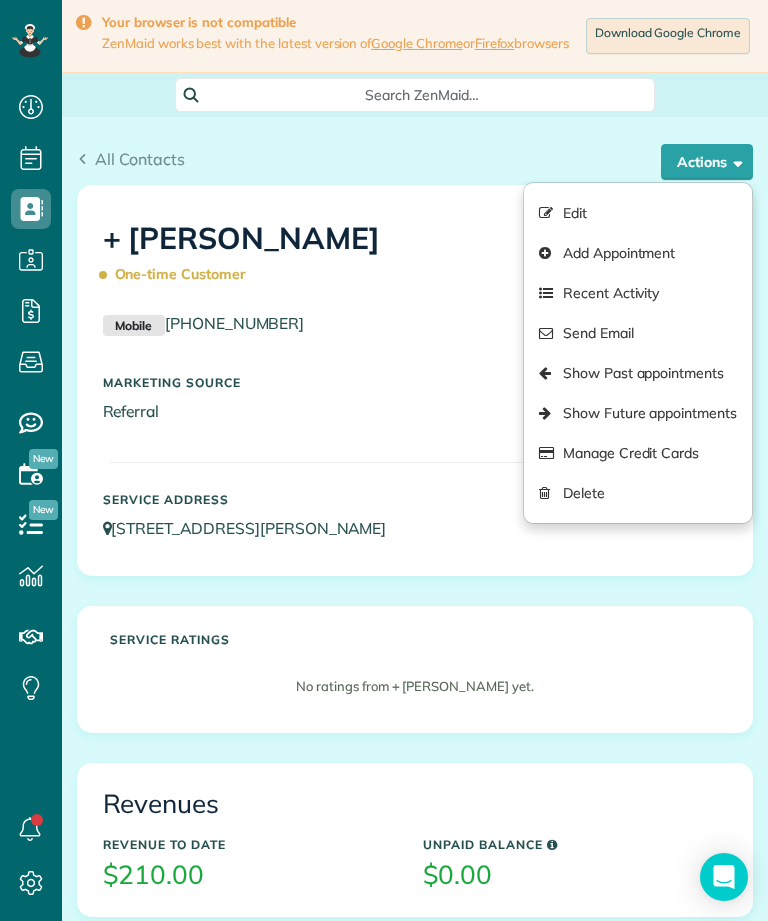 click on "Edit" at bounding box center [638, 213] 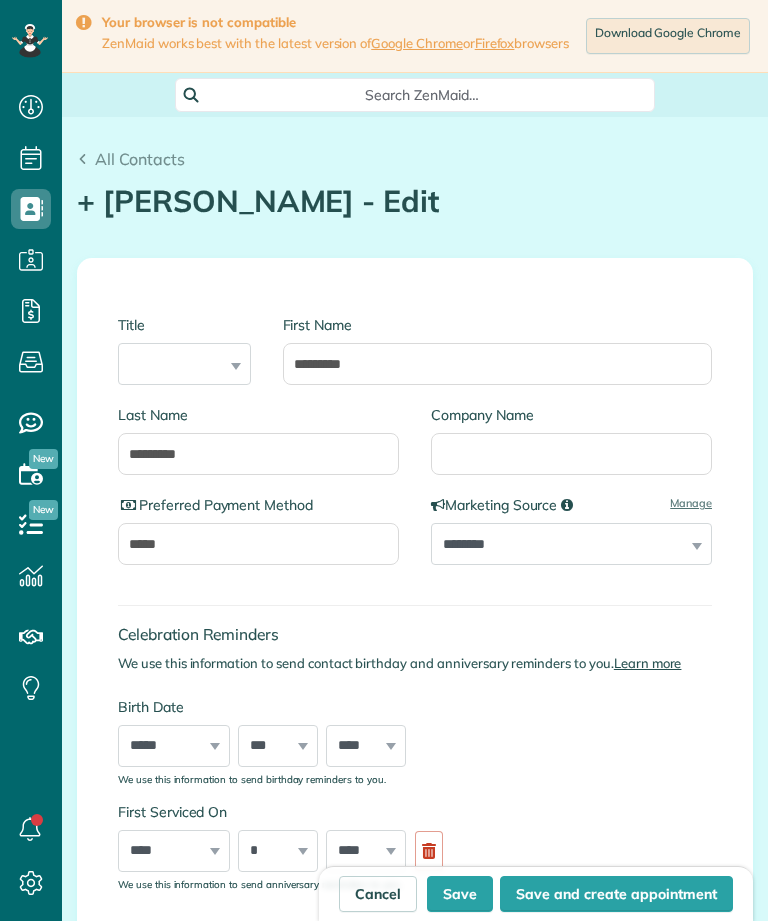 scroll, scrollTop: 0, scrollLeft: 0, axis: both 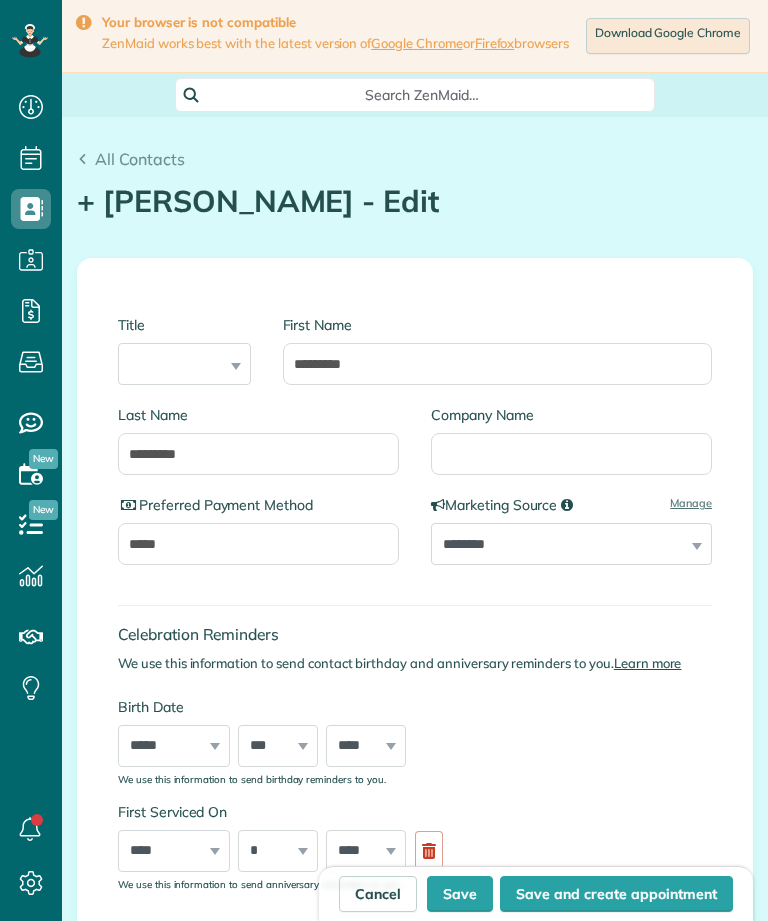 type on "********" 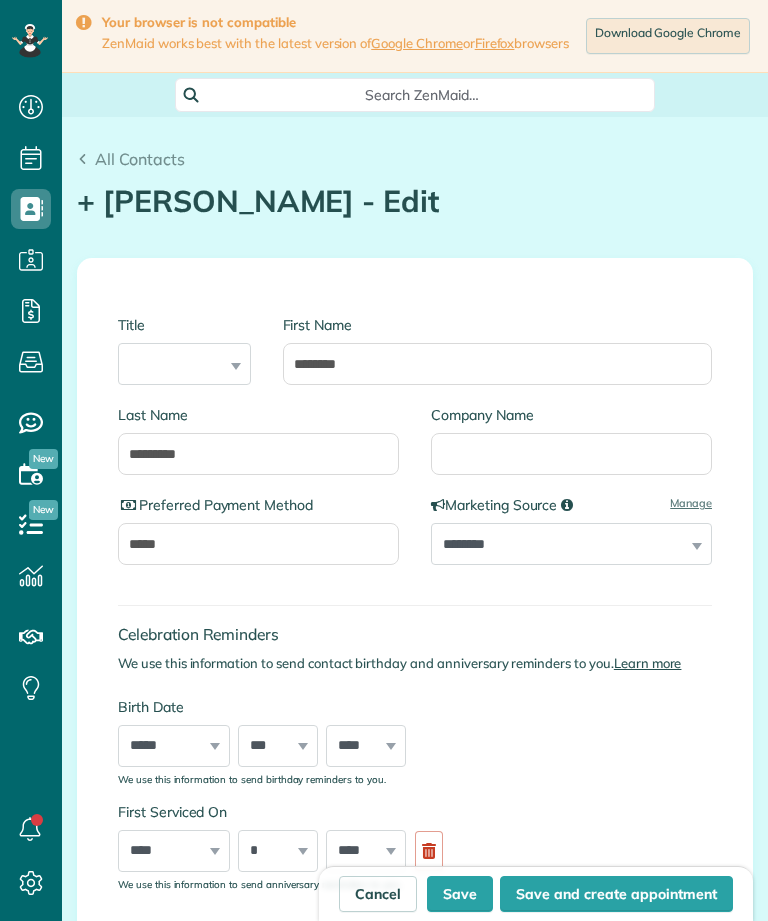 type on "**********" 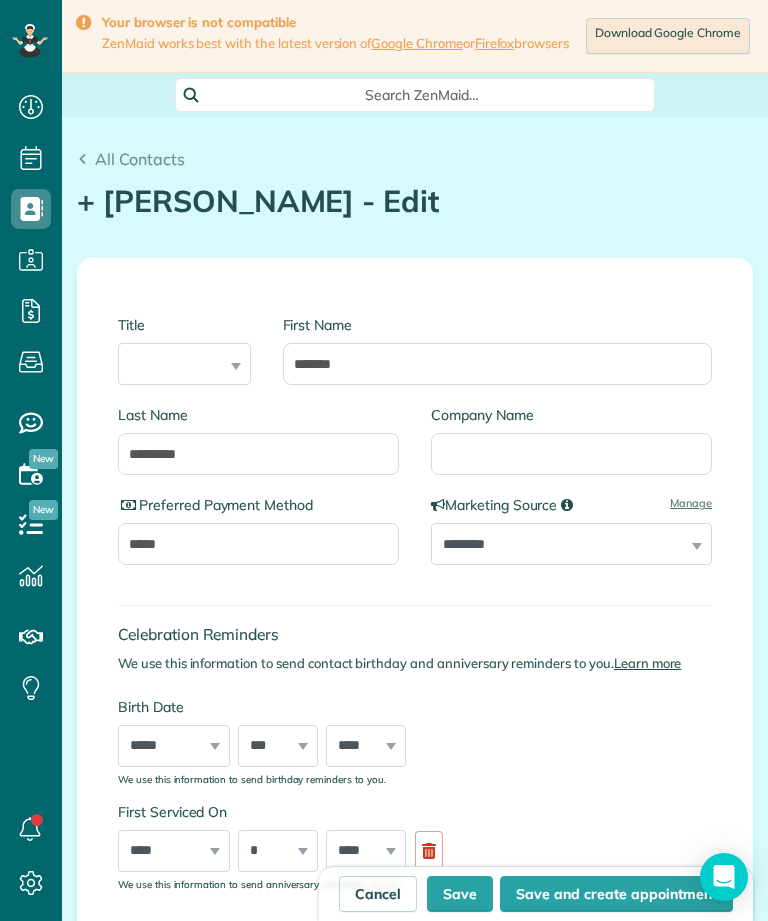 scroll, scrollTop: 985, scrollLeft: 62, axis: both 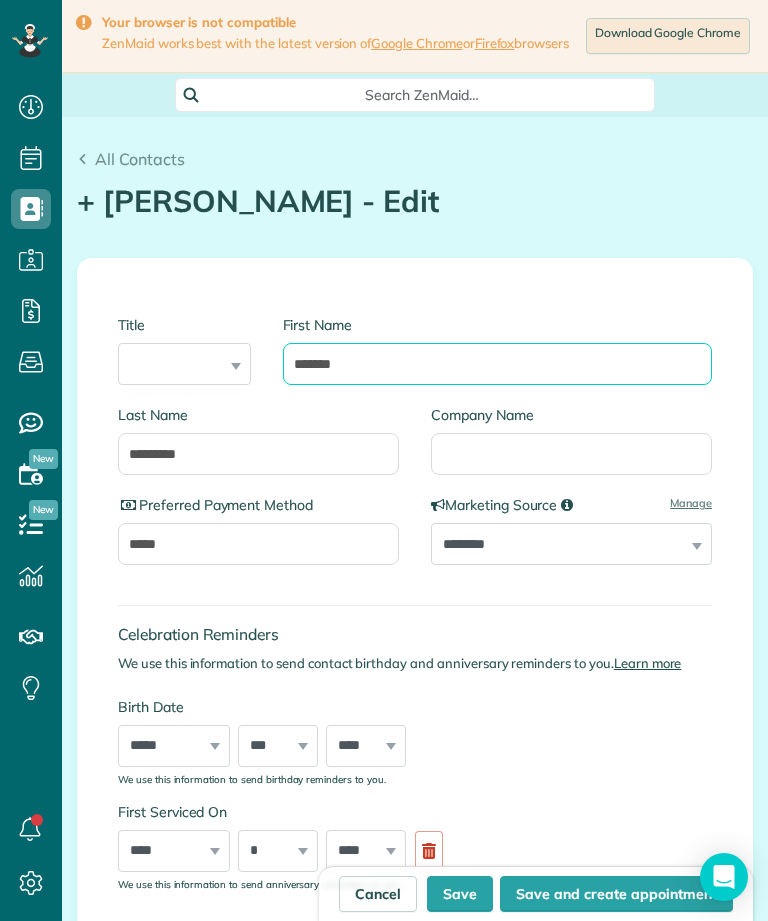 type on "*******" 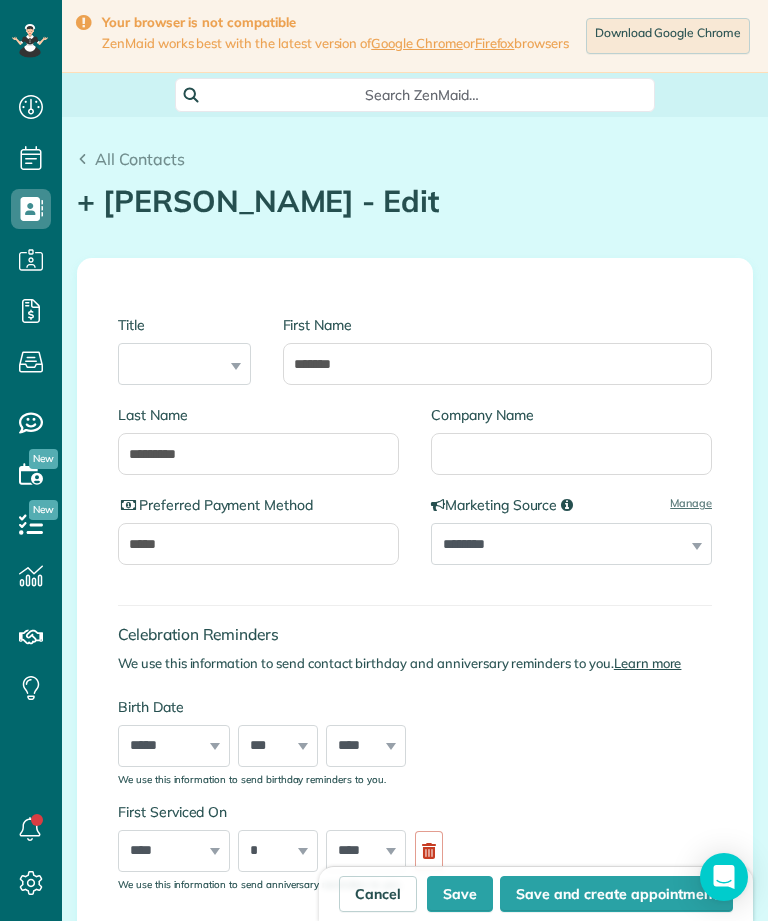 click on "Save" at bounding box center (460, 894) 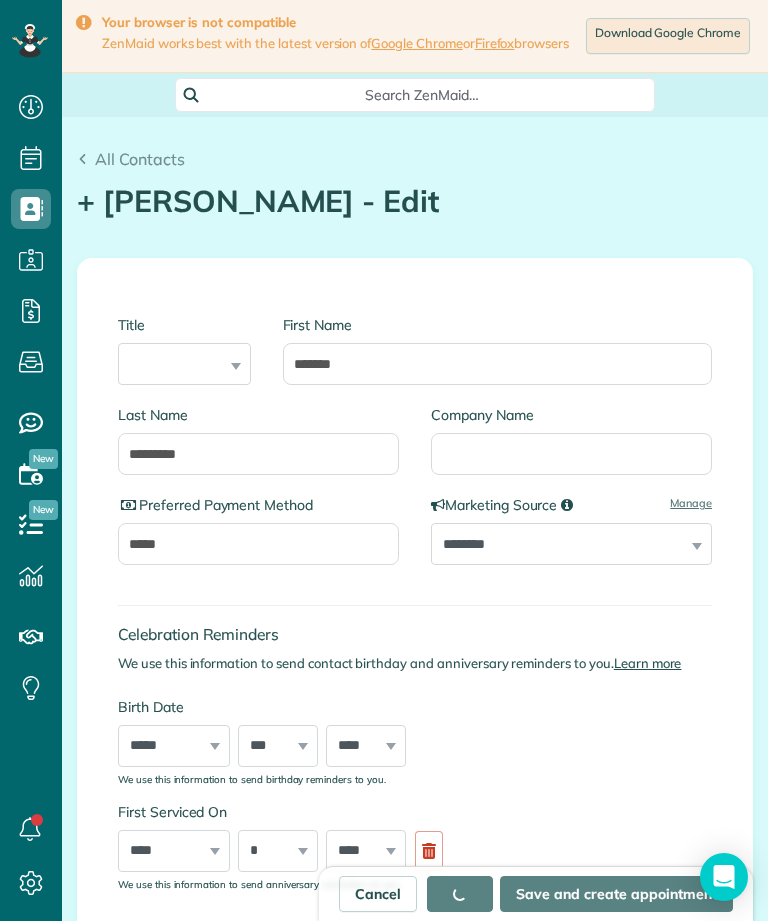type on "**********" 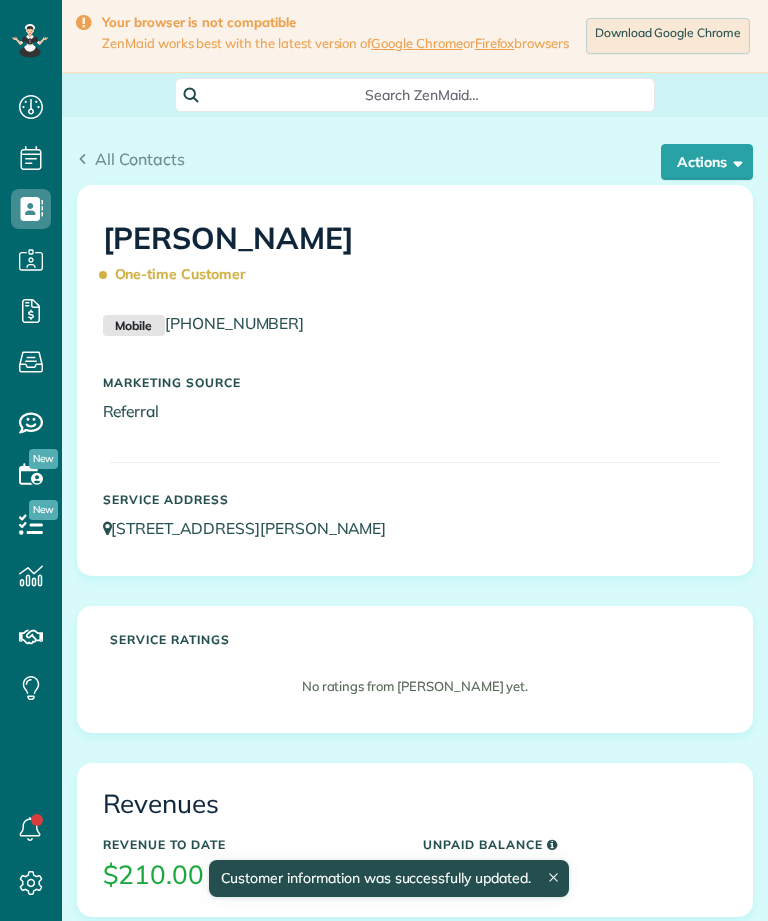 scroll, scrollTop: 0, scrollLeft: 0, axis: both 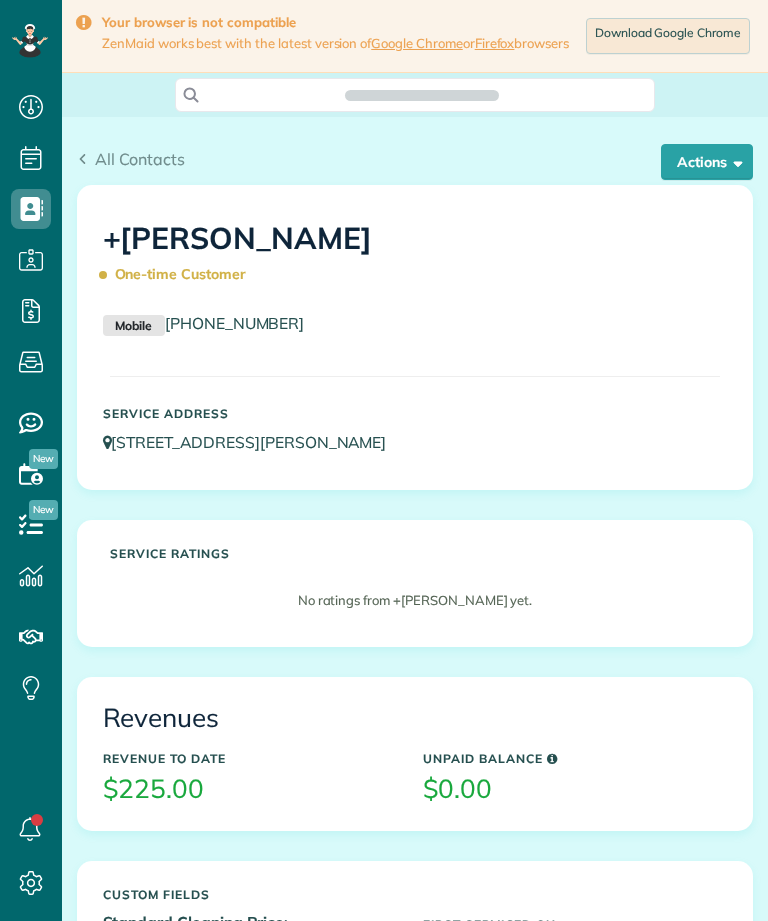 click on "Actions" at bounding box center [707, 162] 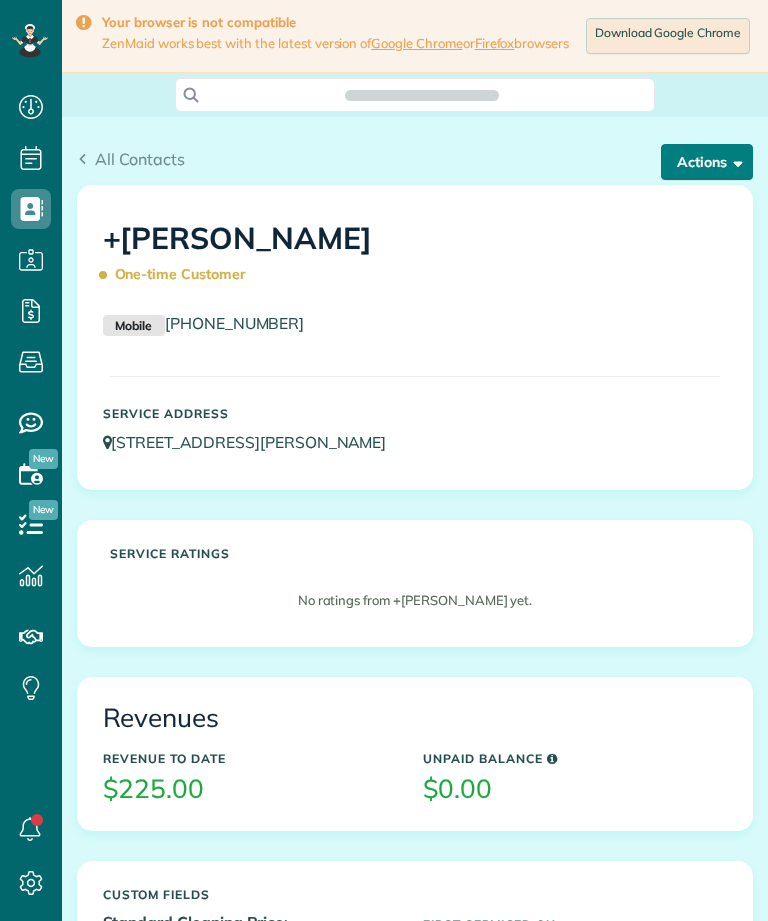 scroll, scrollTop: 0, scrollLeft: 0, axis: both 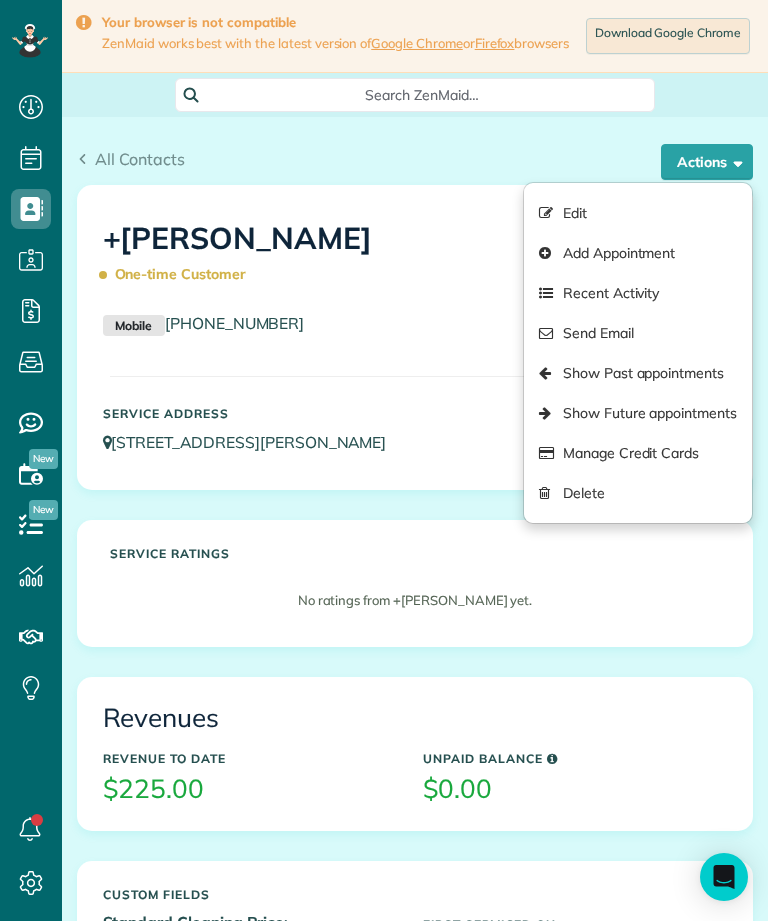 click on "Edit" at bounding box center [638, 213] 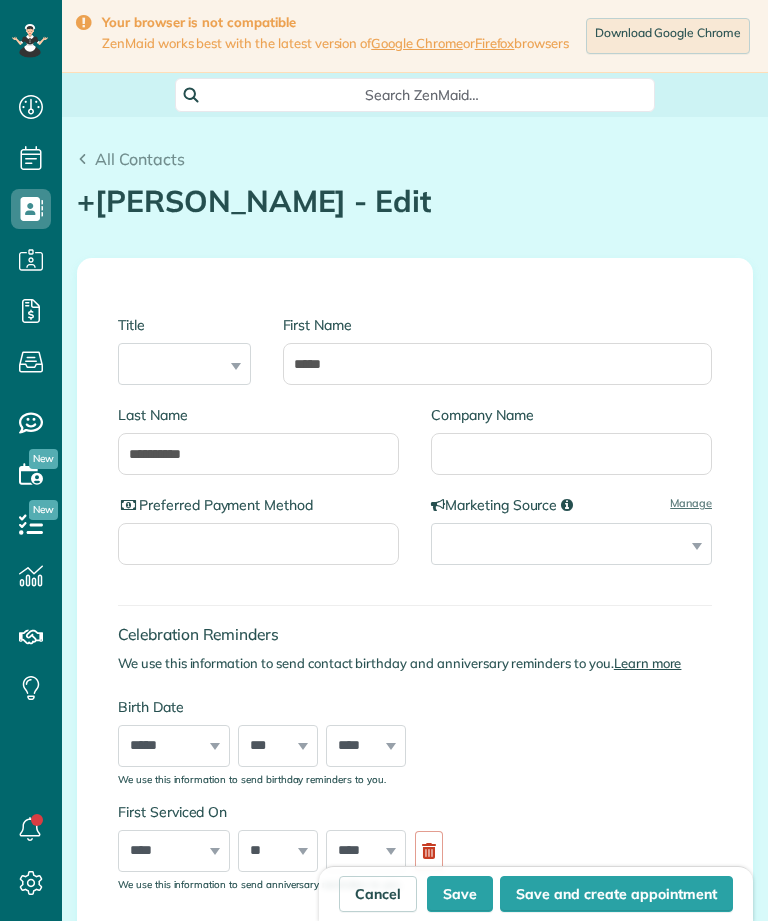 scroll, scrollTop: 0, scrollLeft: 0, axis: both 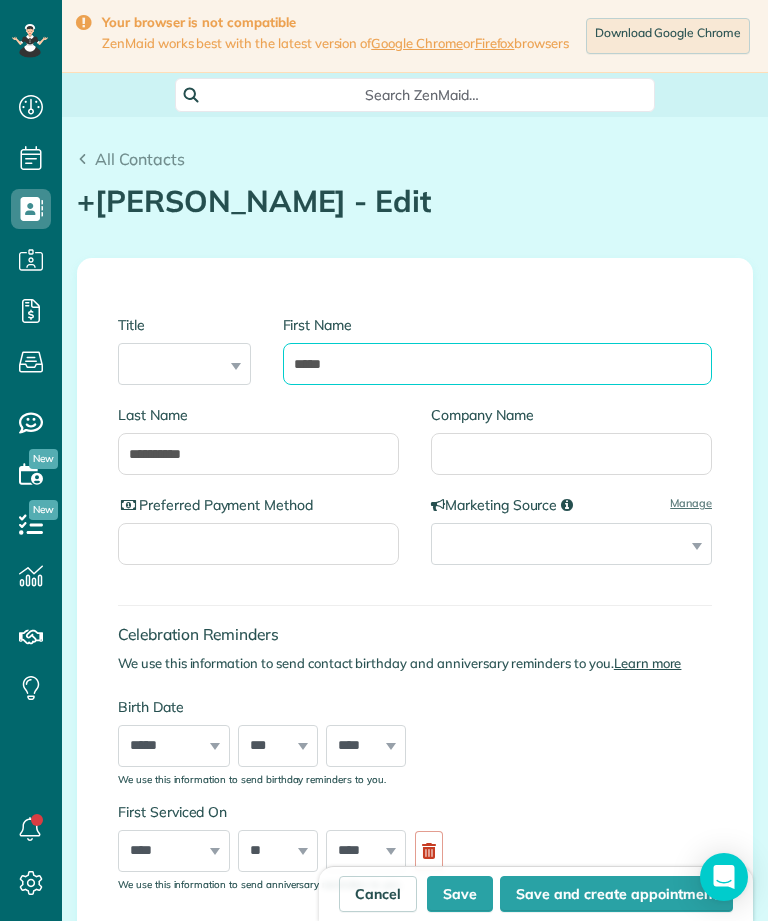 click on "*****" at bounding box center [498, 364] 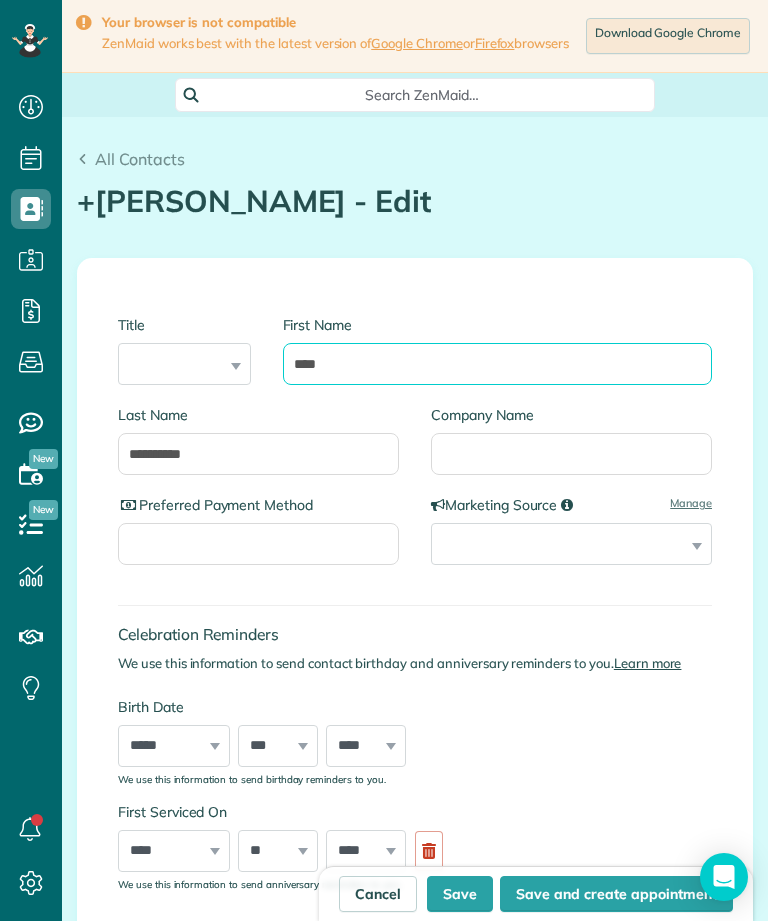 type on "****" 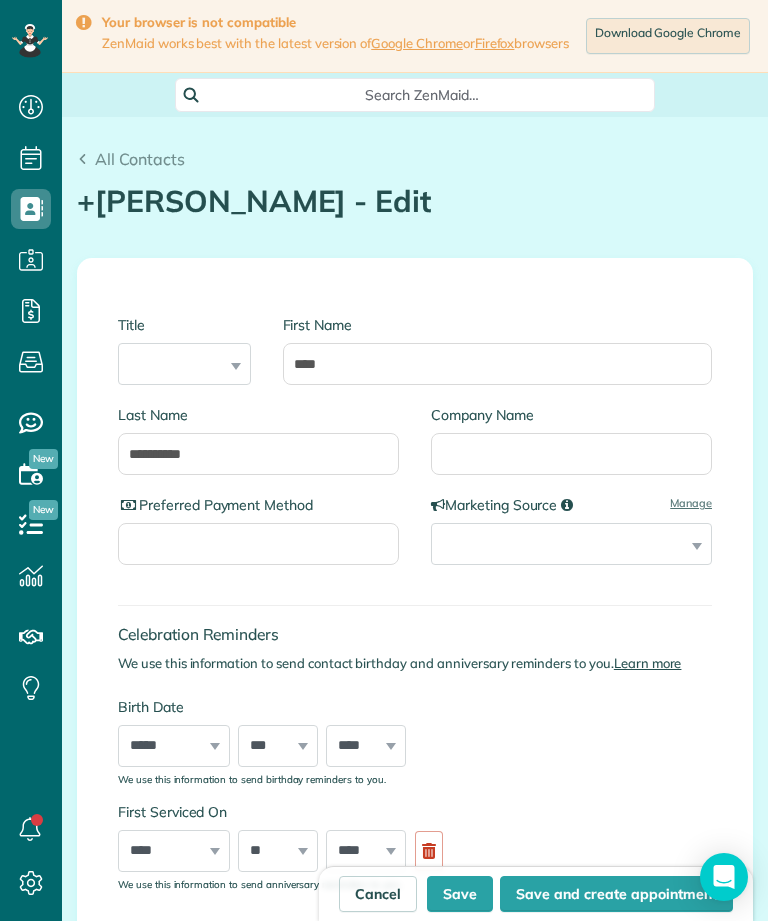 click on "Save" at bounding box center (460, 894) 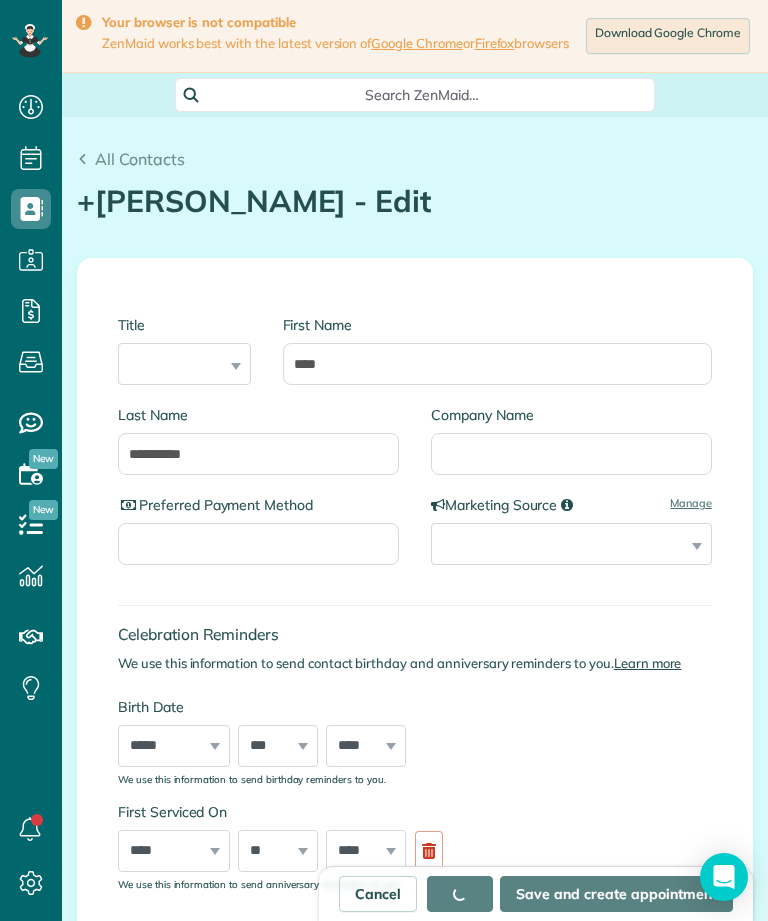 type on "**********" 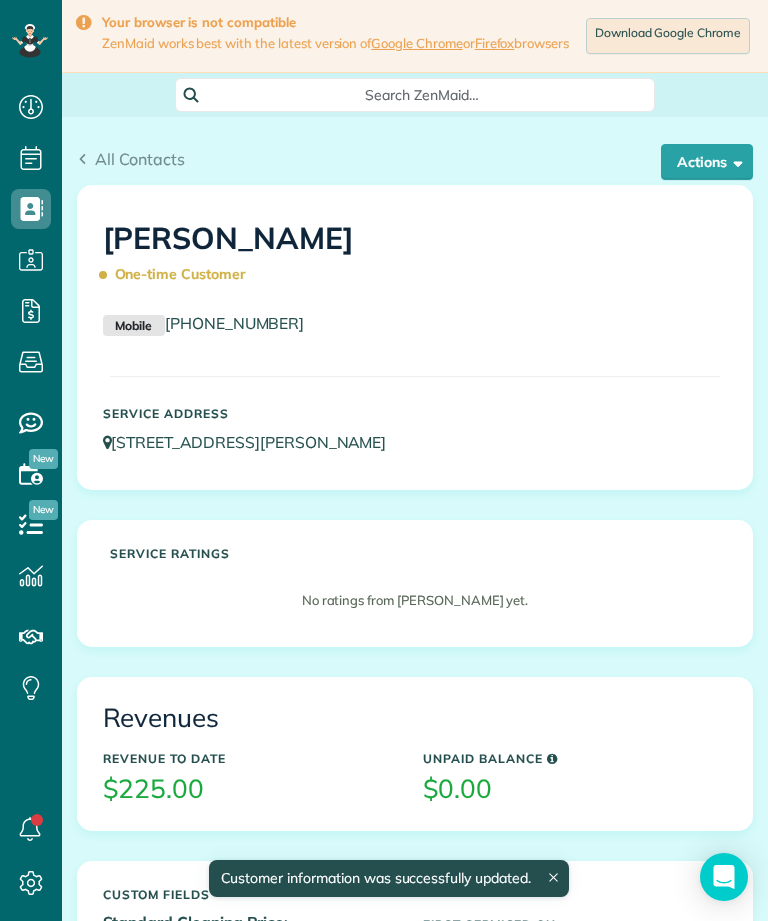 scroll, scrollTop: 0, scrollLeft: 0, axis: both 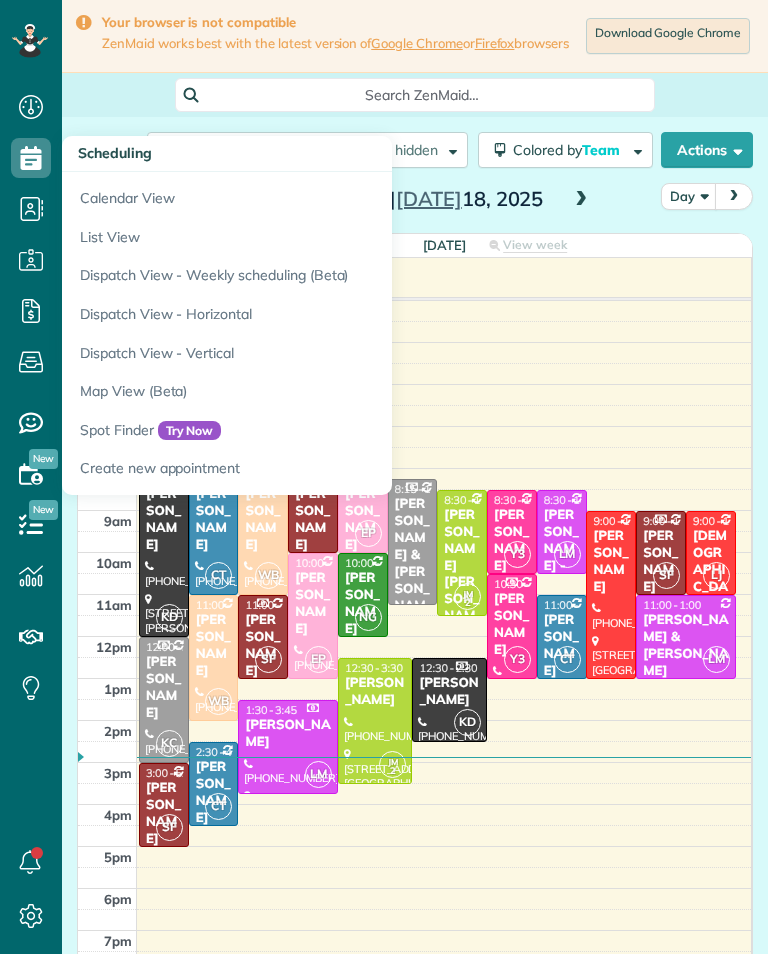 click on "Calendar View" at bounding box center (312, 195) 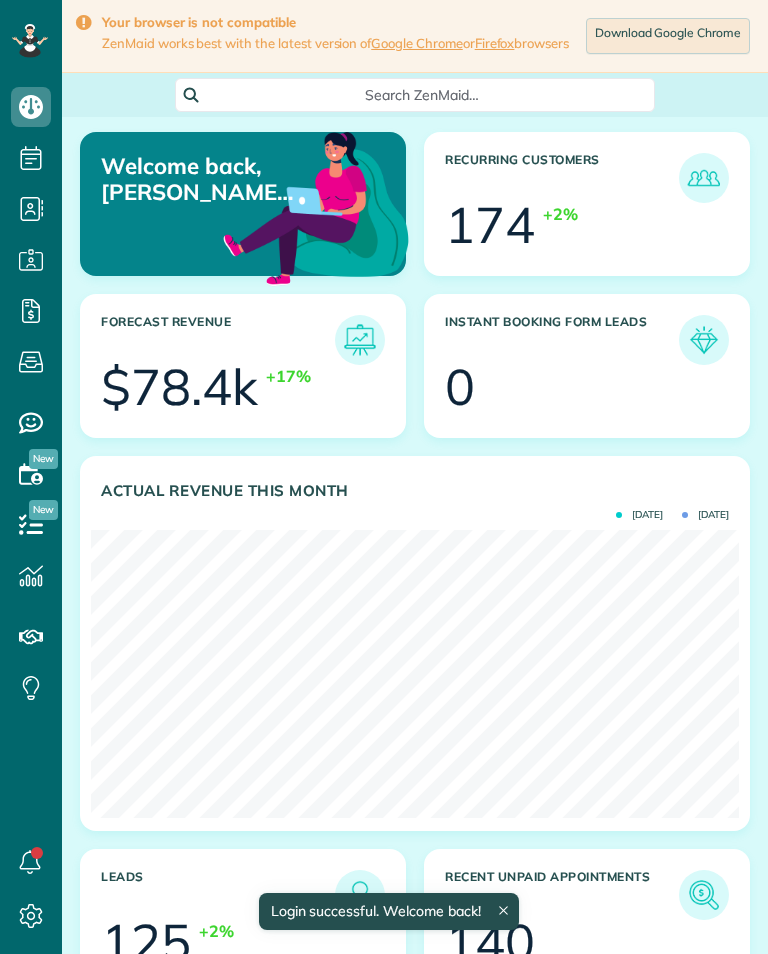 scroll, scrollTop: 0, scrollLeft: 0, axis: both 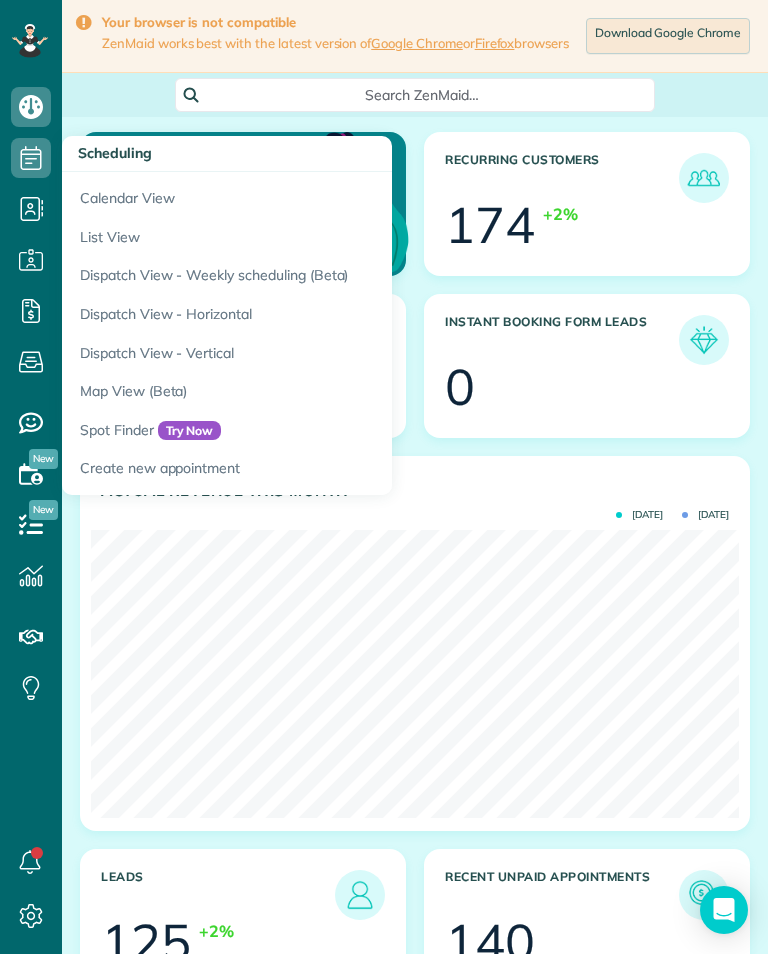 click on "Calendar View" at bounding box center (312, 195) 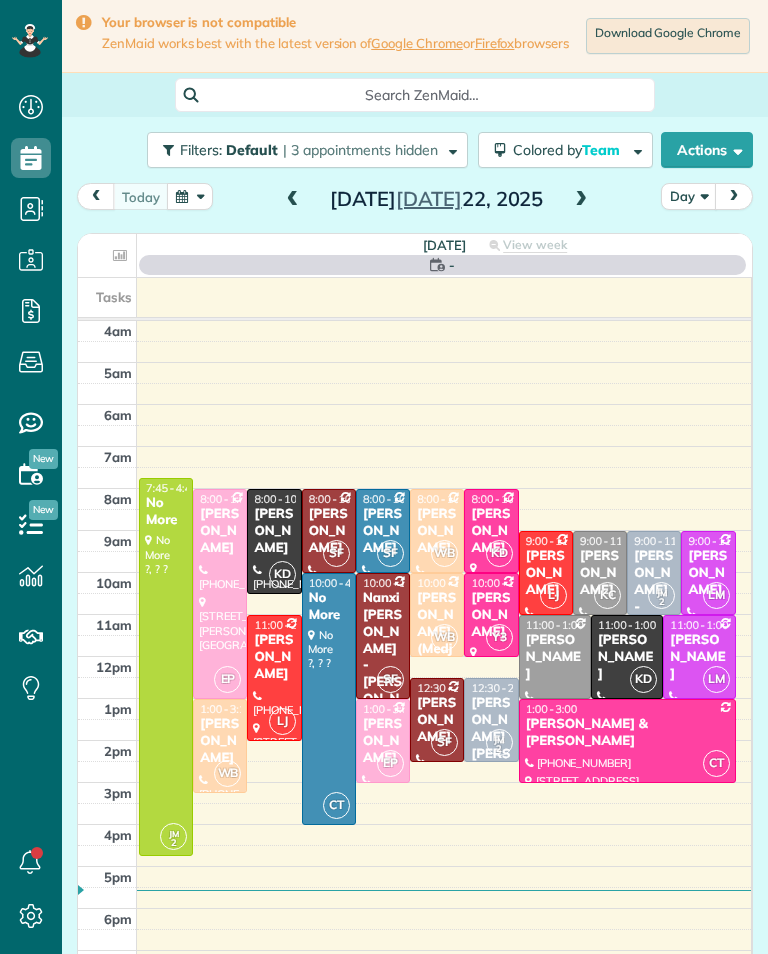 scroll, scrollTop: 0, scrollLeft: 0, axis: both 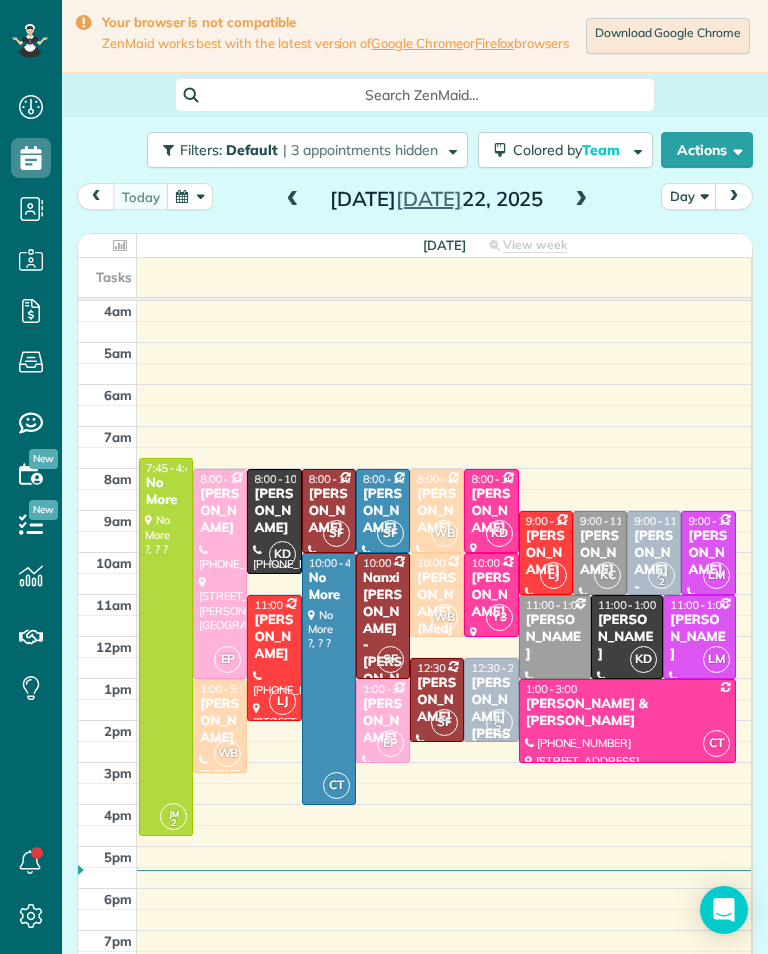 click at bounding box center [581, 200] 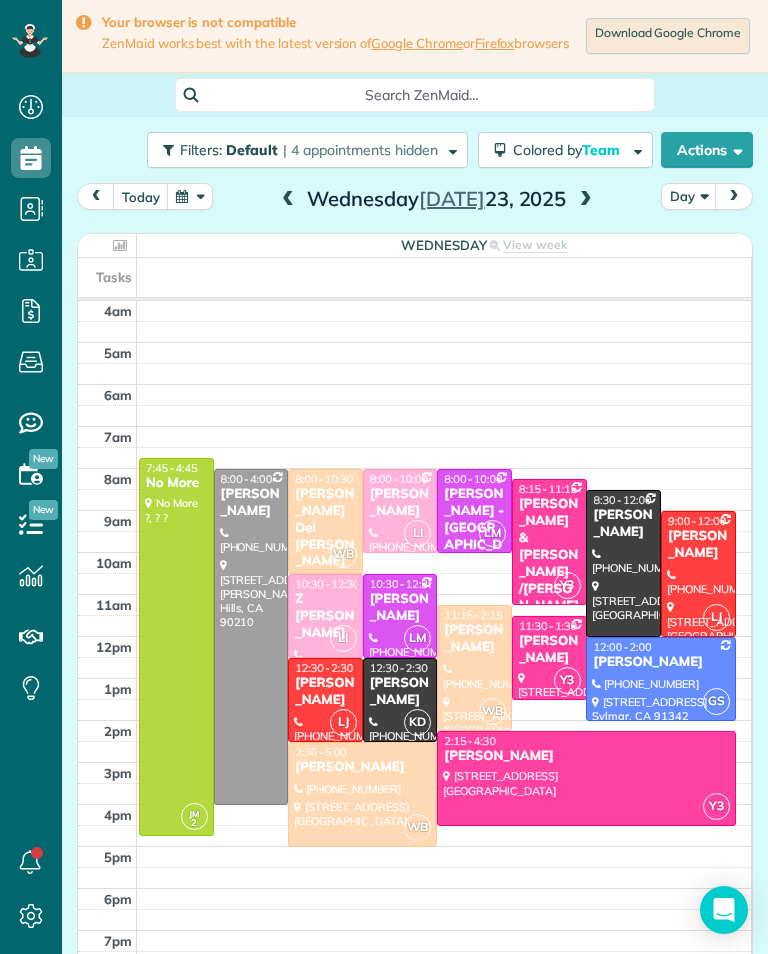 click at bounding box center [190, 196] 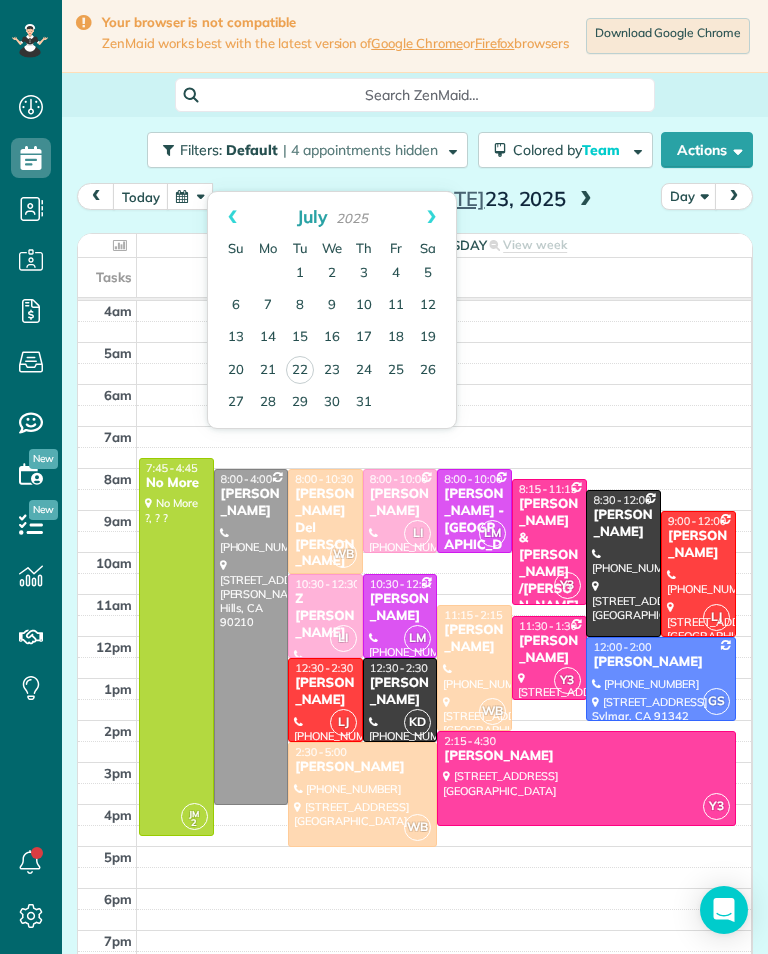 click on "28" at bounding box center [268, 403] 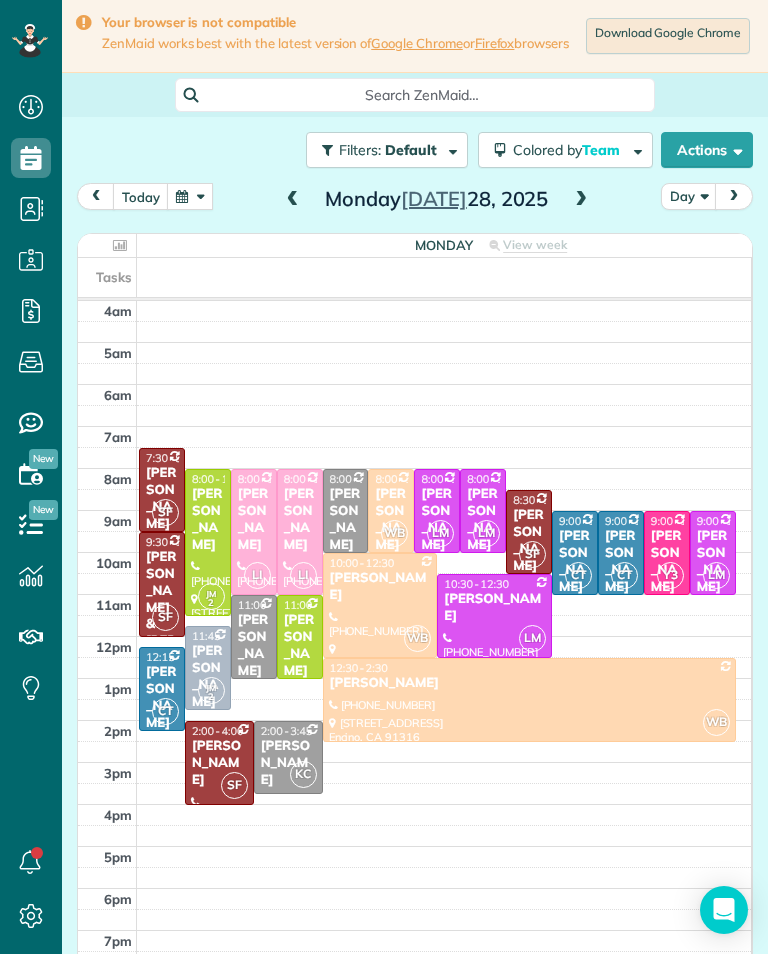 click at bounding box center [190, 196] 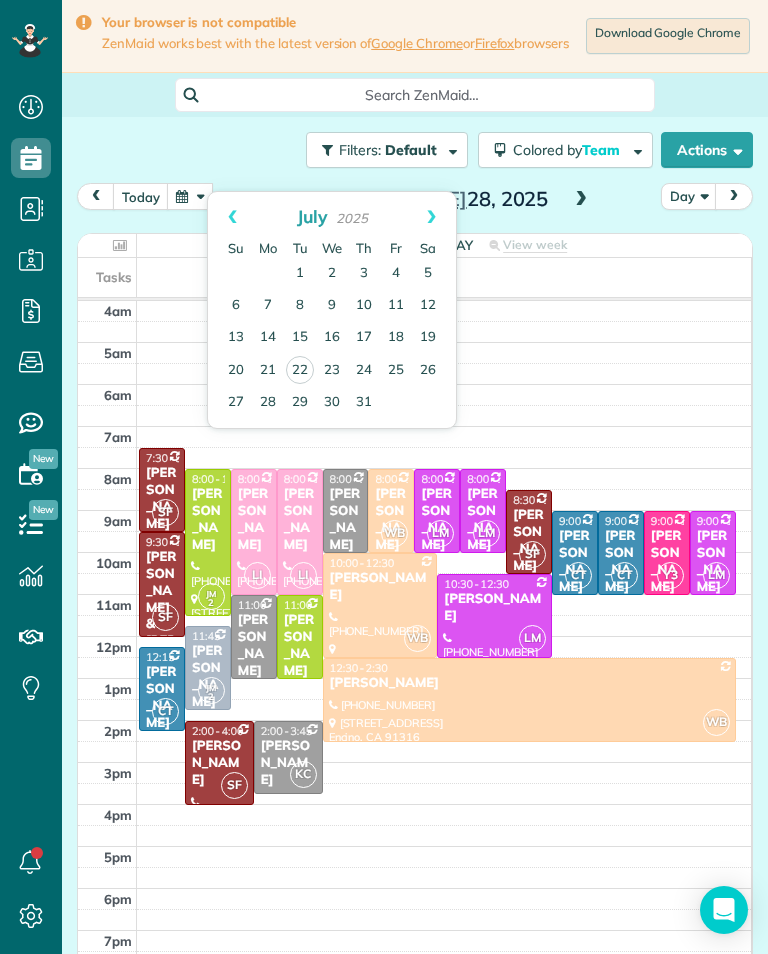 click on "Next" at bounding box center (431, 217) 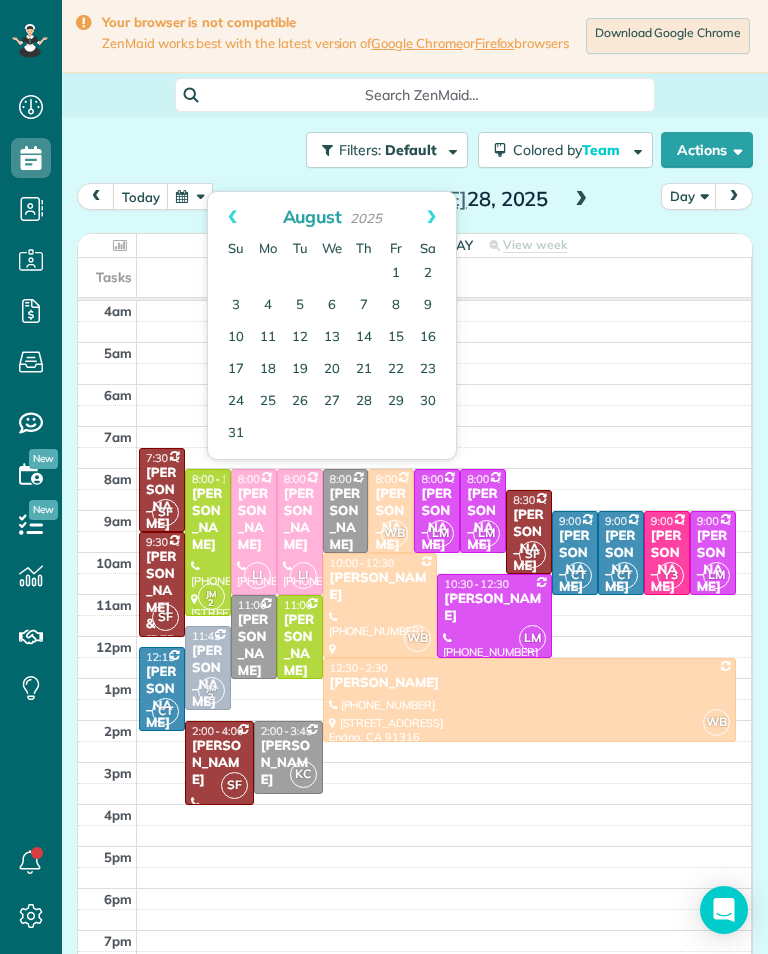 click on "4" at bounding box center [268, 306] 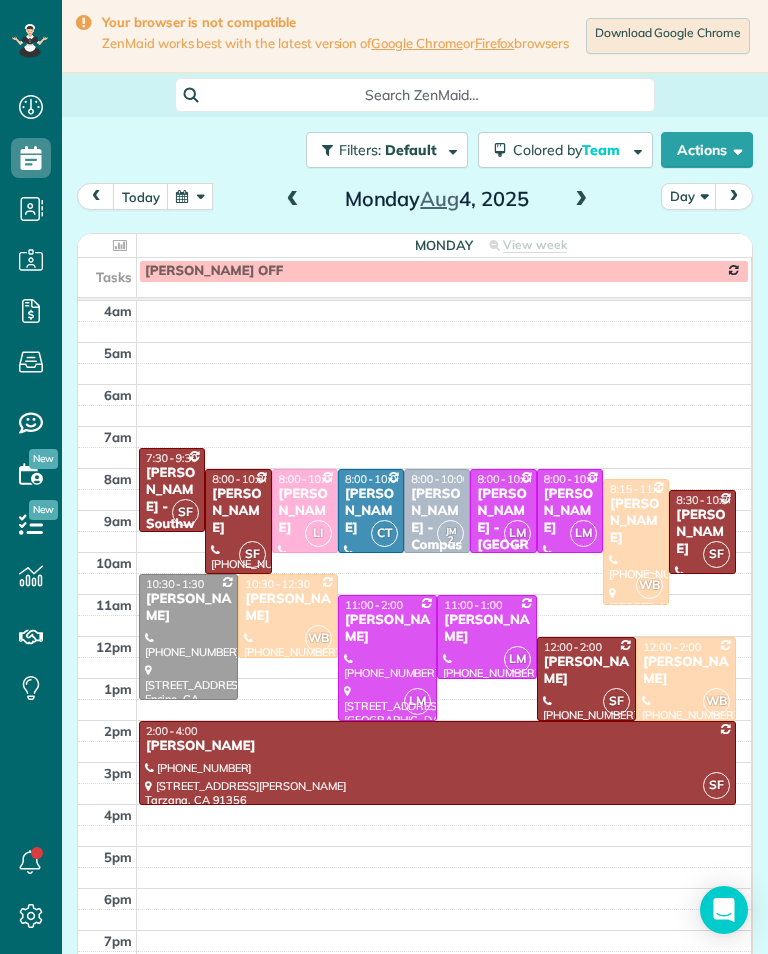 click at bounding box center [190, 196] 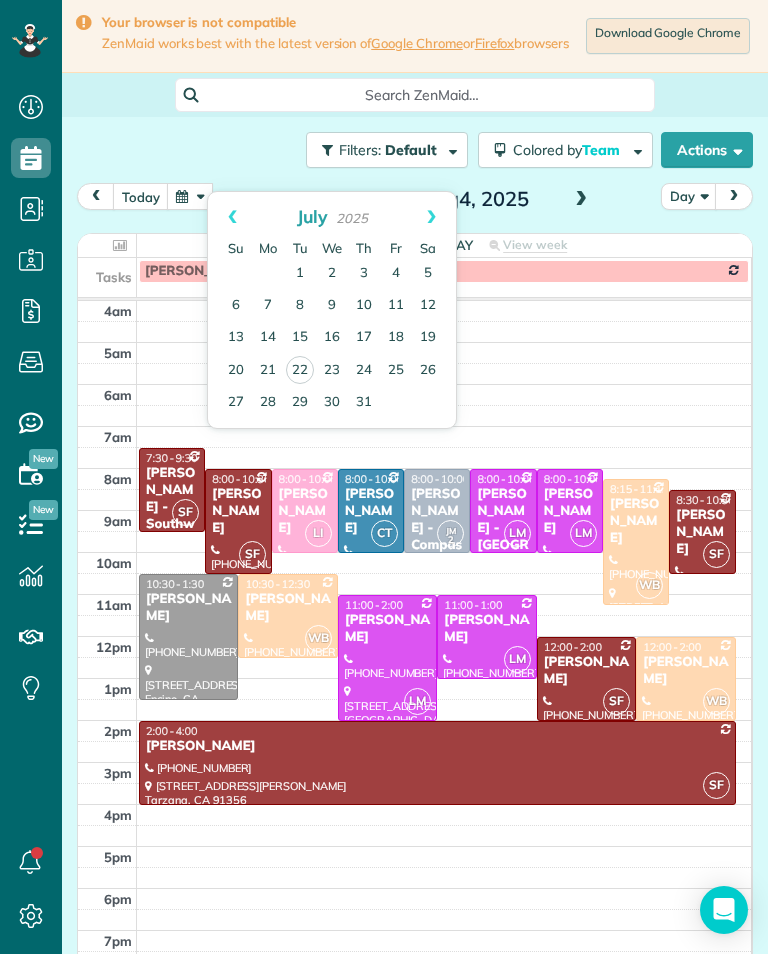 click on "7" at bounding box center (268, 306) 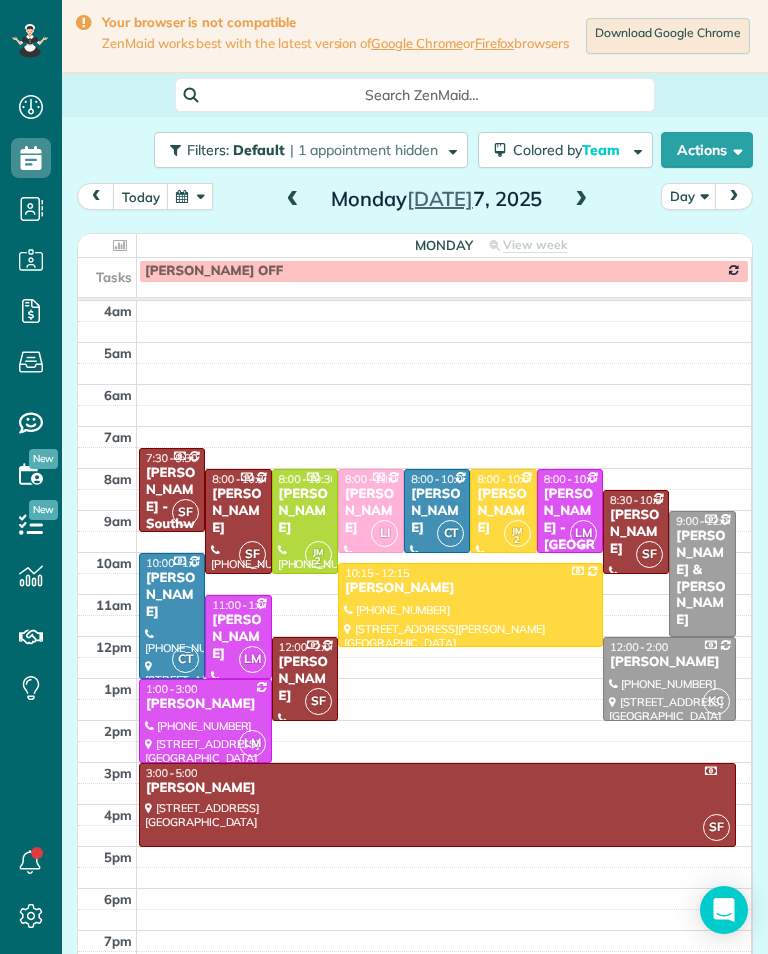 click at bounding box center [190, 196] 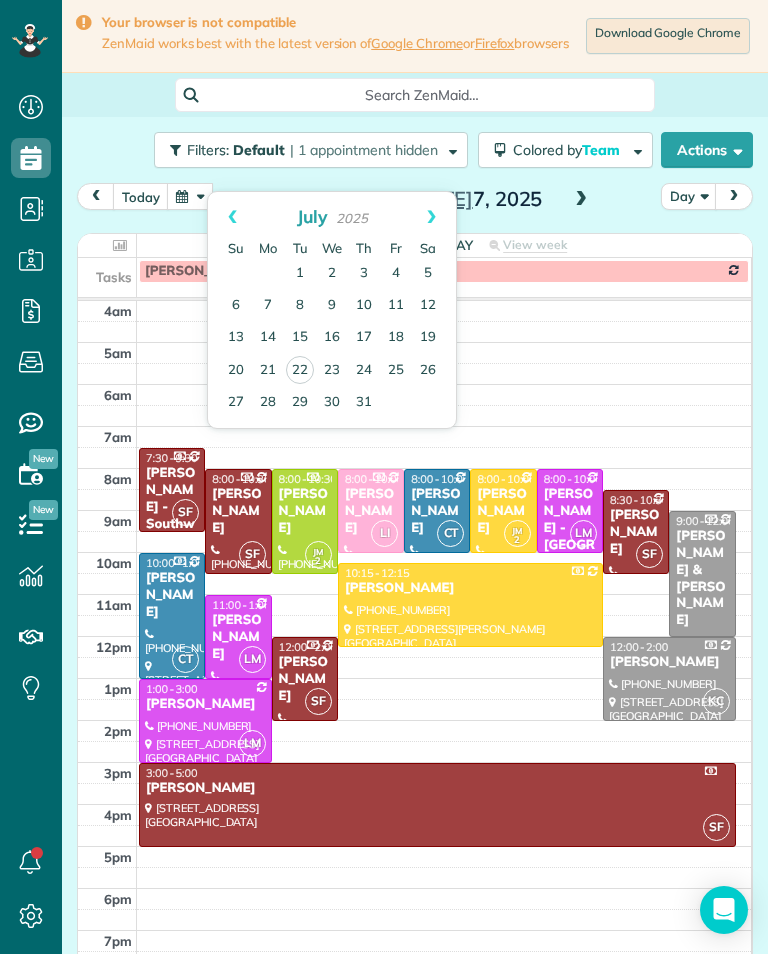 click on "22" at bounding box center (300, 370) 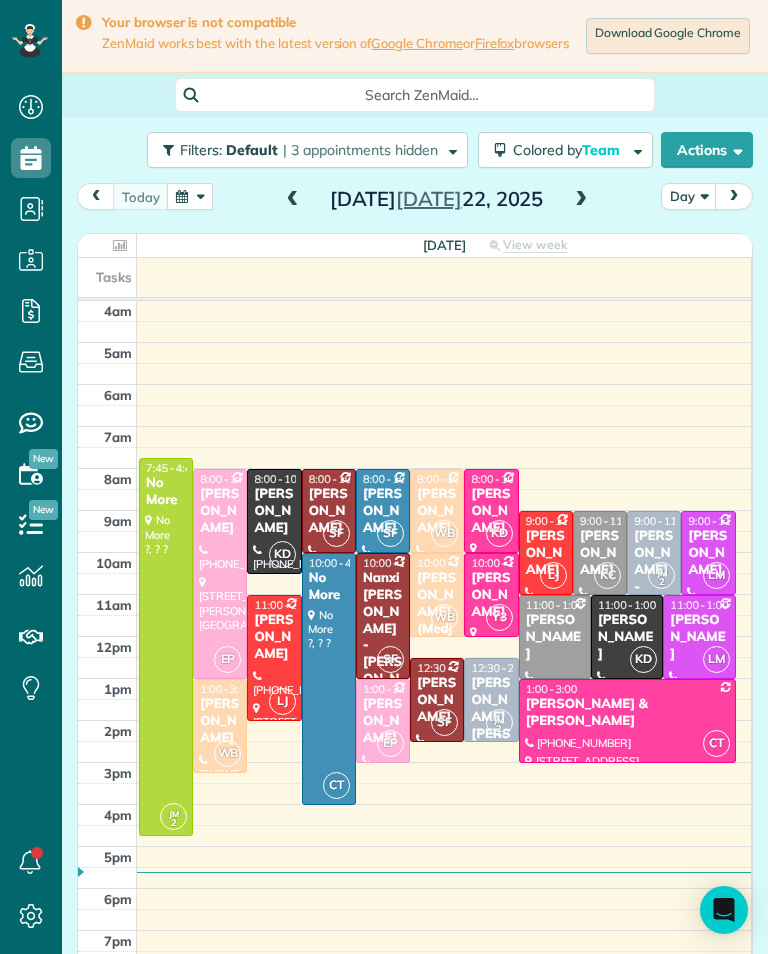 scroll, scrollTop: 985, scrollLeft: 62, axis: both 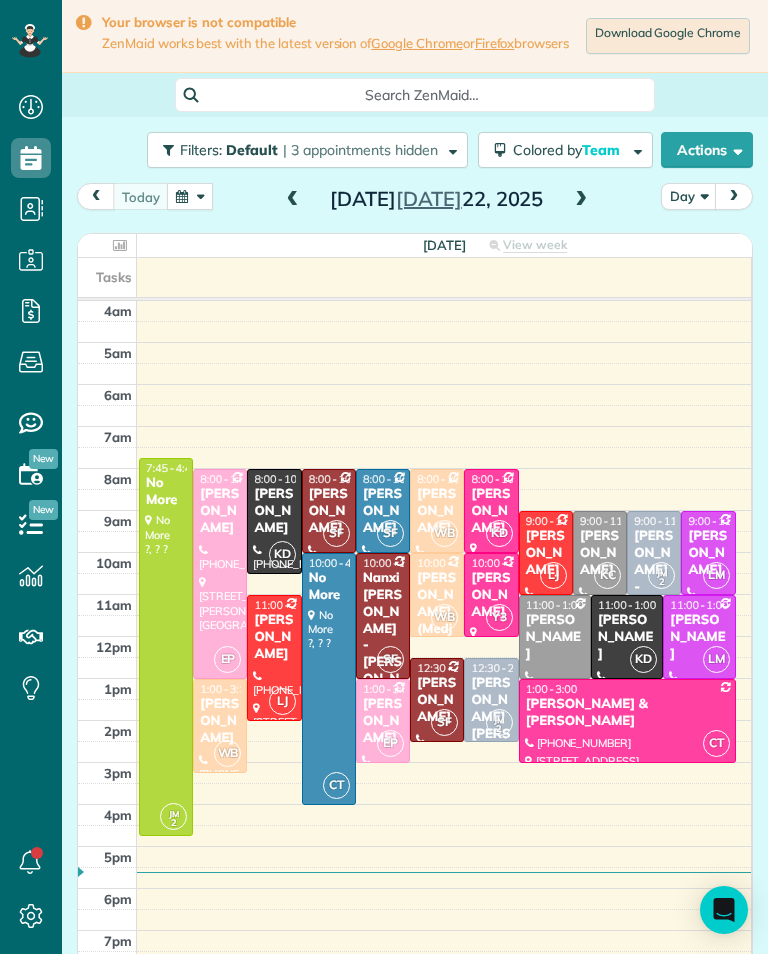 click at bounding box center [190, 196] 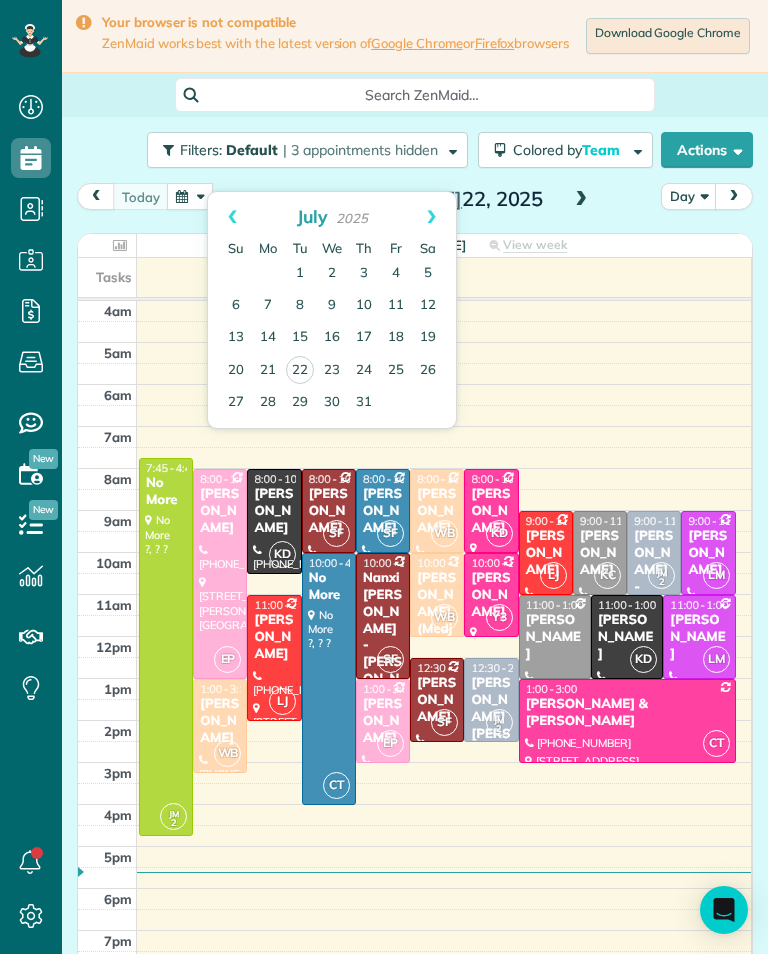 click on "Prev" at bounding box center (232, 217) 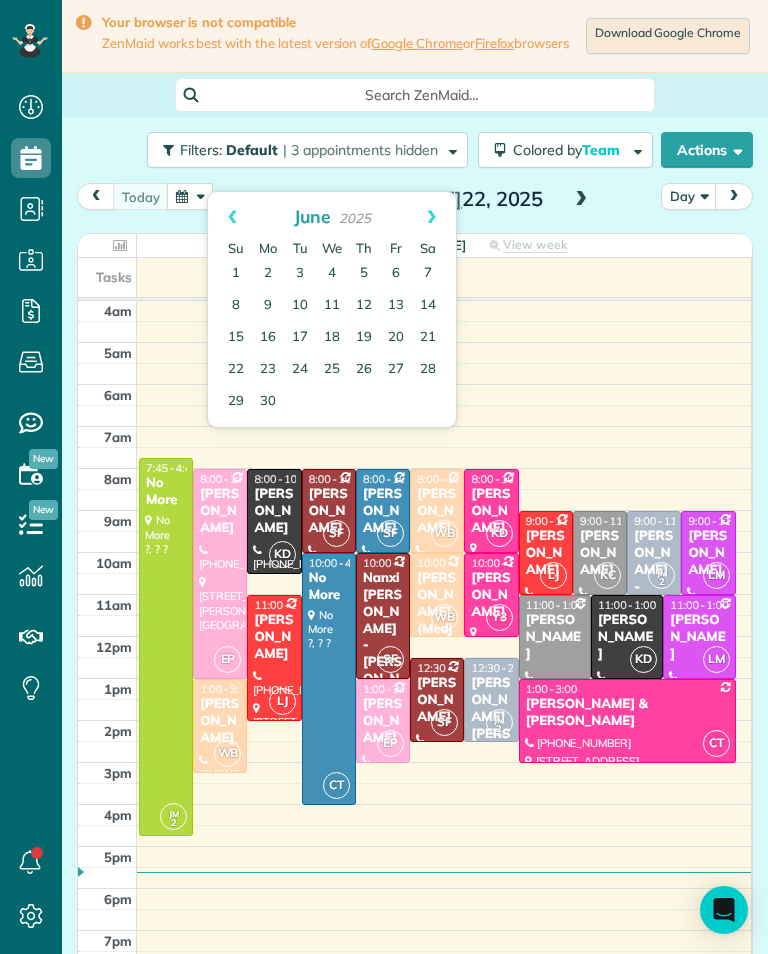 click on "Prev" at bounding box center [232, 217] 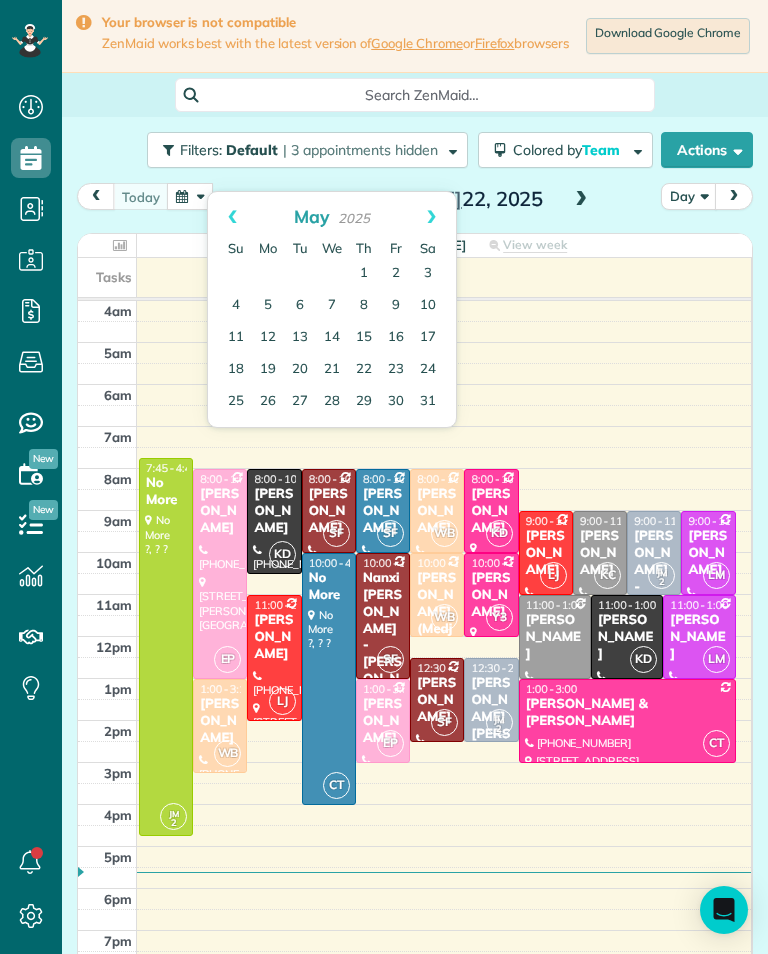 click on "7" at bounding box center (332, 306) 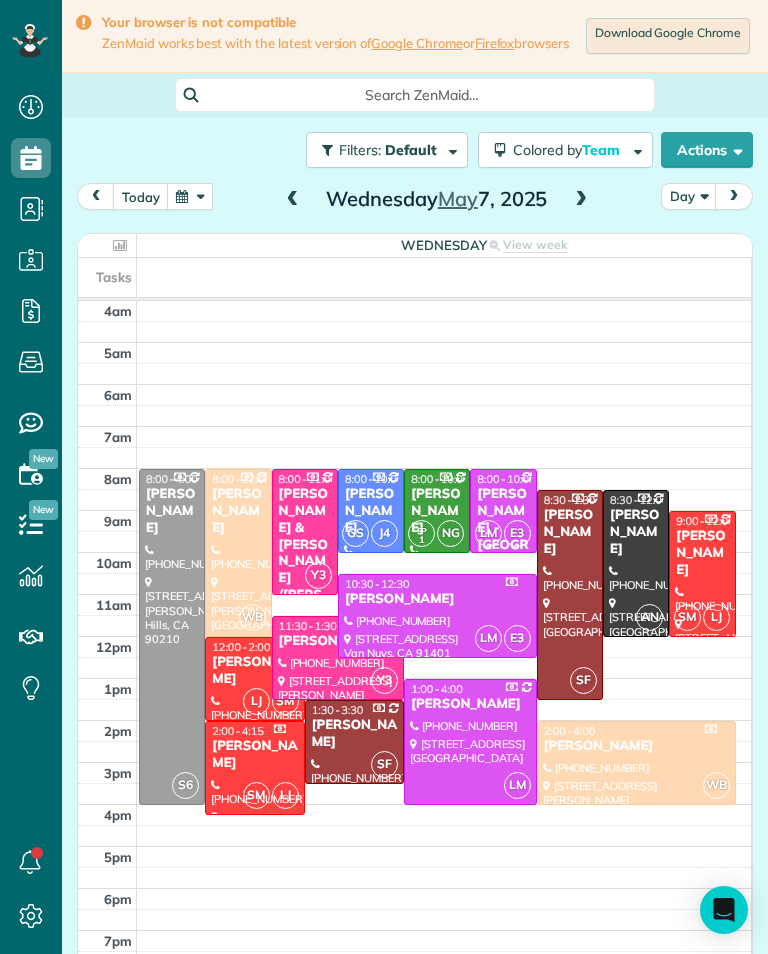 click at bounding box center (581, 200) 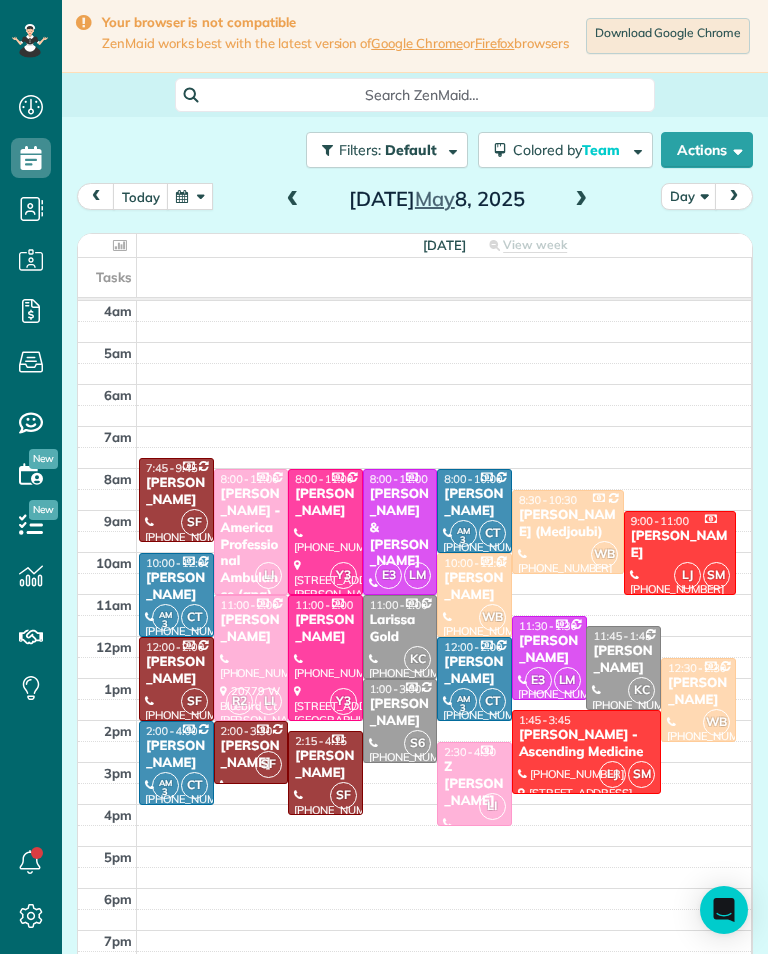 click on "Z [PERSON_NAME]" at bounding box center (474, 784) 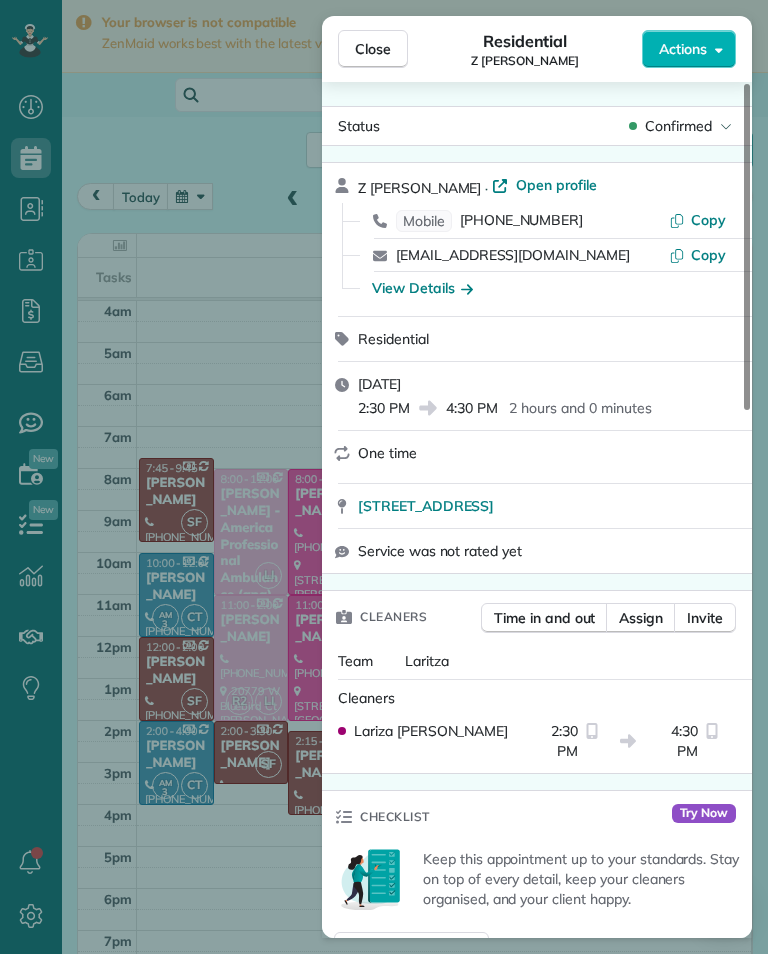 click on "Close Residential Z [PERSON_NAME] Actions Status Confirmed Z [PERSON_NAME] · Open profile Mobile [PHONE_NUMBER] Copy [EMAIL_ADDRESS][DOMAIN_NAME] Copy View Details Residential [DATE] 2:30 PM 4:30 PM 2 hours and 0 minutes One time [STREET_ADDRESS] Service was not rated yet Cleaners Time in and out Assign Invite Team Laritza Cleaners [PERSON_NAME] 2:30 PM 4:30 PM Checklist Try Now Keep this appointment up to your standards. Stay on top of every detail, keep your cleaners organised, and your client happy. Assign a checklist Watch a 5 min demo Billing Billing actions Price $130.00 Overcharge $0.00 Discount $0.00 Coupon discount - Primary tax - Secondary tax - Total appointment price $130.00 Tips collected New feature! $0.00 Paid Total including tip $130.00 Get paid online in no-time! Send an invoice and reward your cleaners with tips Charge customer credit card Appointment custom fields Key # - Work items No work items to display Notes Appointment 1 Customer 0 New note Public ( ) New note" at bounding box center (384, 477) 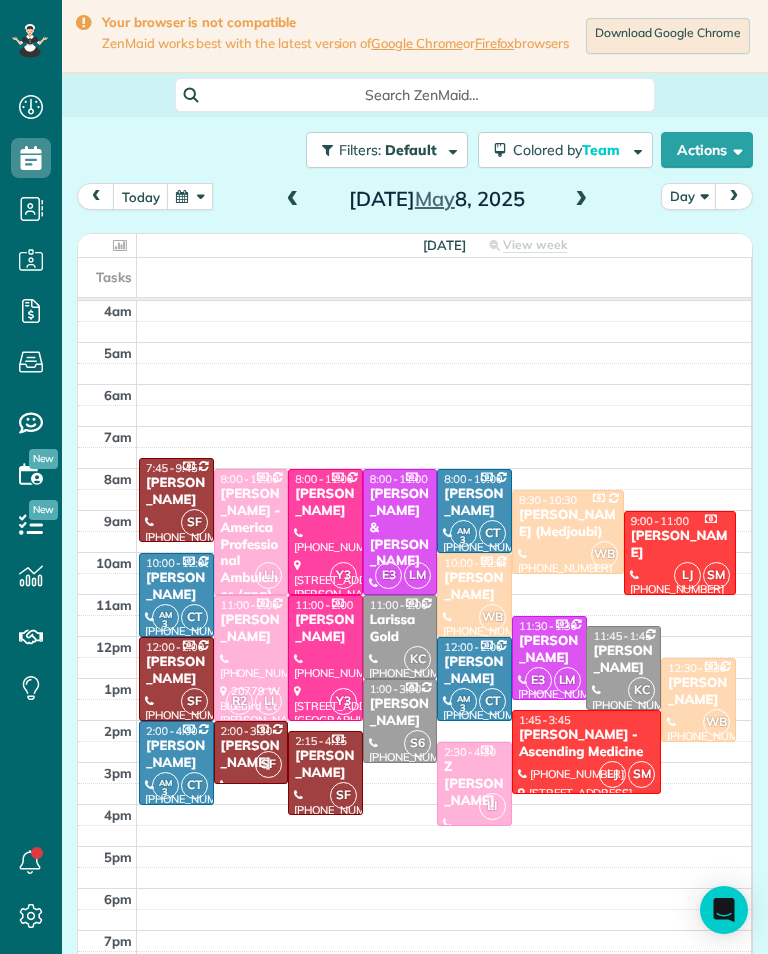 click at bounding box center [190, 196] 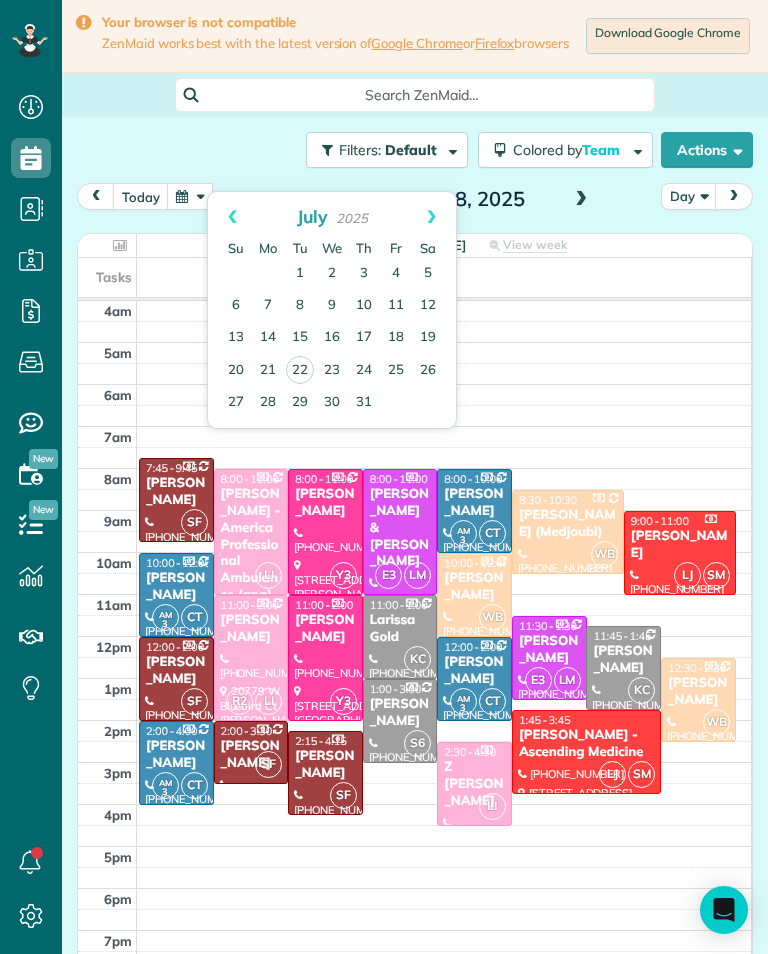click on "24" at bounding box center [364, 371] 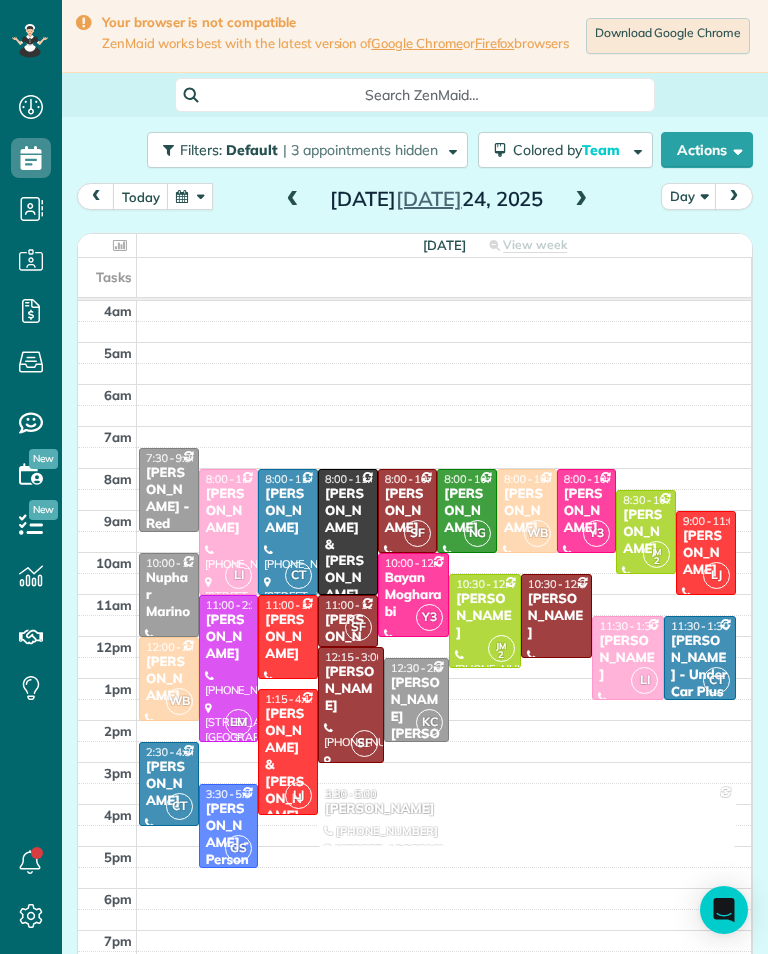 click at bounding box center (293, 200) 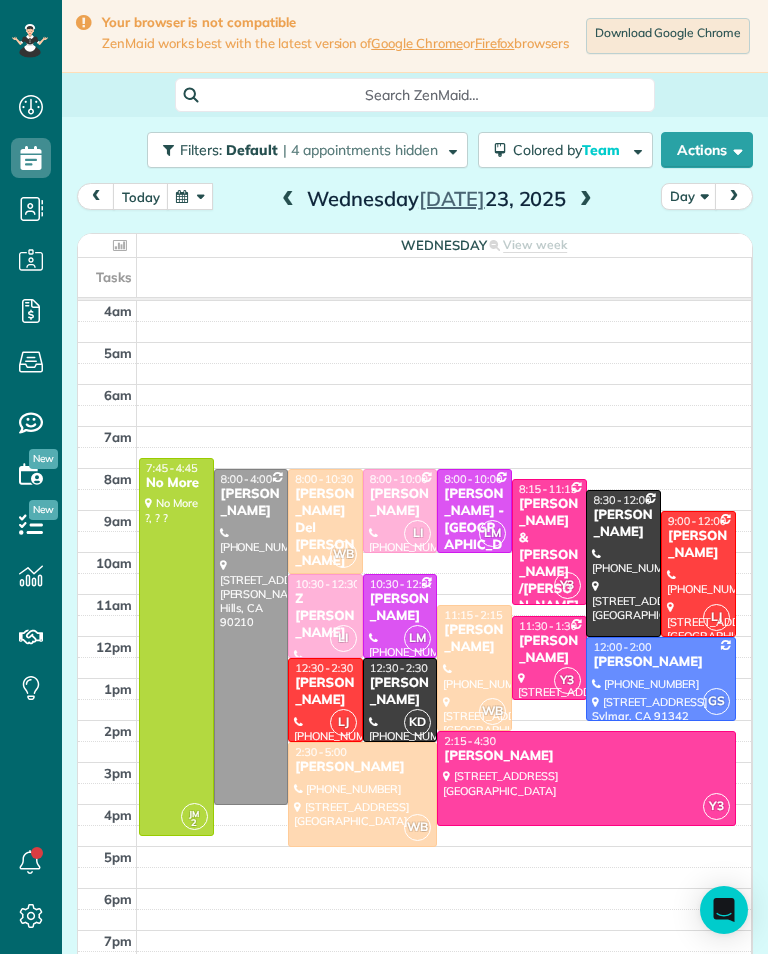 click on "Z [PERSON_NAME]" at bounding box center [325, 616] 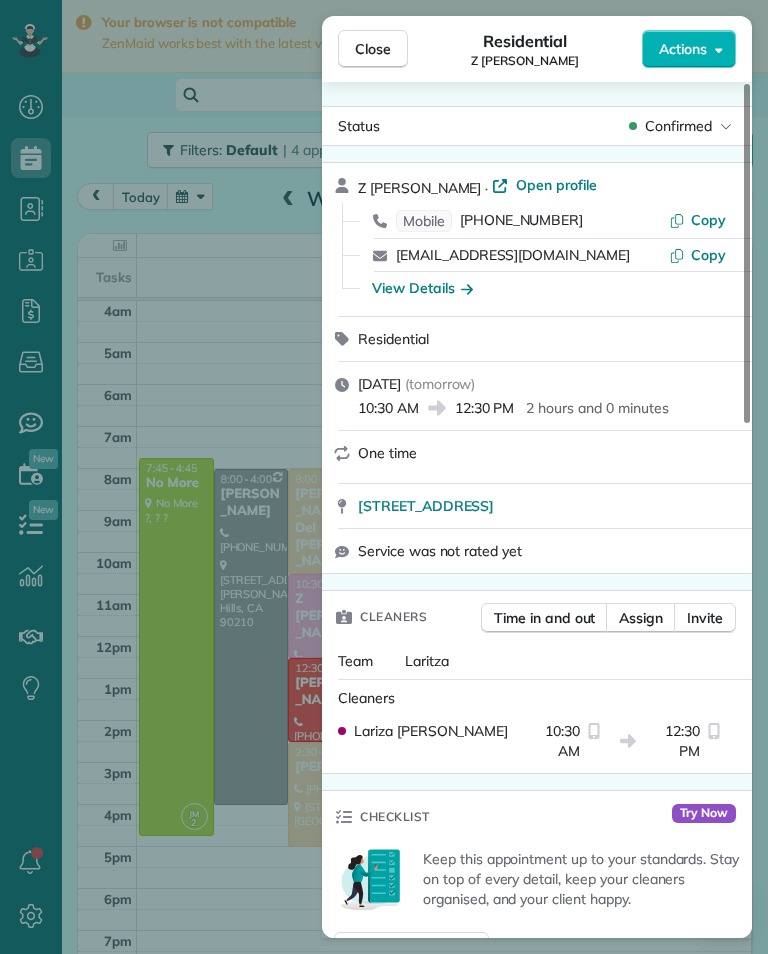 click on "Close Residential Z [PERSON_NAME] Actions Status Confirmed Z [PERSON_NAME] · Open profile Mobile [PHONE_NUMBER] Copy [EMAIL_ADDRESS][DOMAIN_NAME] Copy View Details Residential [DATE] ( [DATE] ) 10:30 AM 12:30 PM 2 hours and 0 minutes One time [STREET_ADDRESS] Service was not rated yet Cleaners Time in and out Assign Invite Team Laritza Cleaners [PERSON_NAME] 10:30 AM 12:30 PM Checklist Try Now Keep this appointment up to your standards. Stay on top of every detail, keep your cleaners organised, and your client happy. Assign a checklist Watch a 5 min demo Billing Billing actions Price $0.00 Overcharge $0.00 Discount $0.00 Coupon discount - Primary tax - Secondary tax - Total appointment price $0.00 Tips collected New feature! $0.00 [PERSON_NAME] as paid Total including tip $0.00 Get paid online in no-time! Send an invoice and reward your cleaners with tips Charge customer credit card Appointment custom fields Key # - Work items No work items to display Notes Appointment 0 Customer 0 New note" at bounding box center (384, 477) 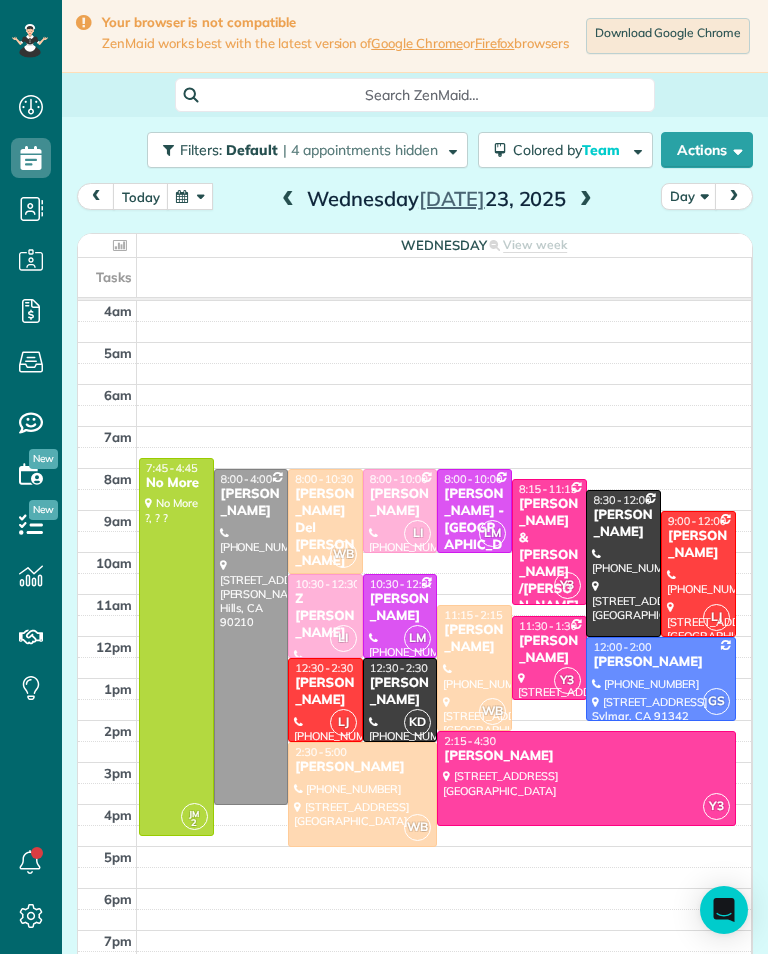 click on "Z [PERSON_NAME]" at bounding box center (325, 616) 